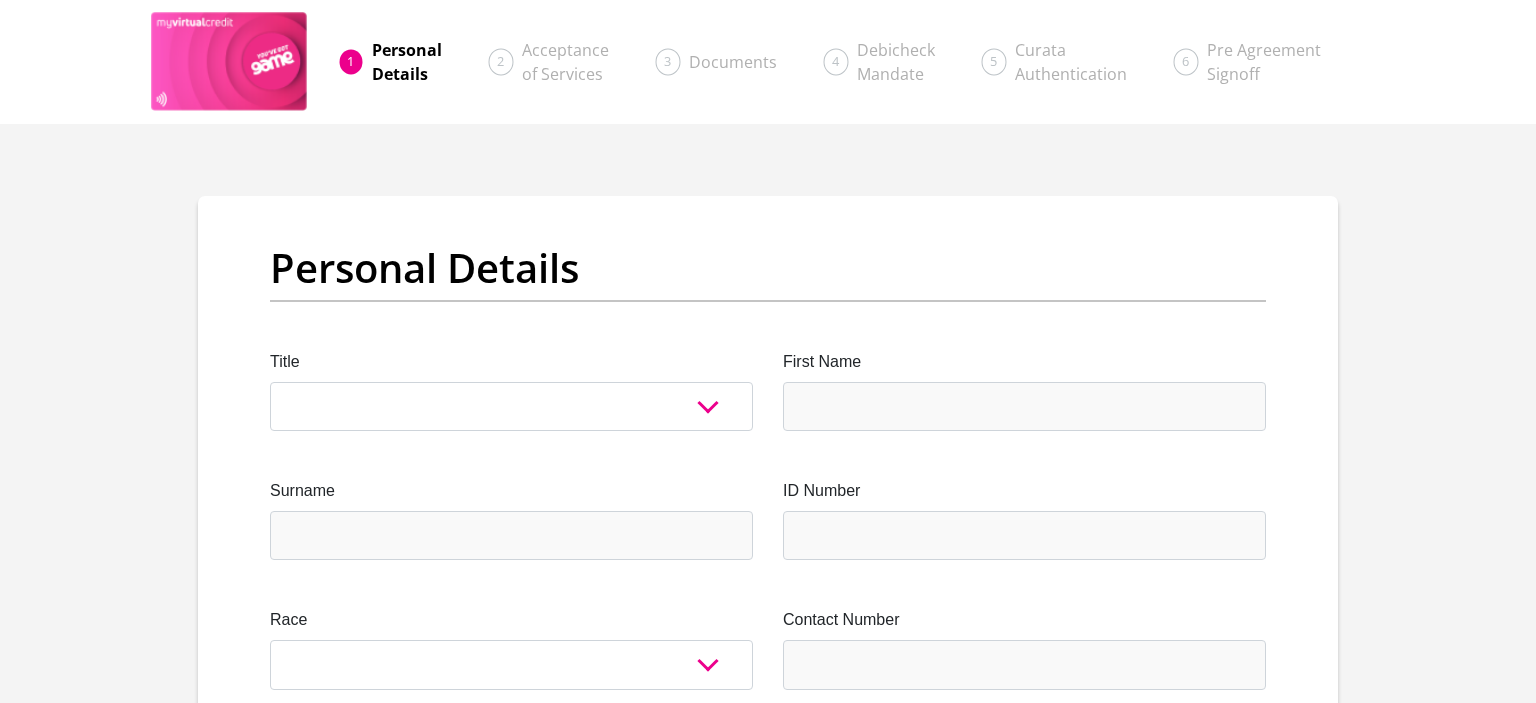 scroll, scrollTop: 0, scrollLeft: 0, axis: both 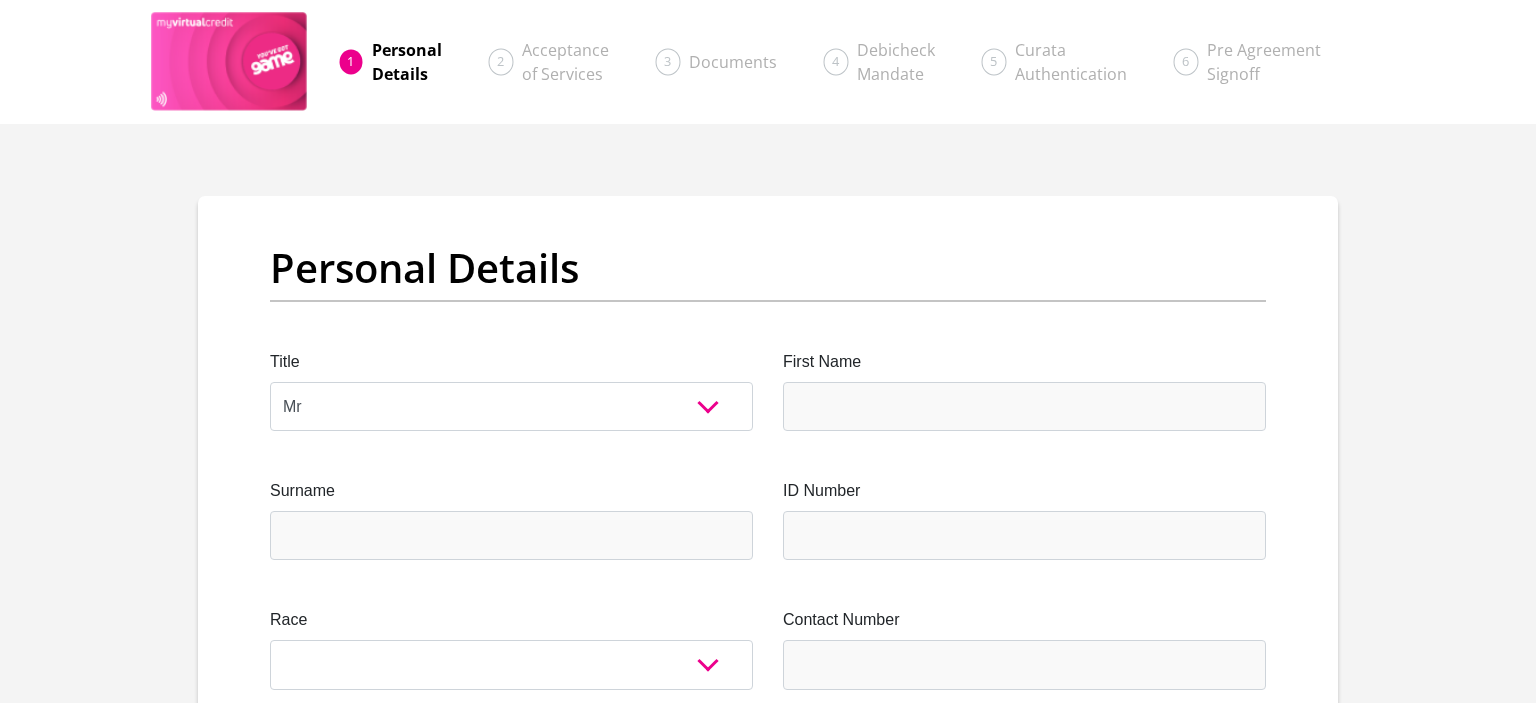 click on "Mr" at bounding box center [0, 0] 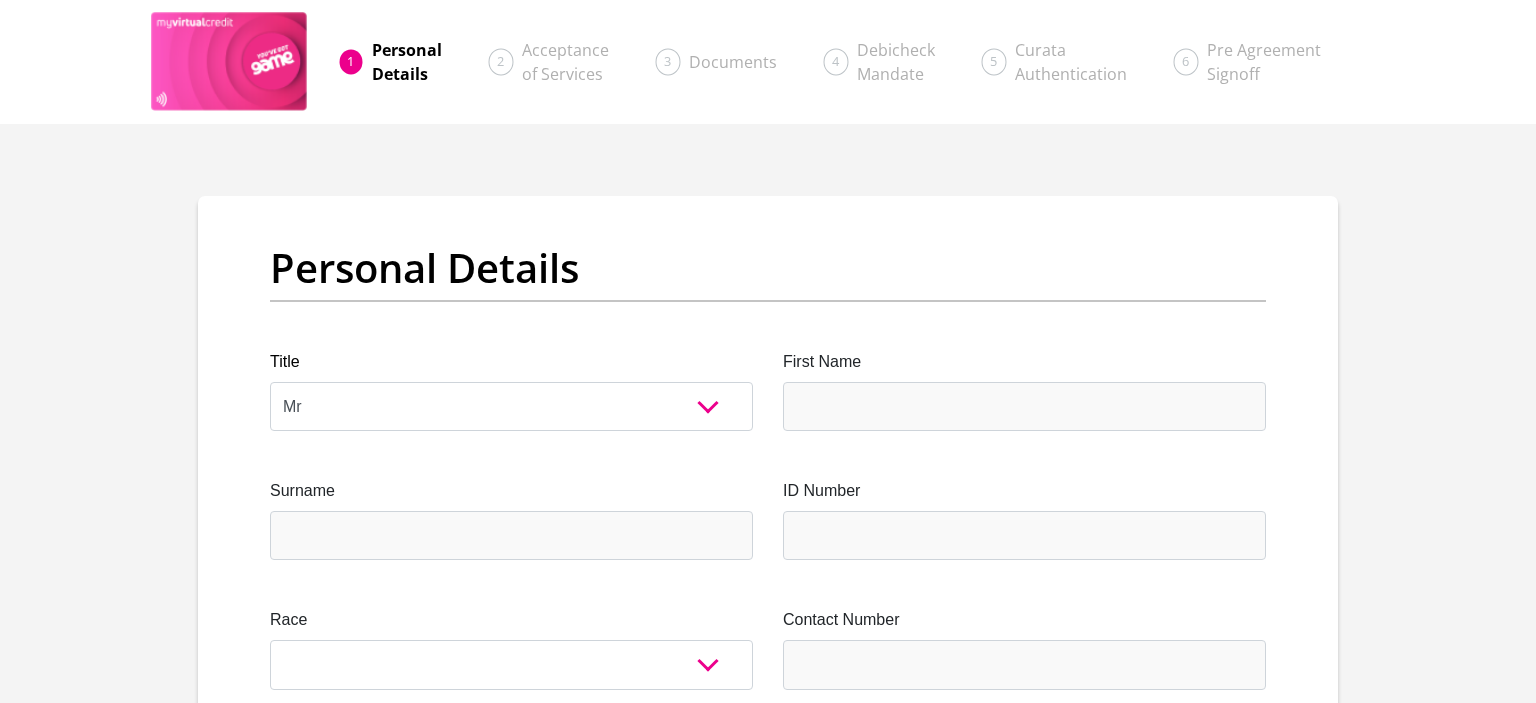 click on "Surname" at bounding box center (511, 519) 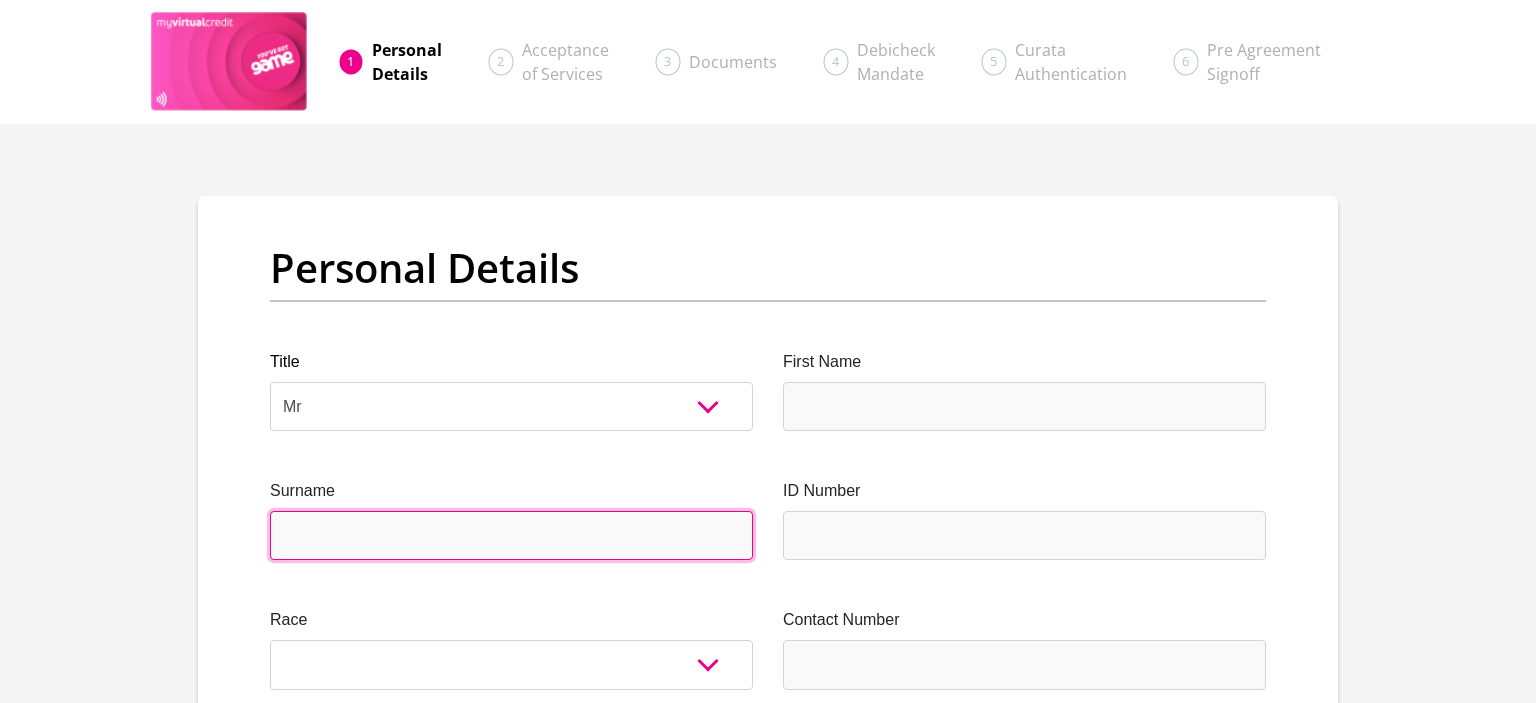 click on "Surname" at bounding box center (511, 535) 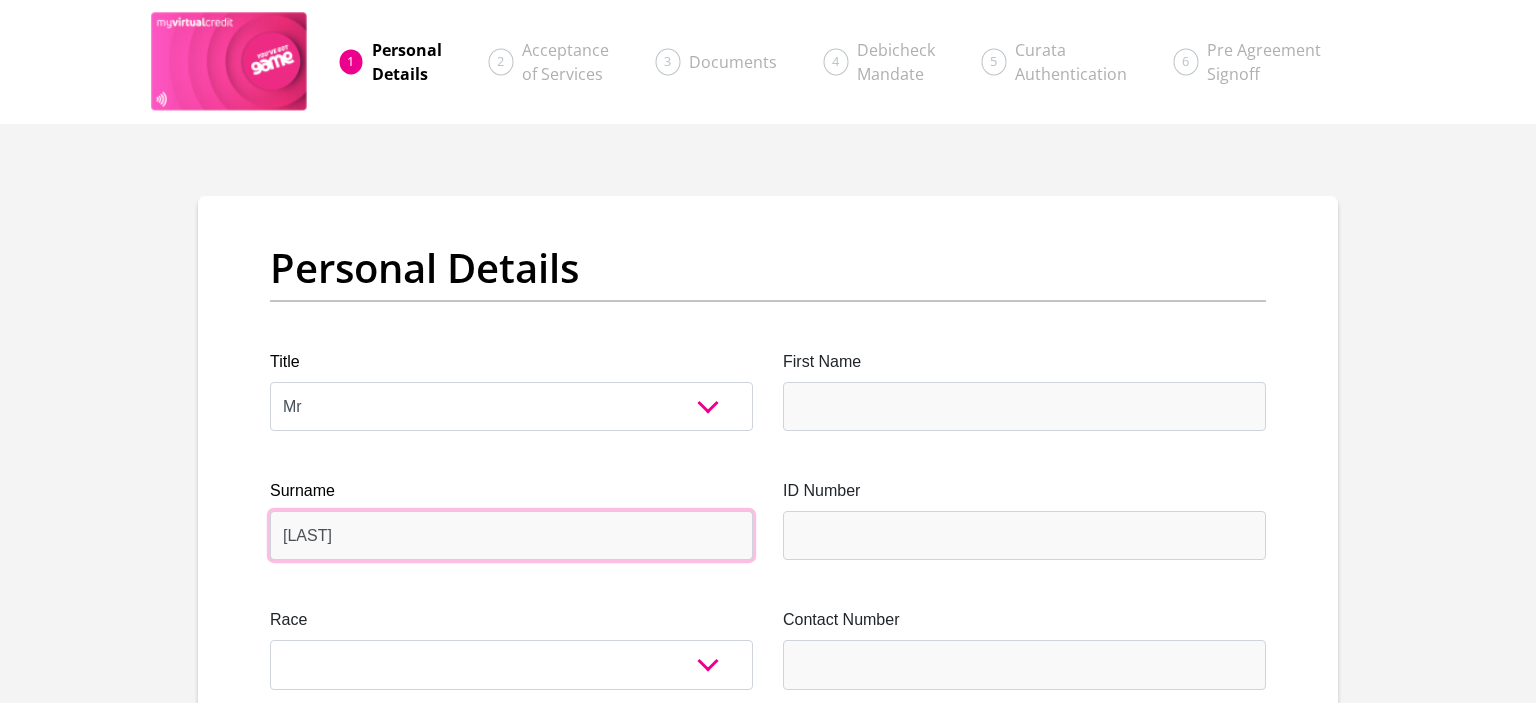 scroll, scrollTop: 117, scrollLeft: 0, axis: vertical 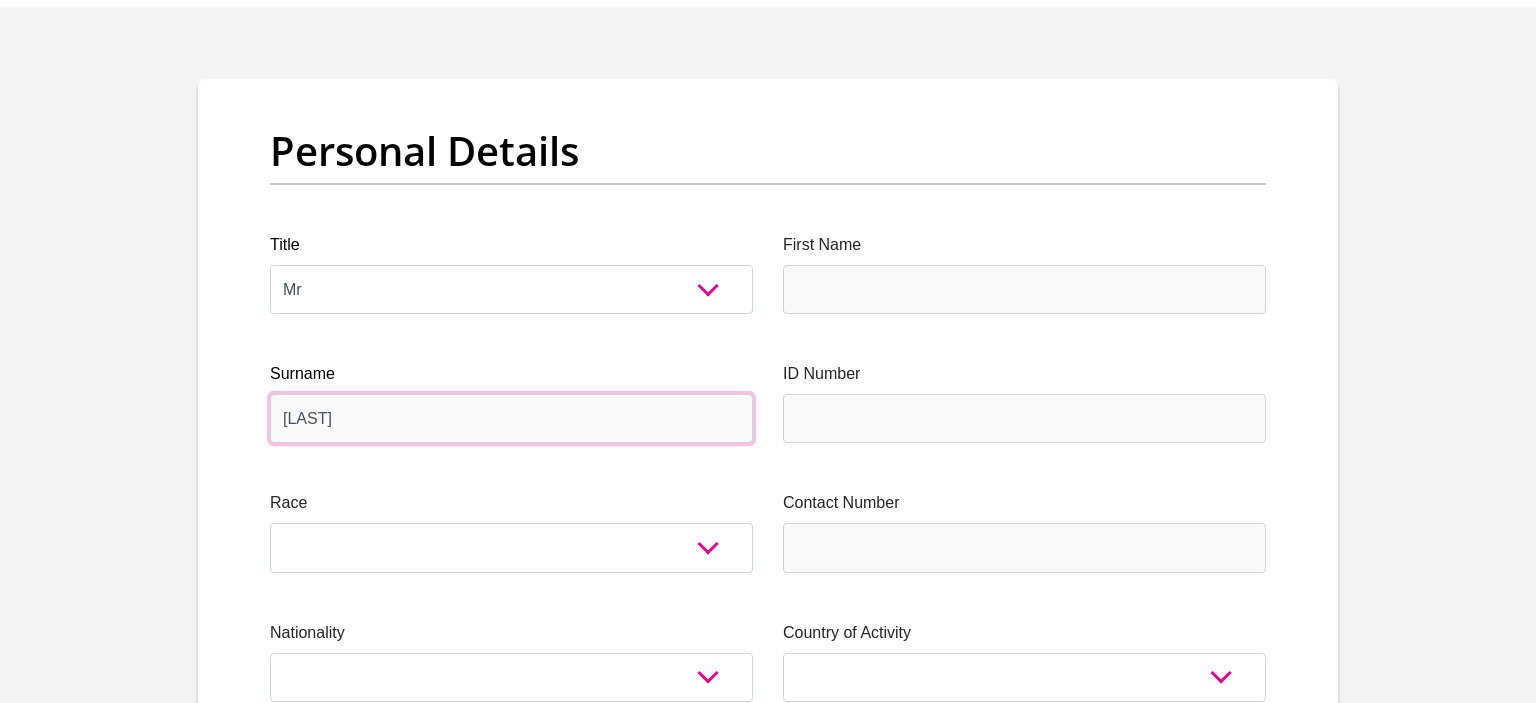 type on "[LAST]" 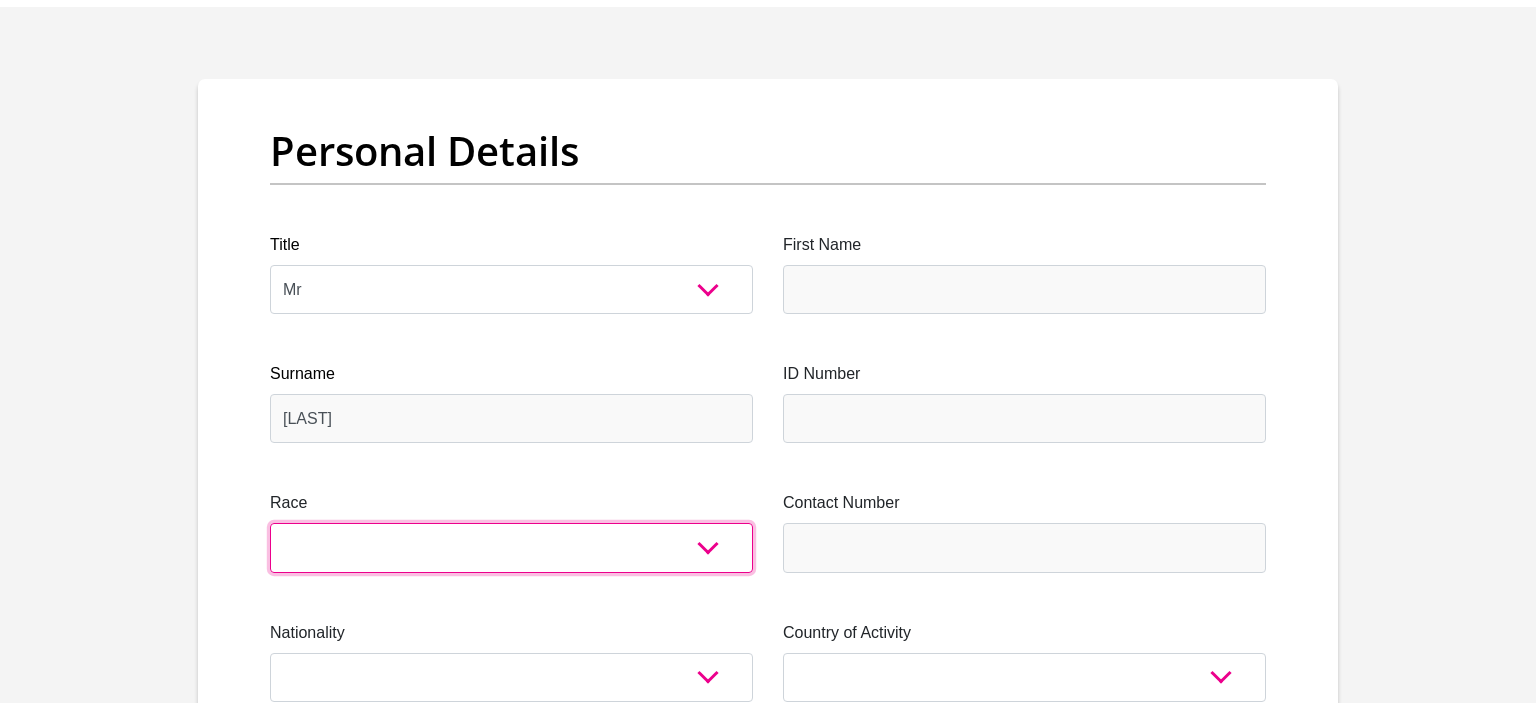 click on "Black
Coloured
Indian
White
Other" at bounding box center (511, 547) 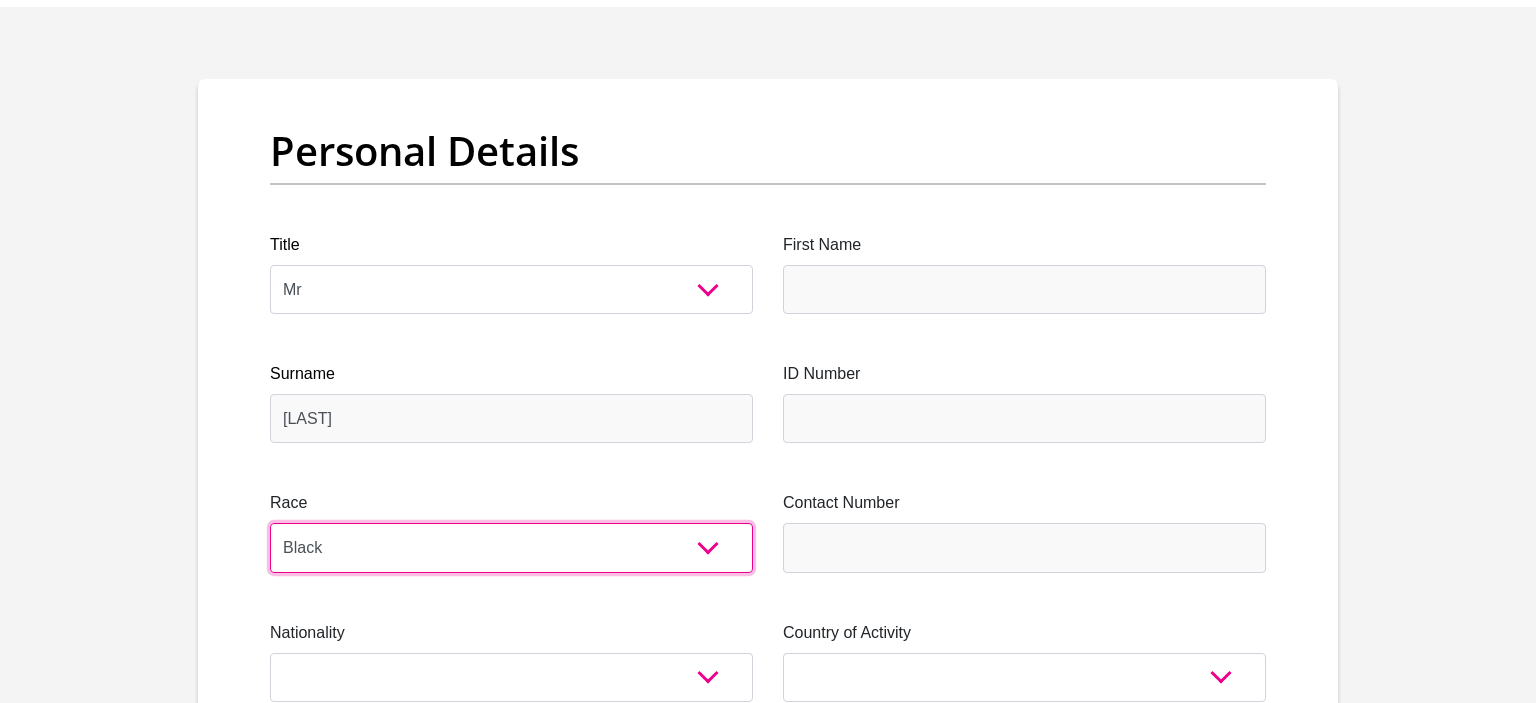 click on "Black" at bounding box center [0, 0] 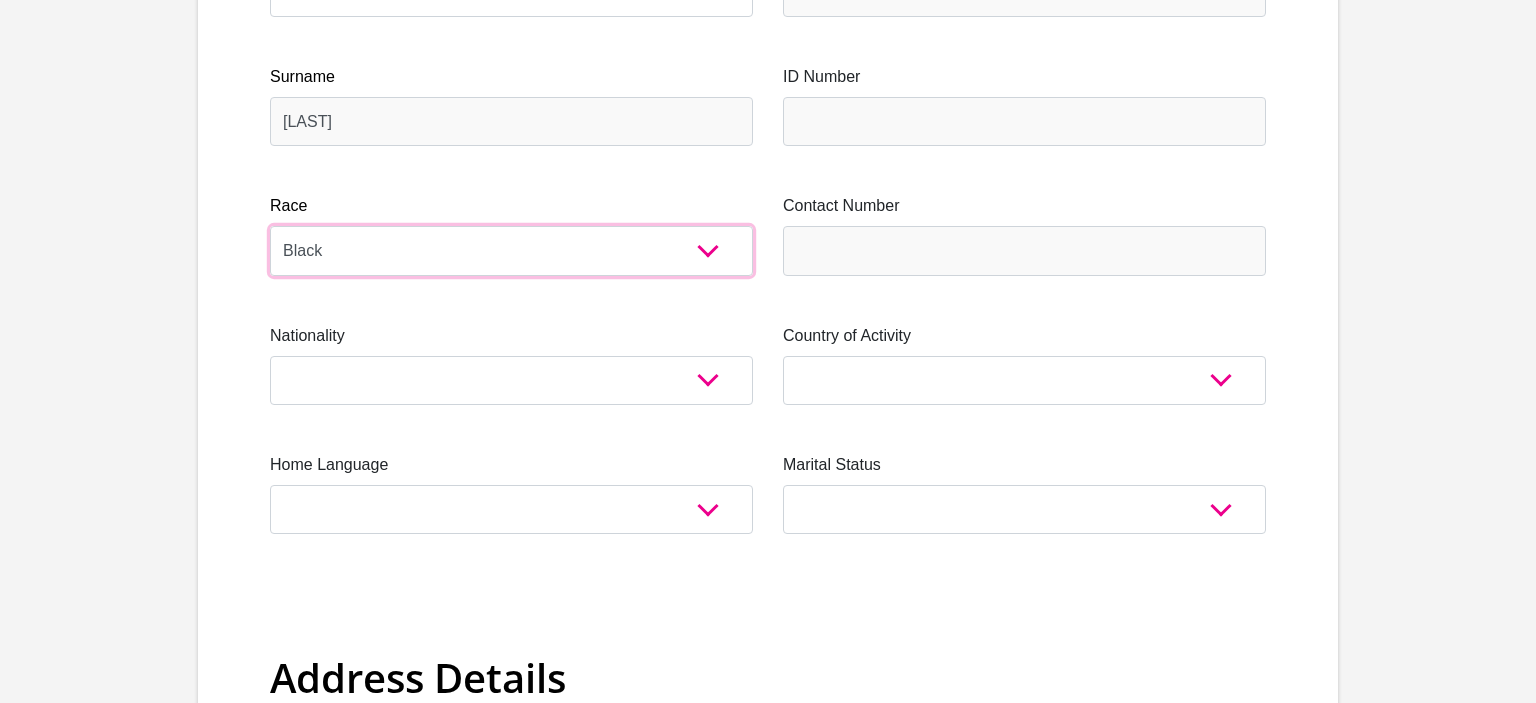 scroll, scrollTop: 416, scrollLeft: 0, axis: vertical 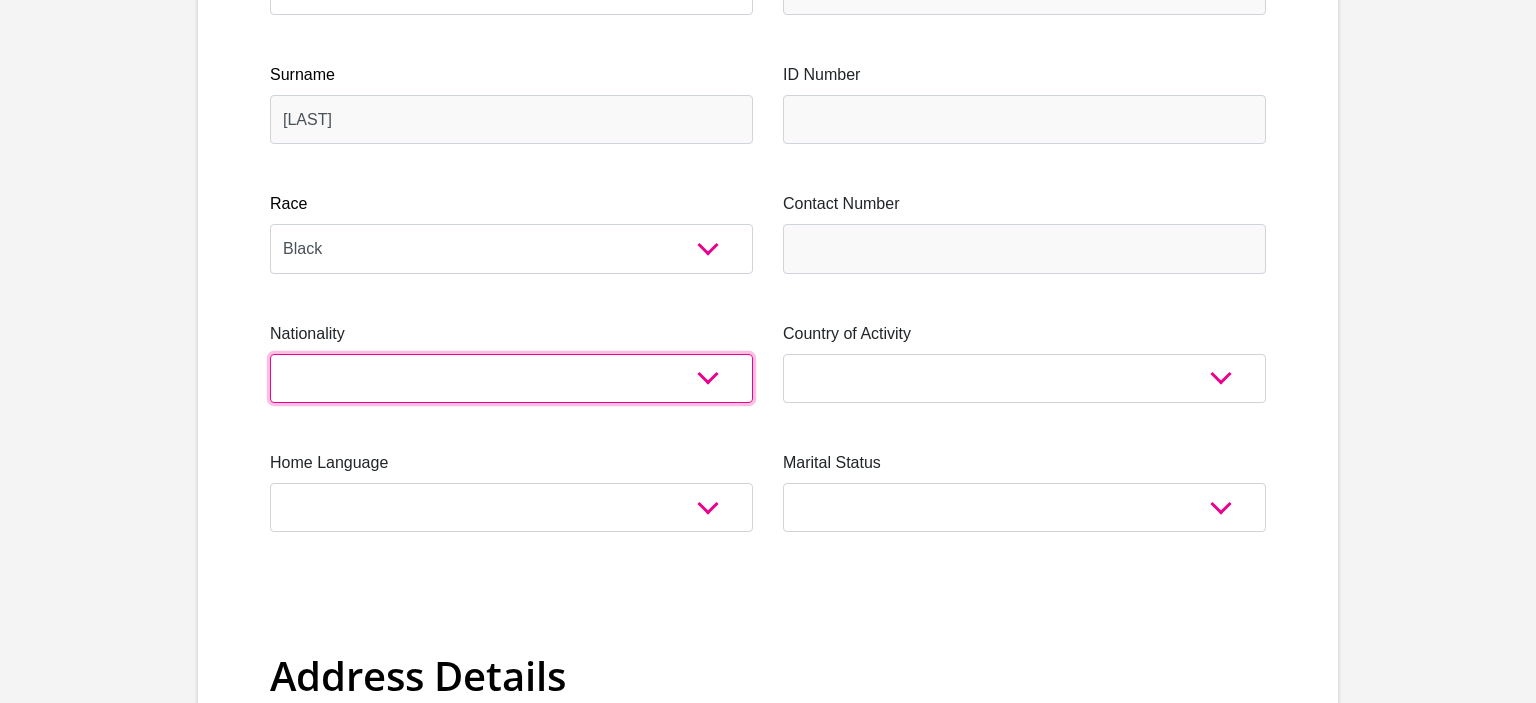 select on "ZAF" 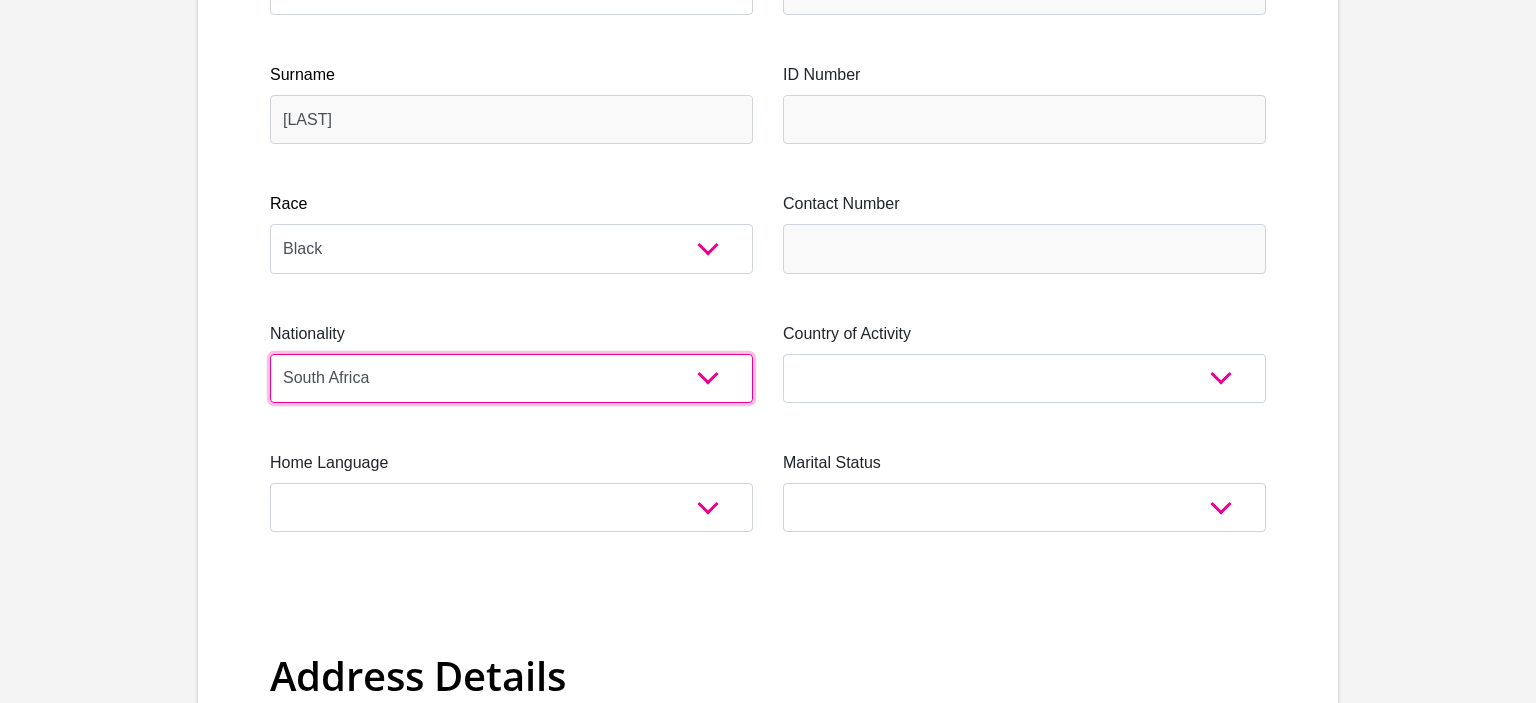 click on "South Africa" at bounding box center [0, 0] 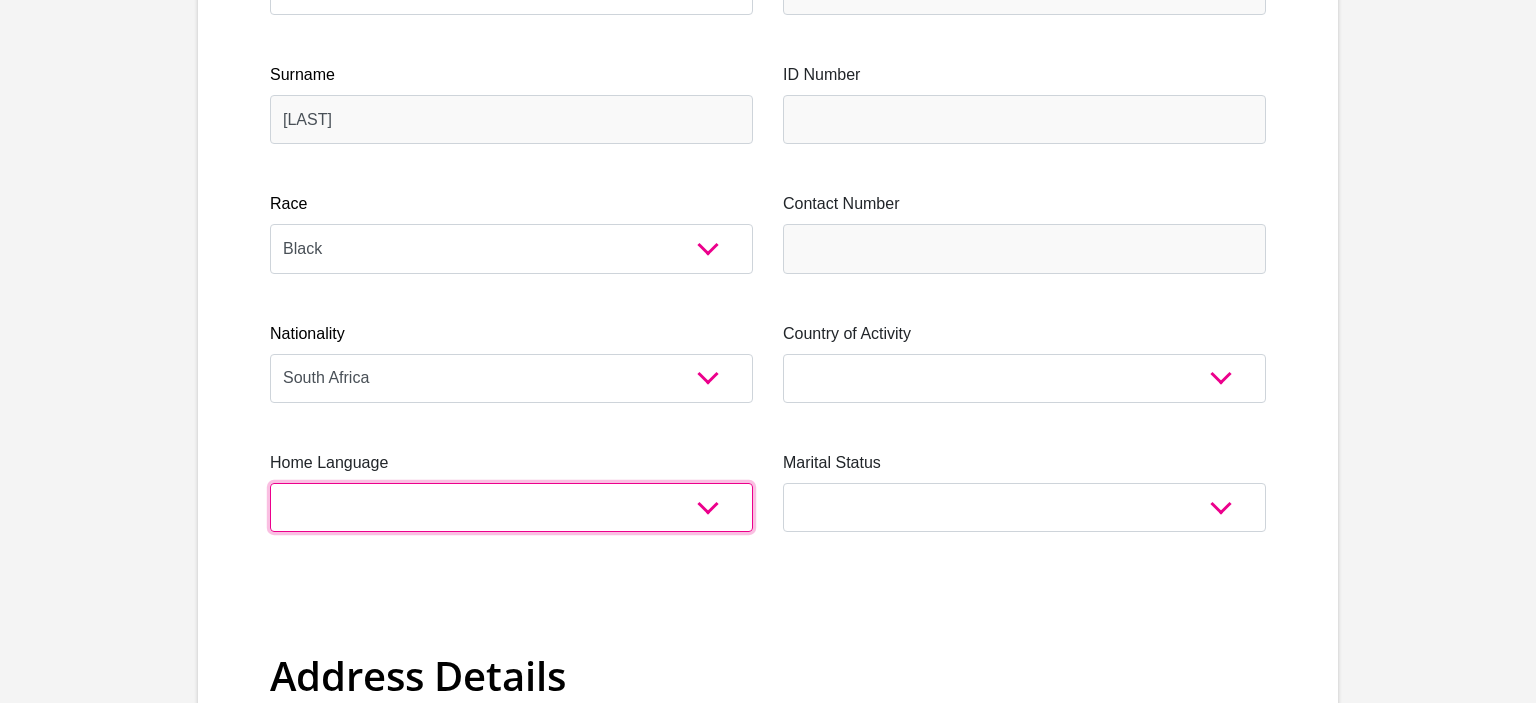 click on "Afrikaans
English
Sepedi
South Ndebele
Southern Sotho
Swati
Tsonga
Tswana
Venda
Xhosa
Zulu
Other" at bounding box center [511, 507] 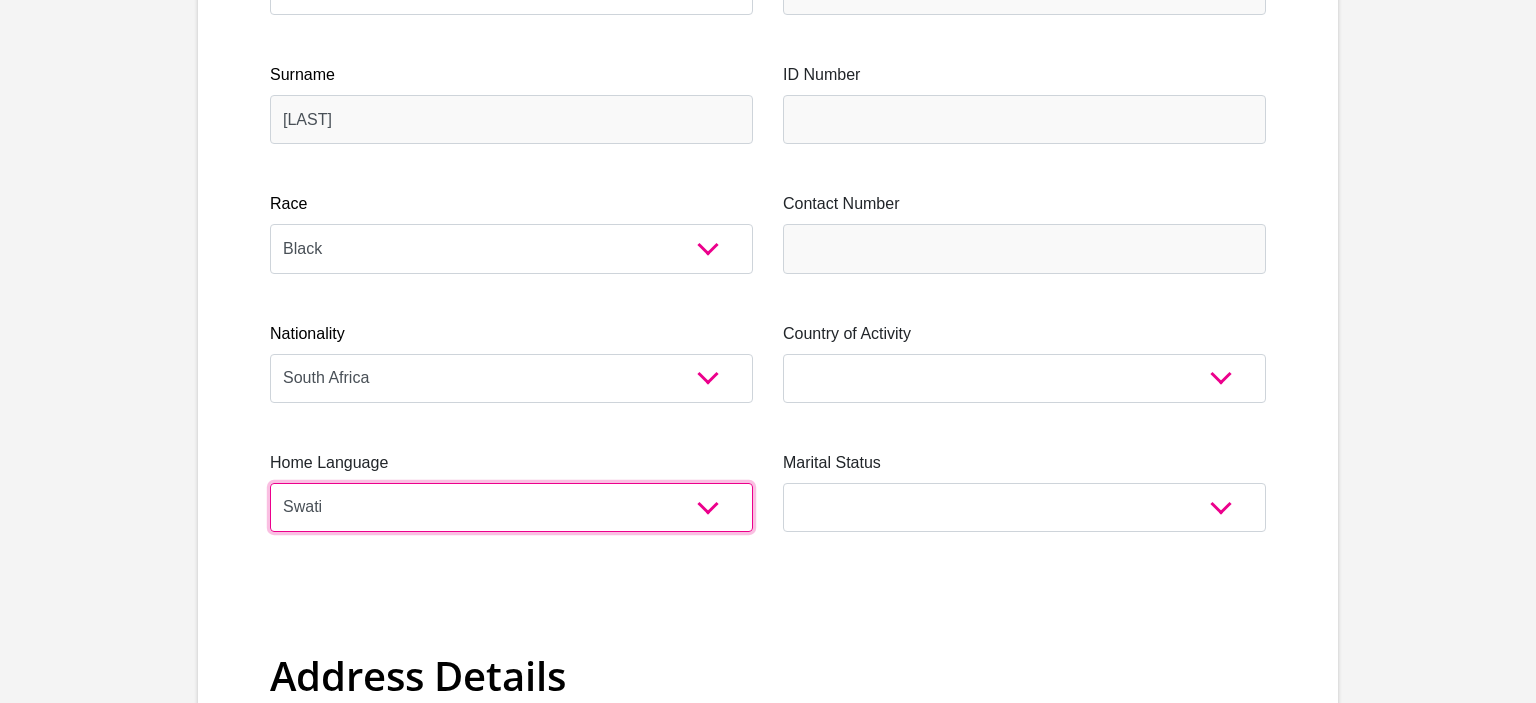 click on "Swati" at bounding box center [0, 0] 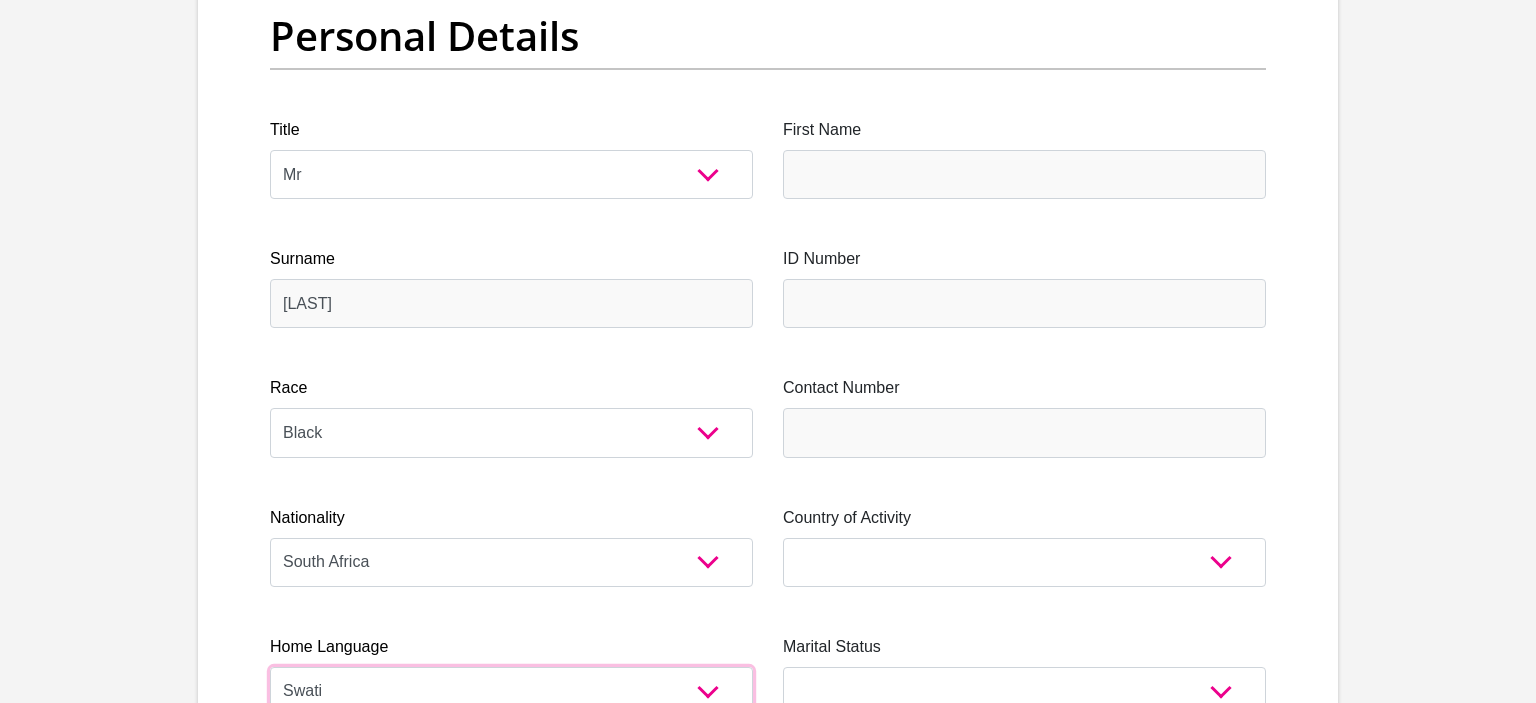 scroll, scrollTop: 233, scrollLeft: 0, axis: vertical 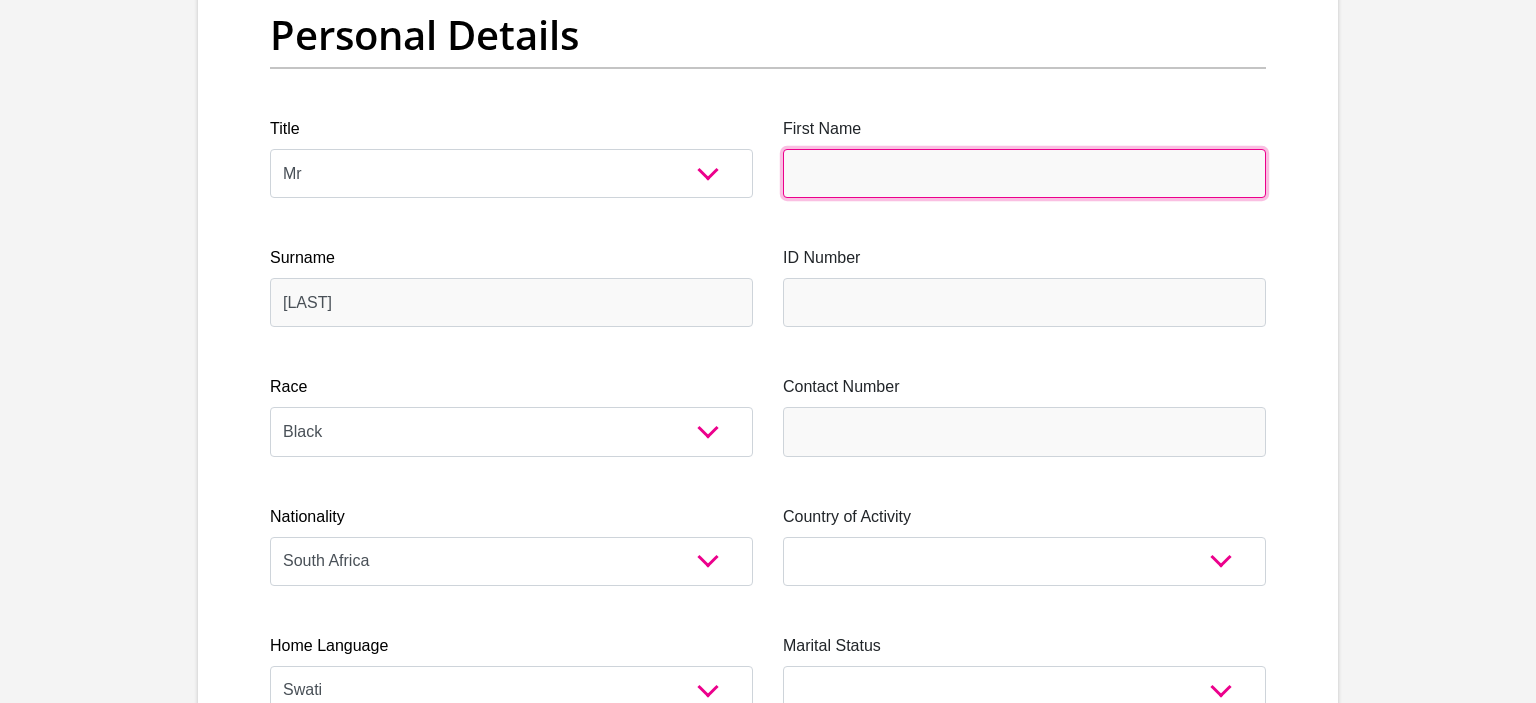 click on "First Name" at bounding box center (1024, 173) 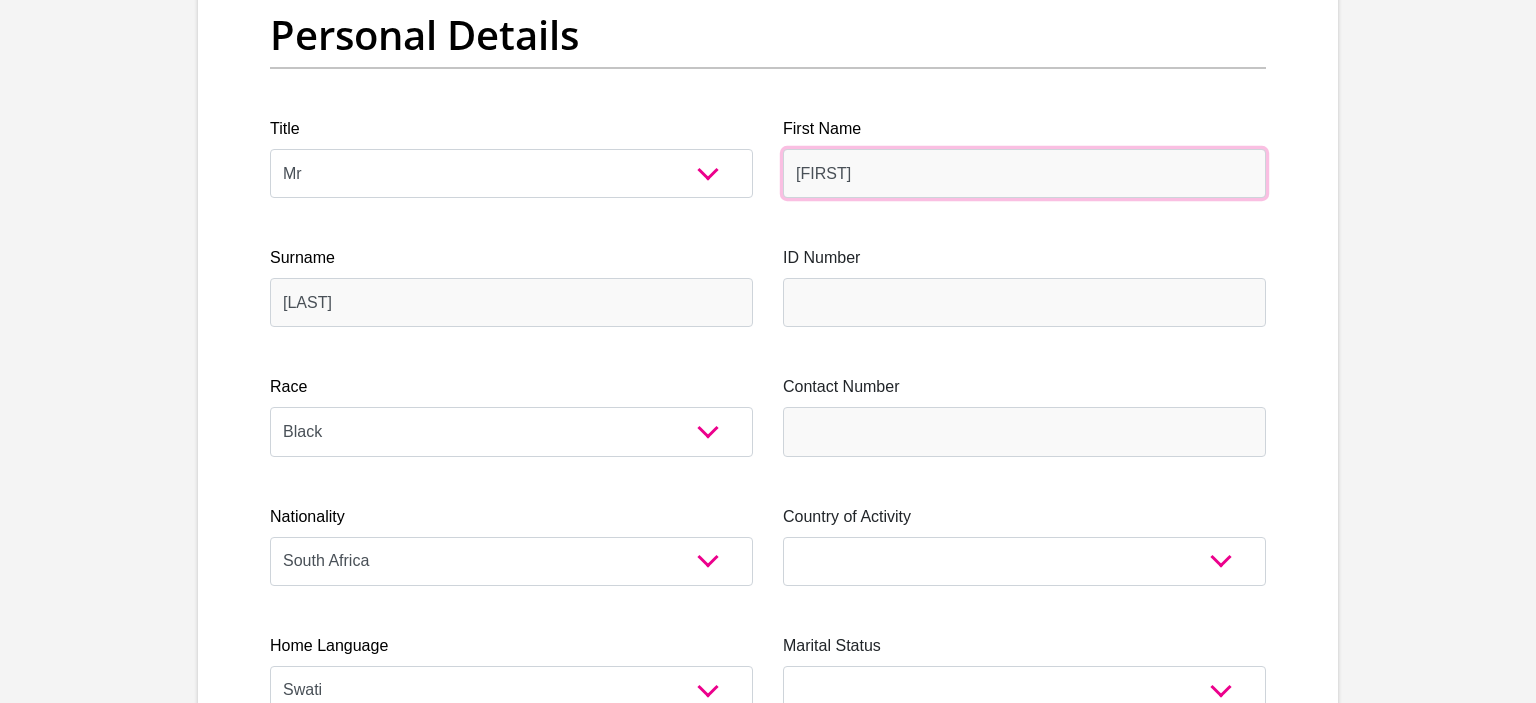 type on "[FIRST]" 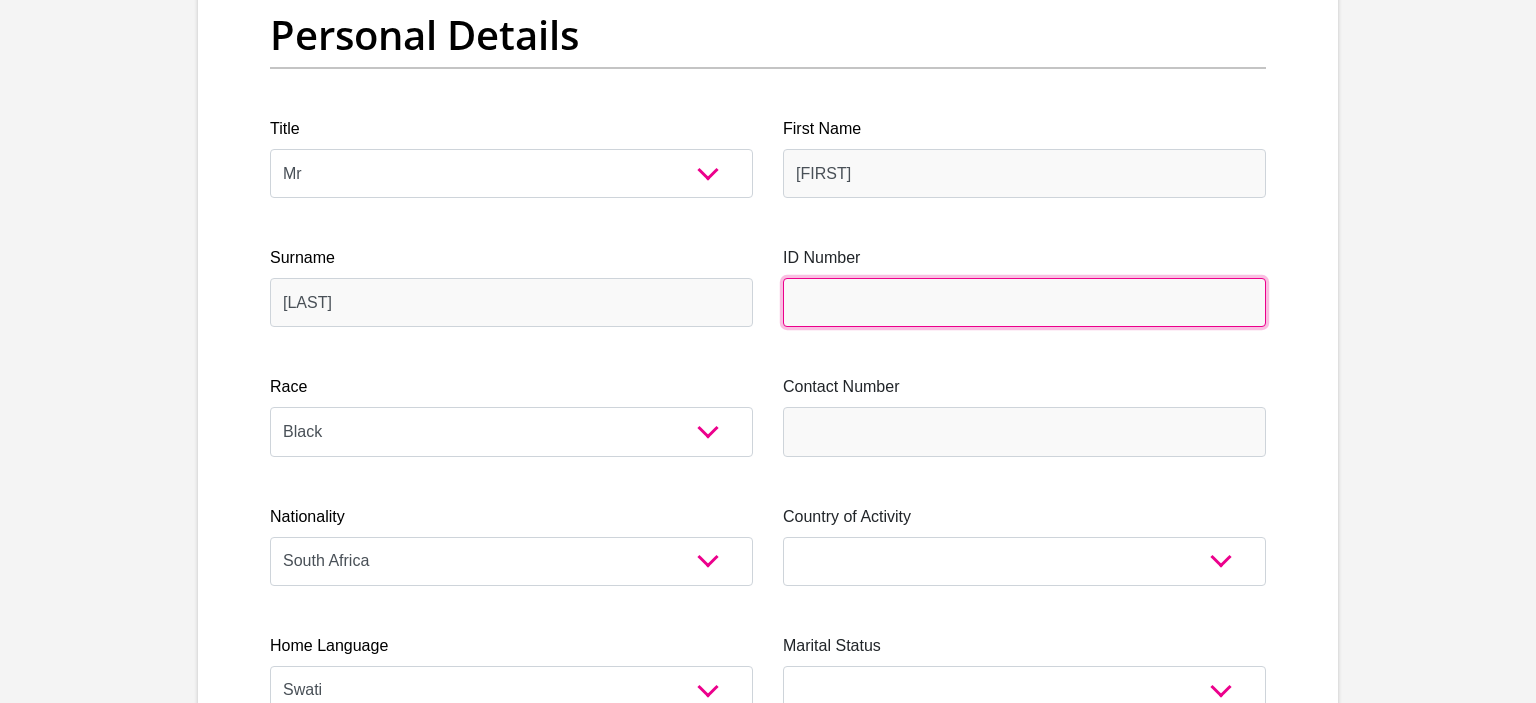 click on "ID Number" at bounding box center (1024, 302) 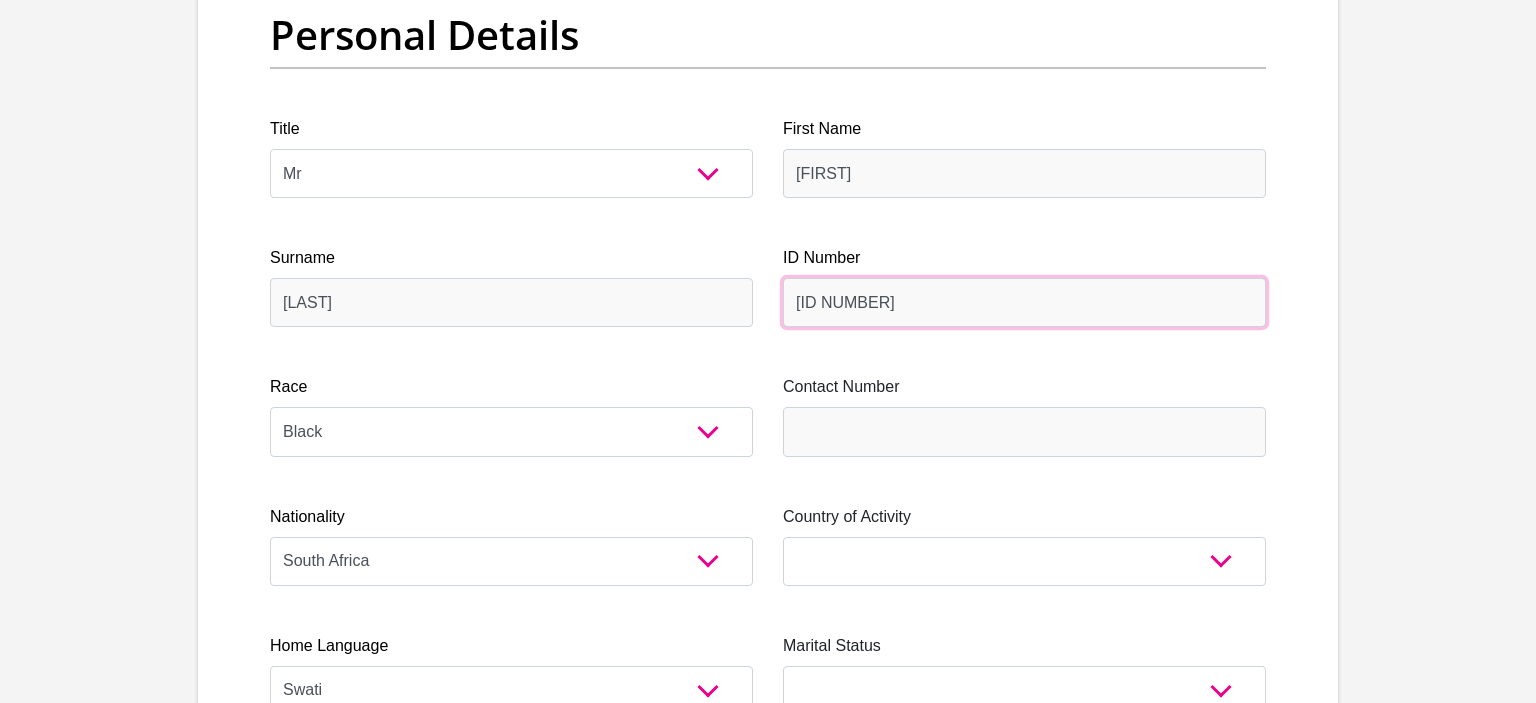 type on "[ID NUMBER]" 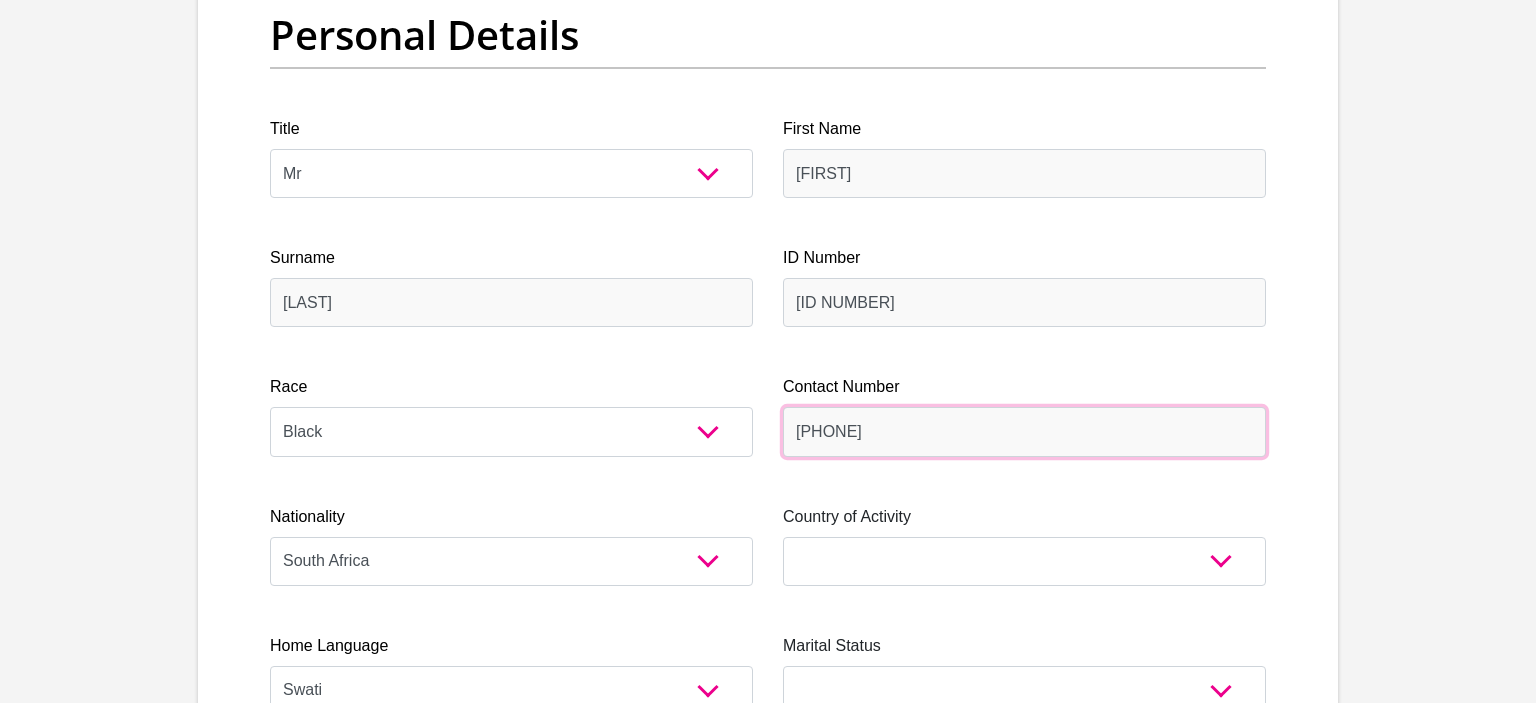 type on "[PHONE]" 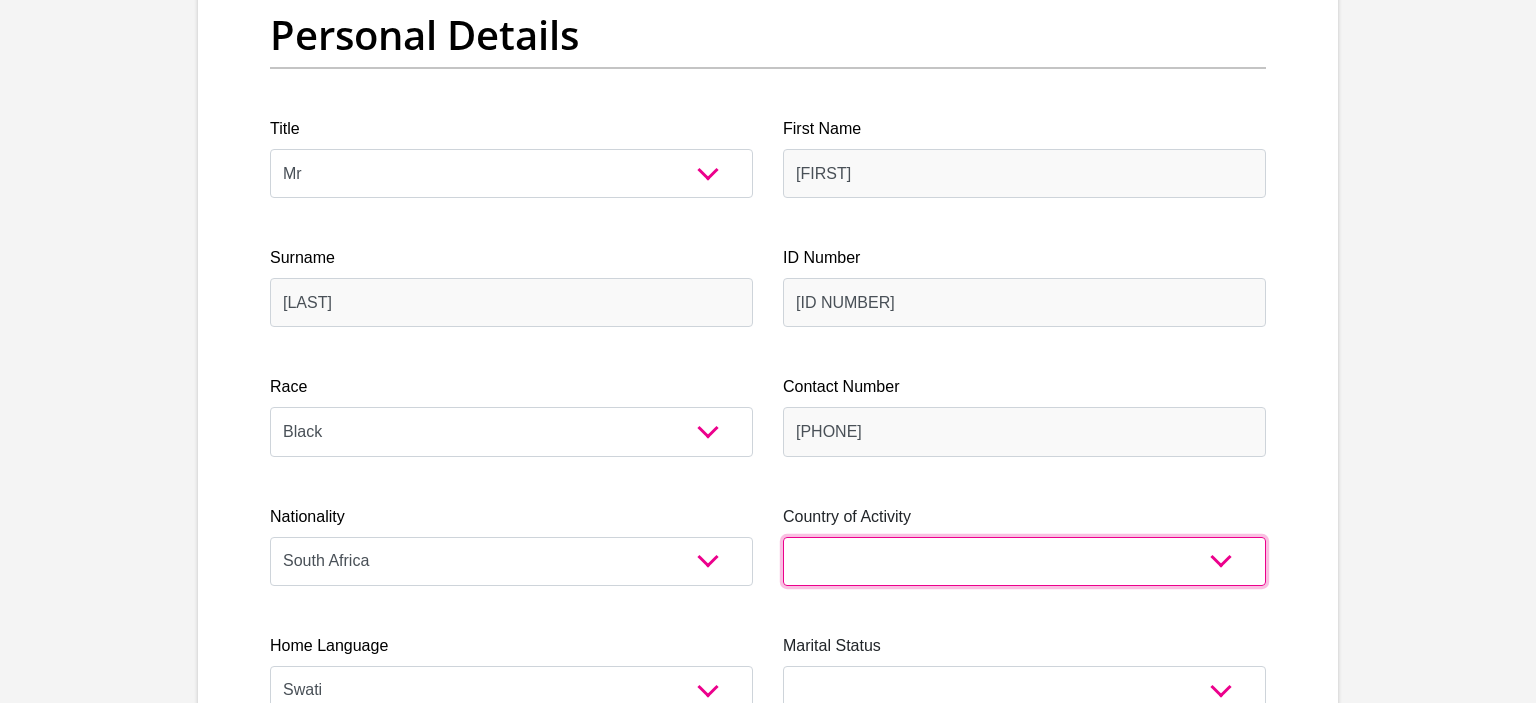 click on "South Africa
Afghanistan
Aland Islands
Albania
Algeria
America Samoa
American Virgin Islands
Andorra
Angola
Anguilla
Antarctica
Antigua and Barbuda
Argentina
Armenia
Aruba
Ascension Island
Australia
Austria
Azerbaijan
Chad" at bounding box center (1024, 561) 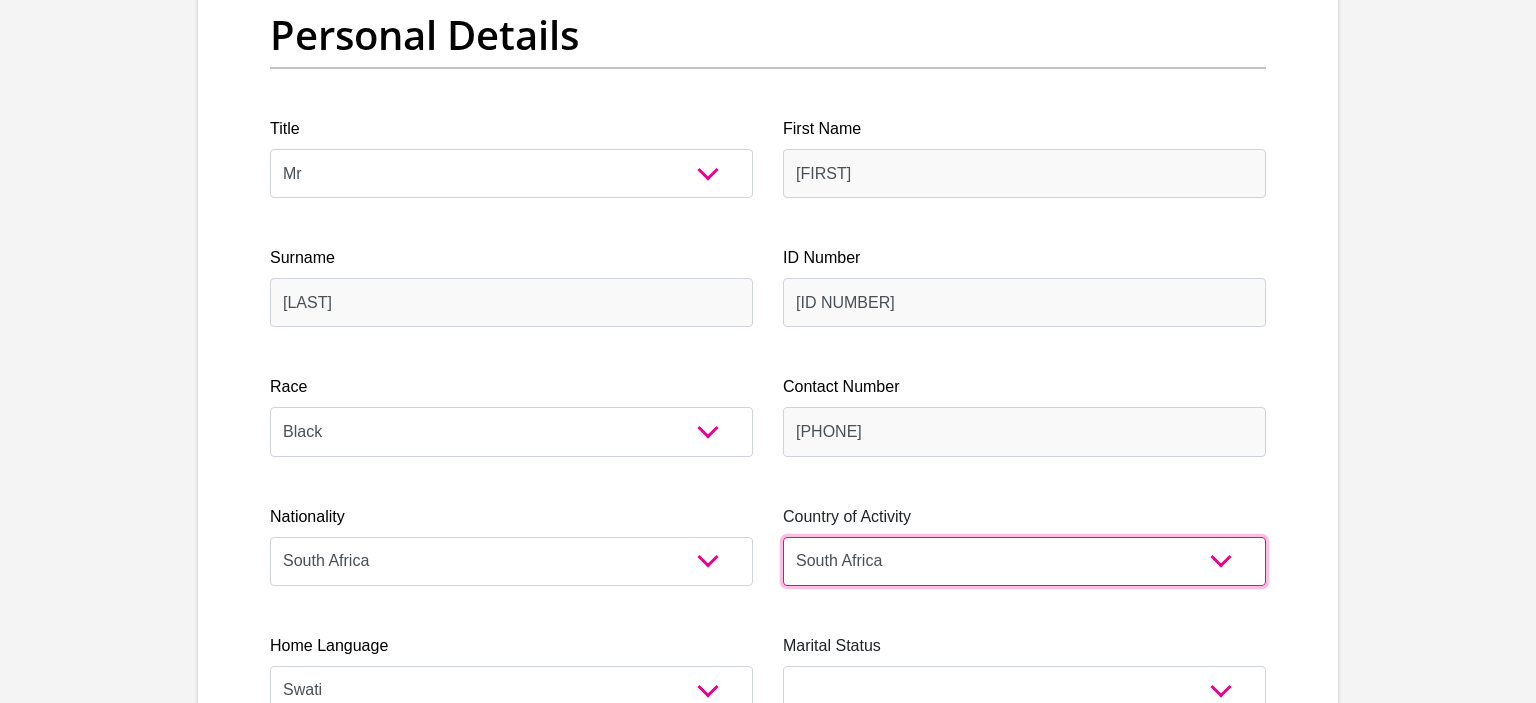 click on "South Africa" at bounding box center (0, 0) 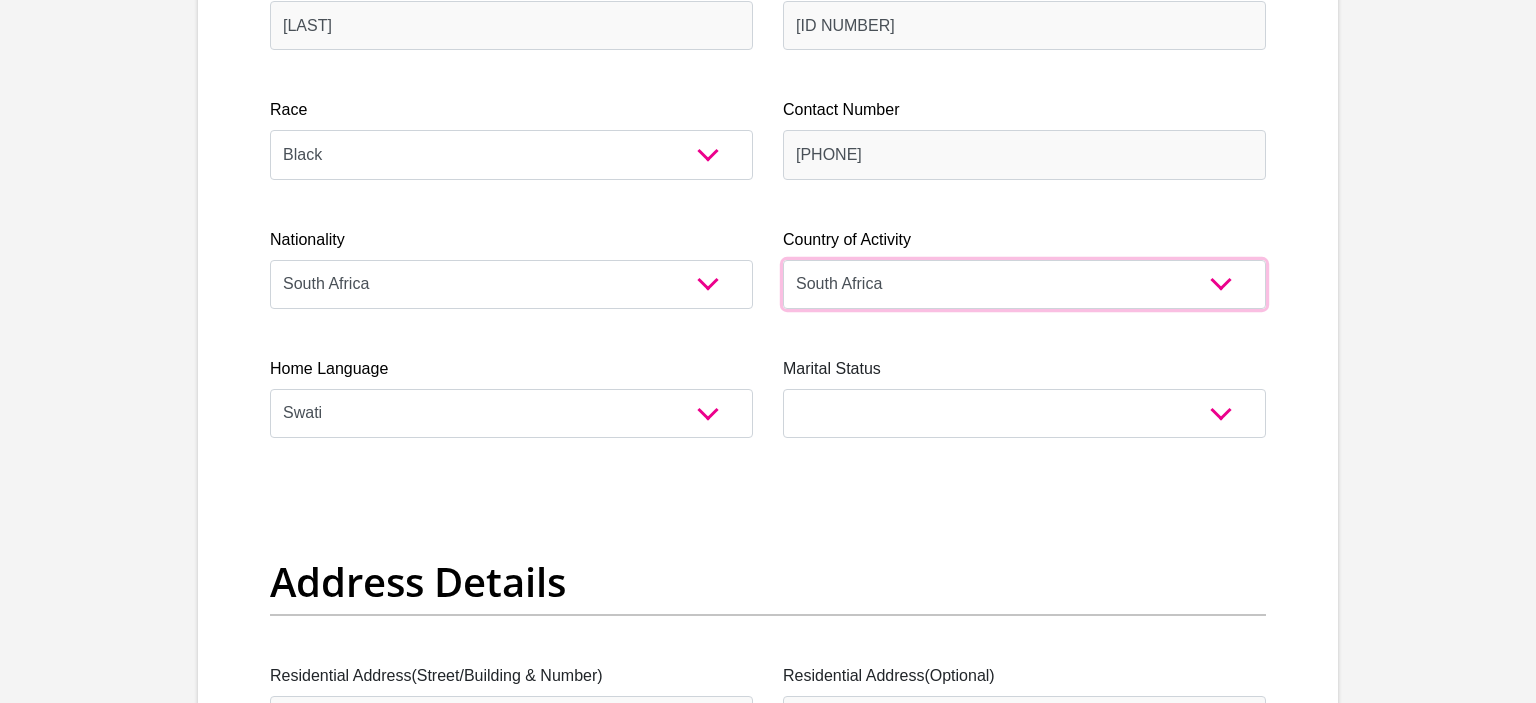 scroll, scrollTop: 512, scrollLeft: 0, axis: vertical 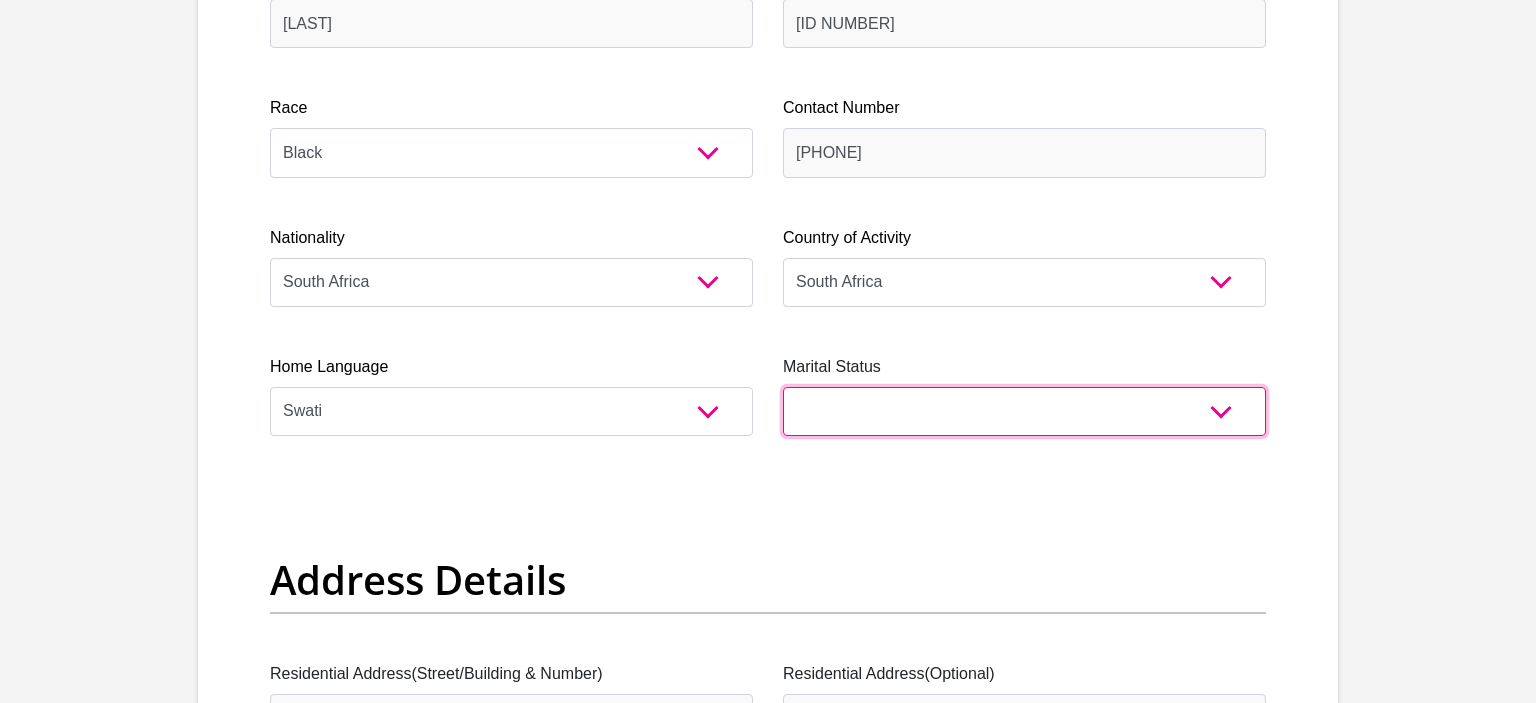 click on "Married ANC
Single
Divorced
Widowed
Married COP or Customary Law" at bounding box center [1024, 411] 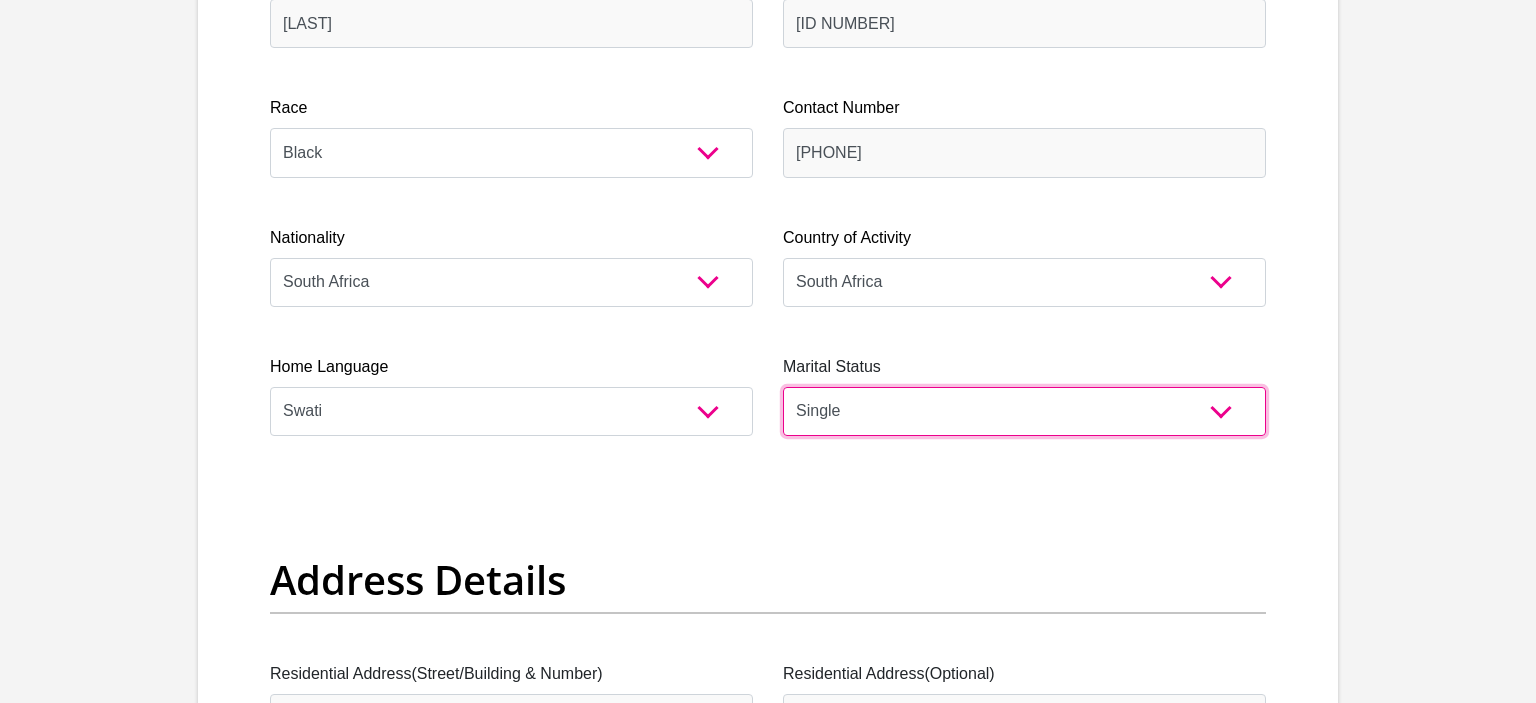 click on "Single" at bounding box center (0, 0) 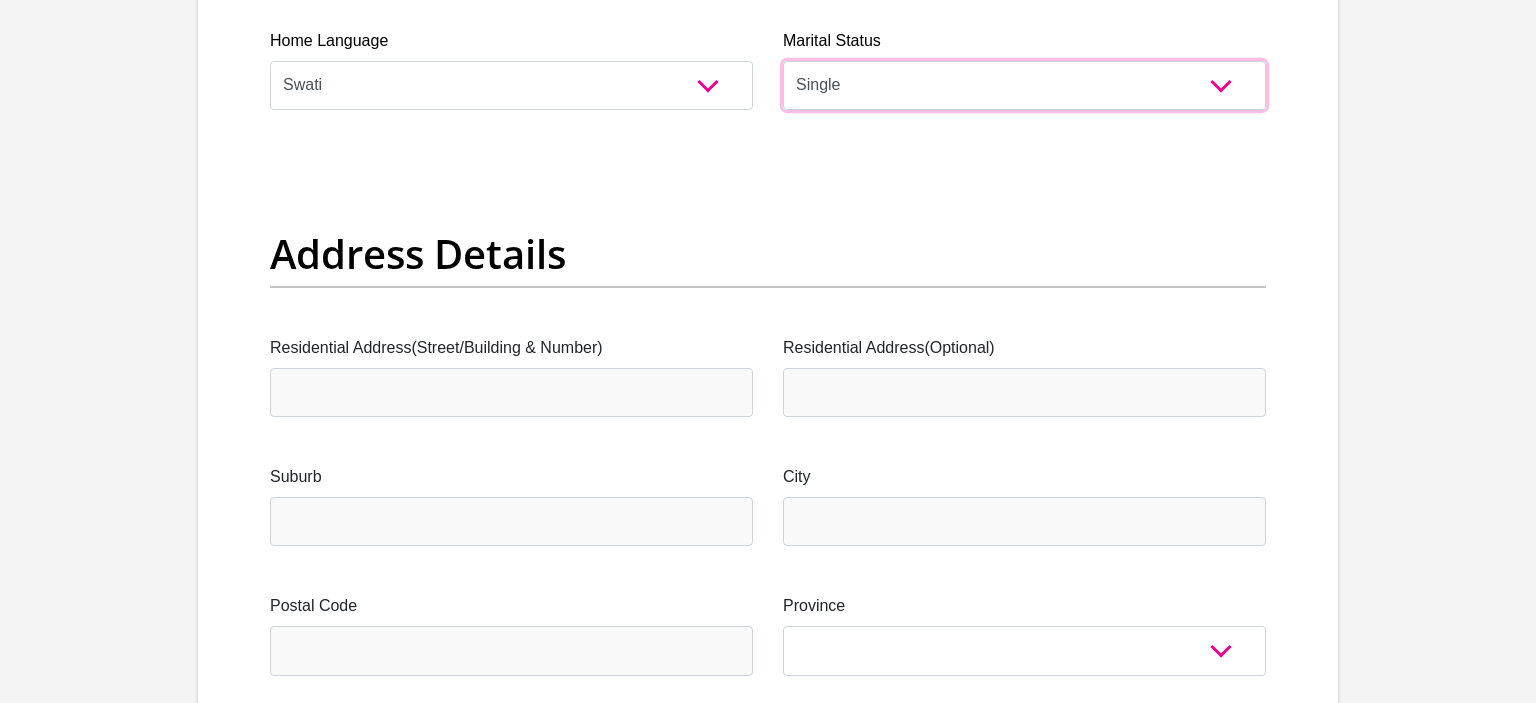 scroll, scrollTop: 840, scrollLeft: 0, axis: vertical 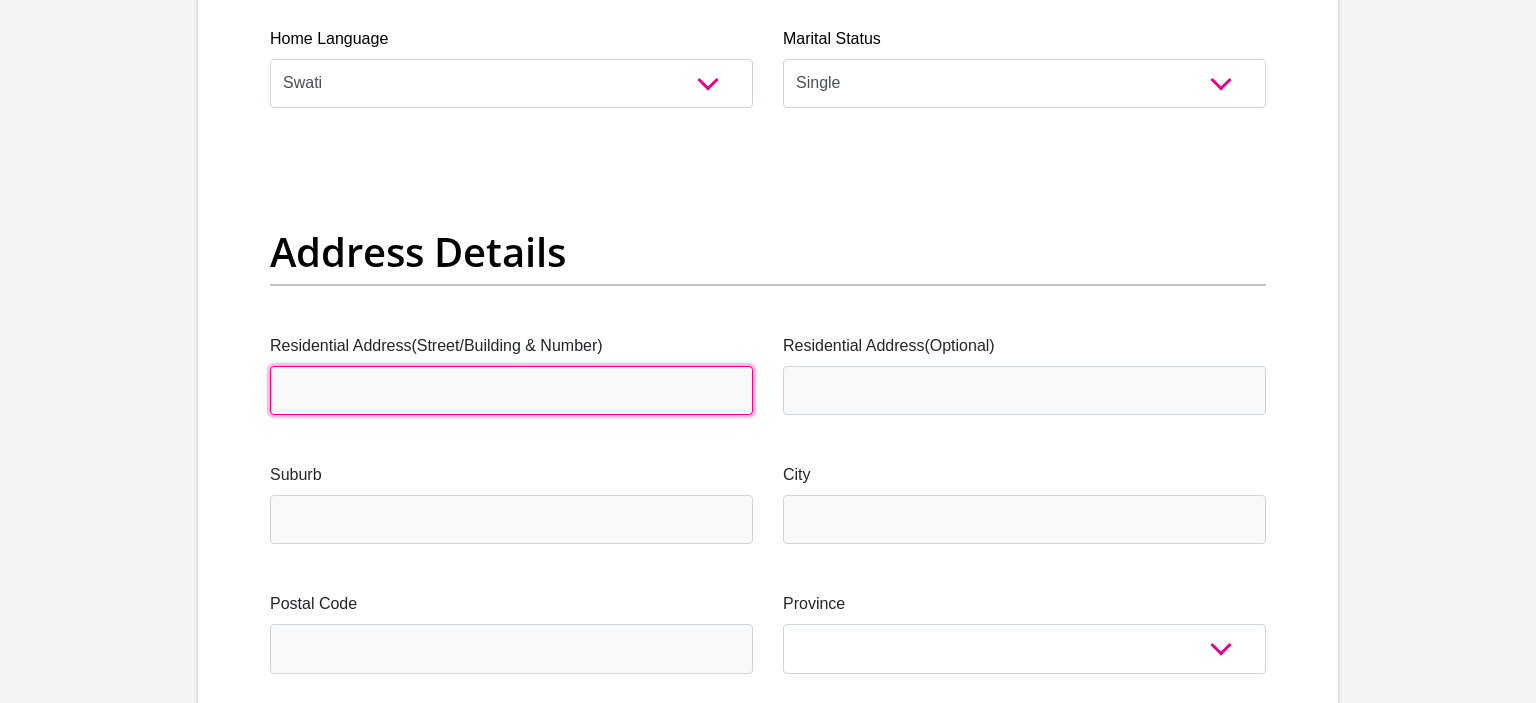 click on "Residential Address(Street/Building & Number)" at bounding box center [511, 390] 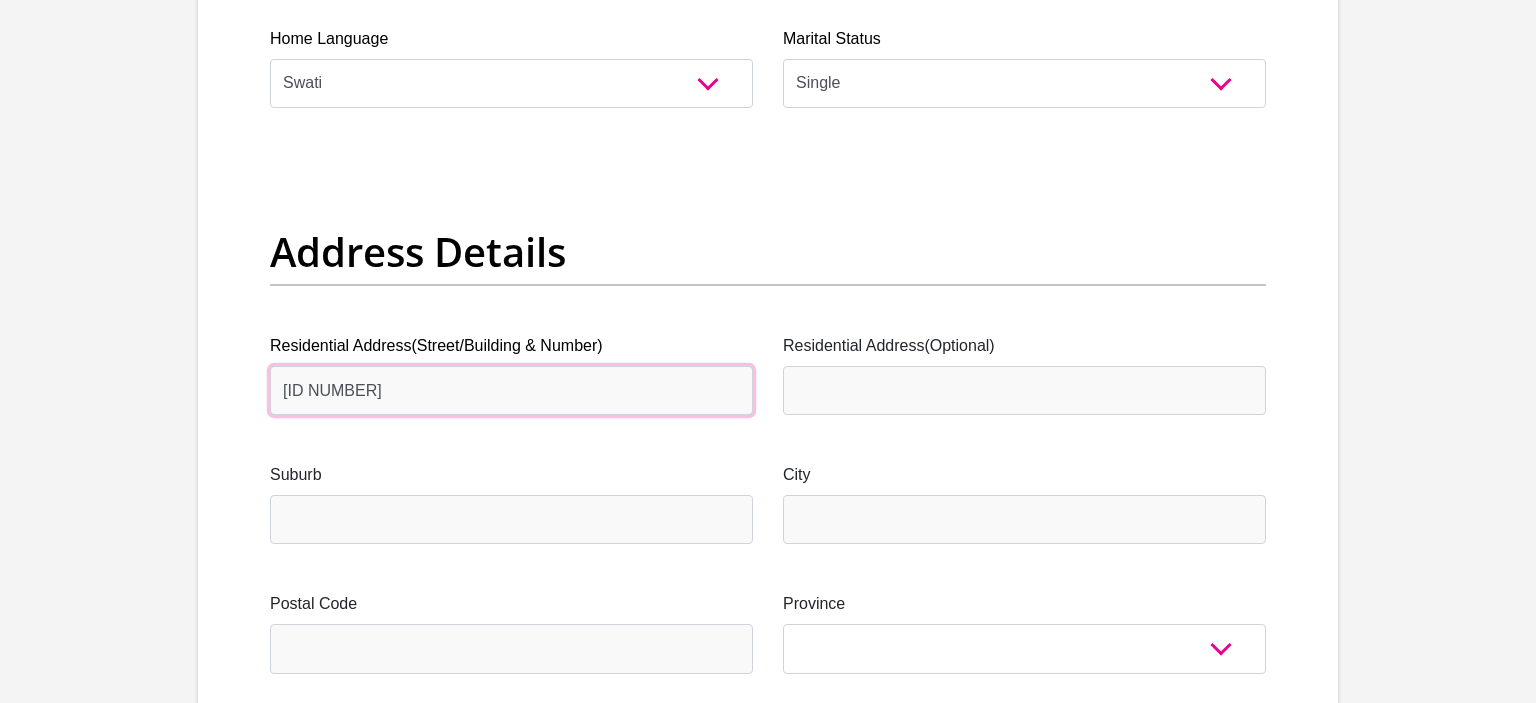 type on "[ID NUMBER]" 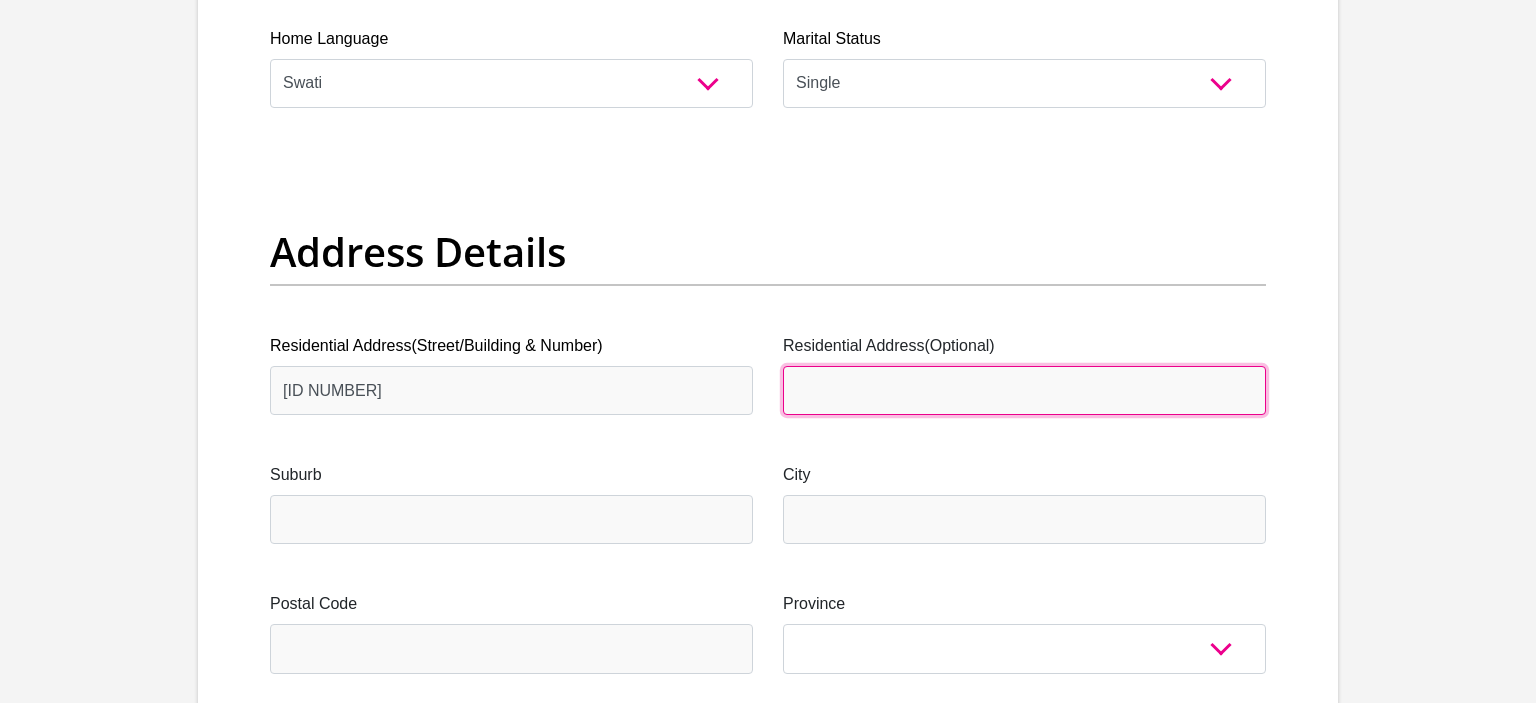 click on "Residential Address(Optional)" at bounding box center (1024, 390) 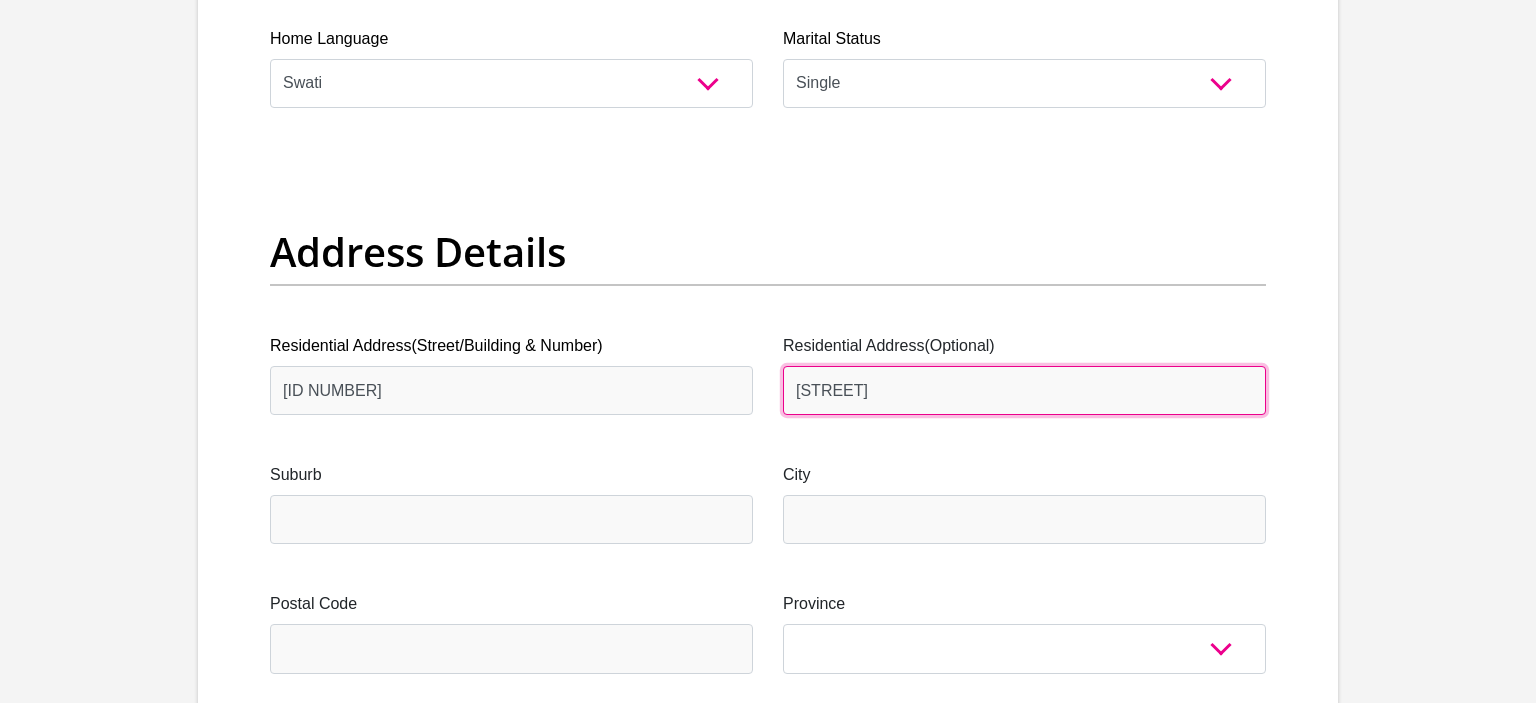 type on "[STREET]" 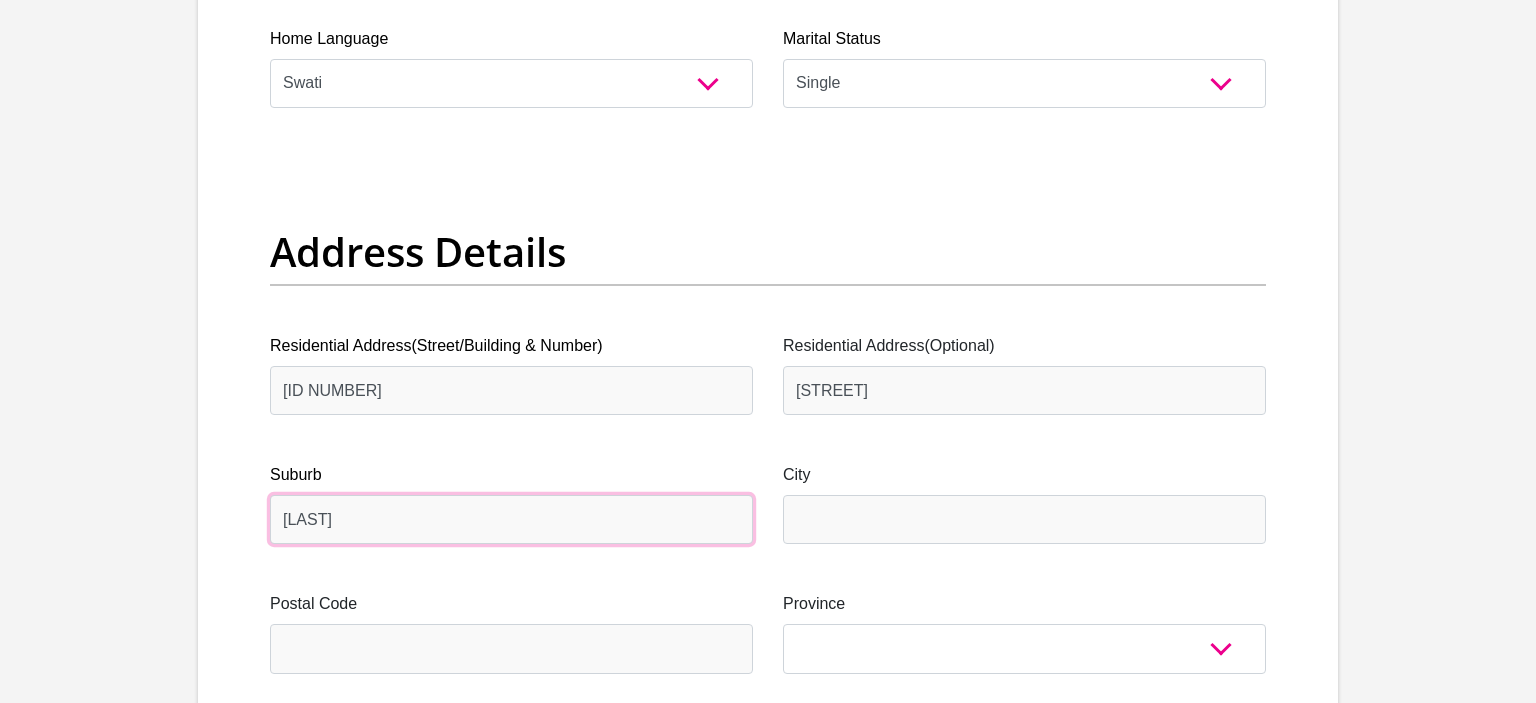 type on "[LAST]" 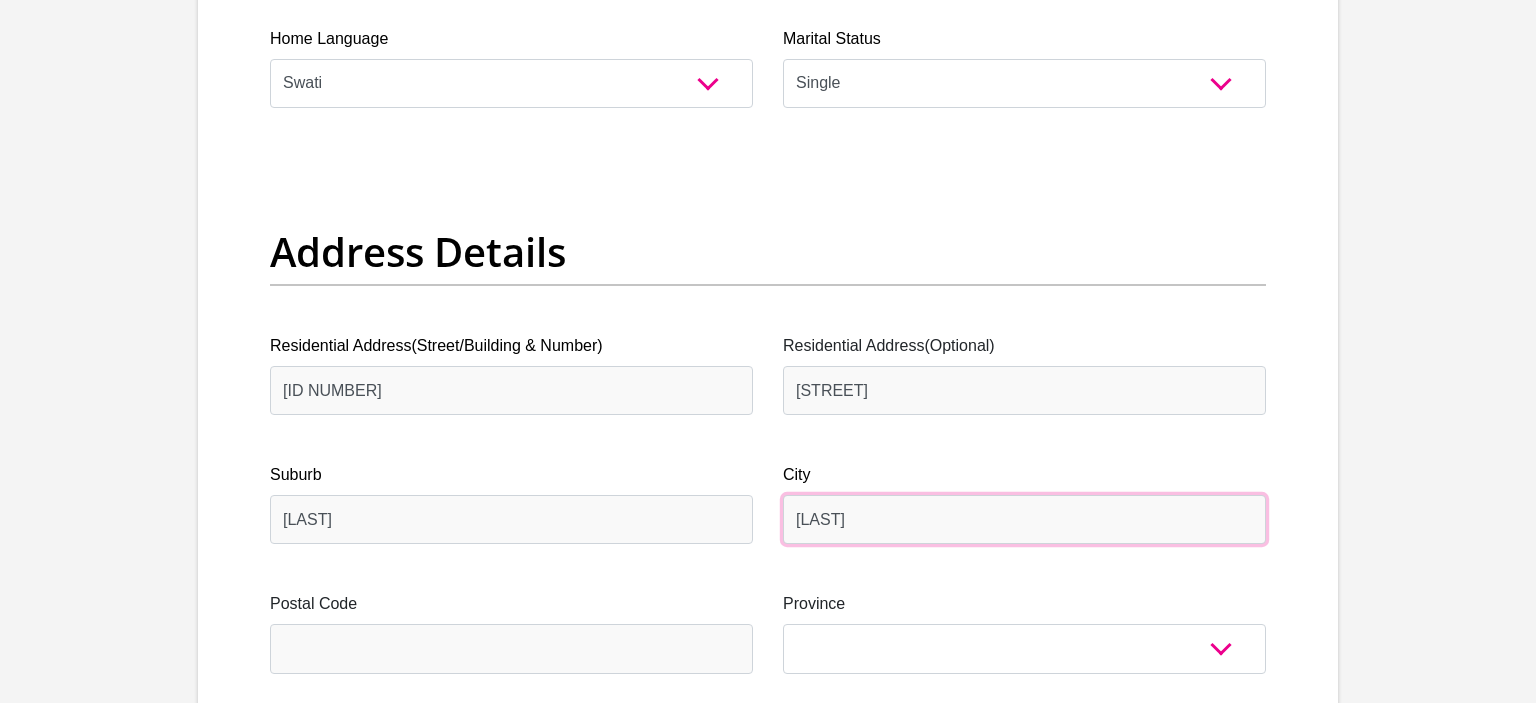 type on "[LAST]" 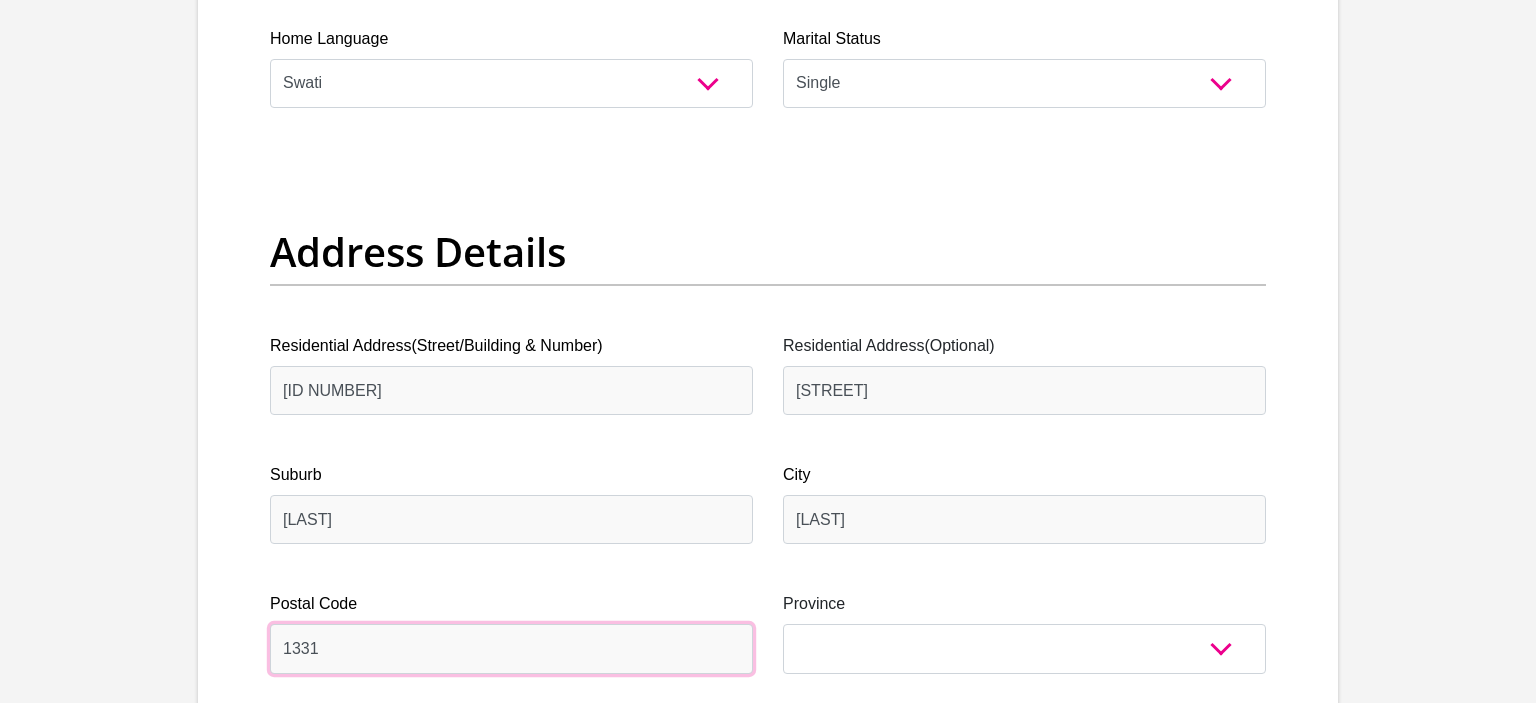 type on "1331" 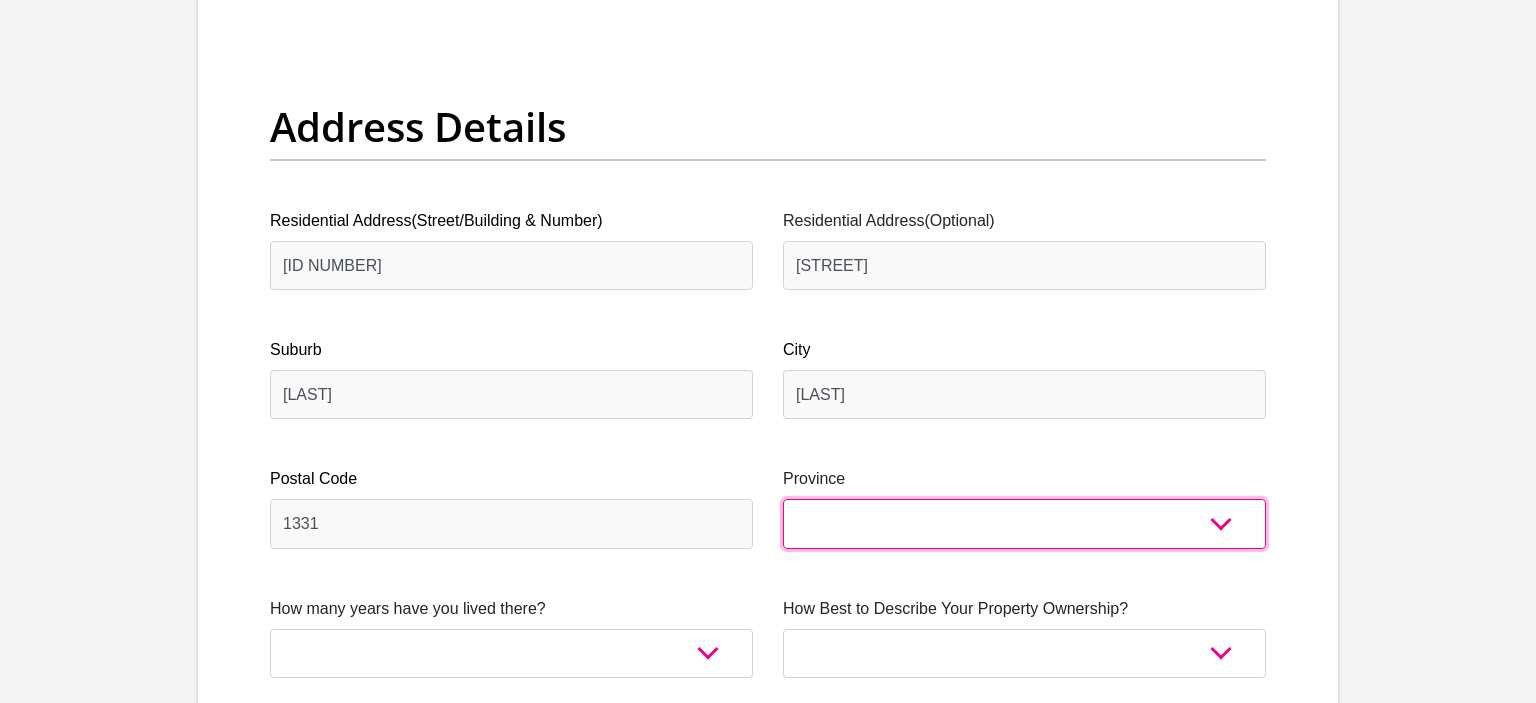 scroll, scrollTop: 972, scrollLeft: 0, axis: vertical 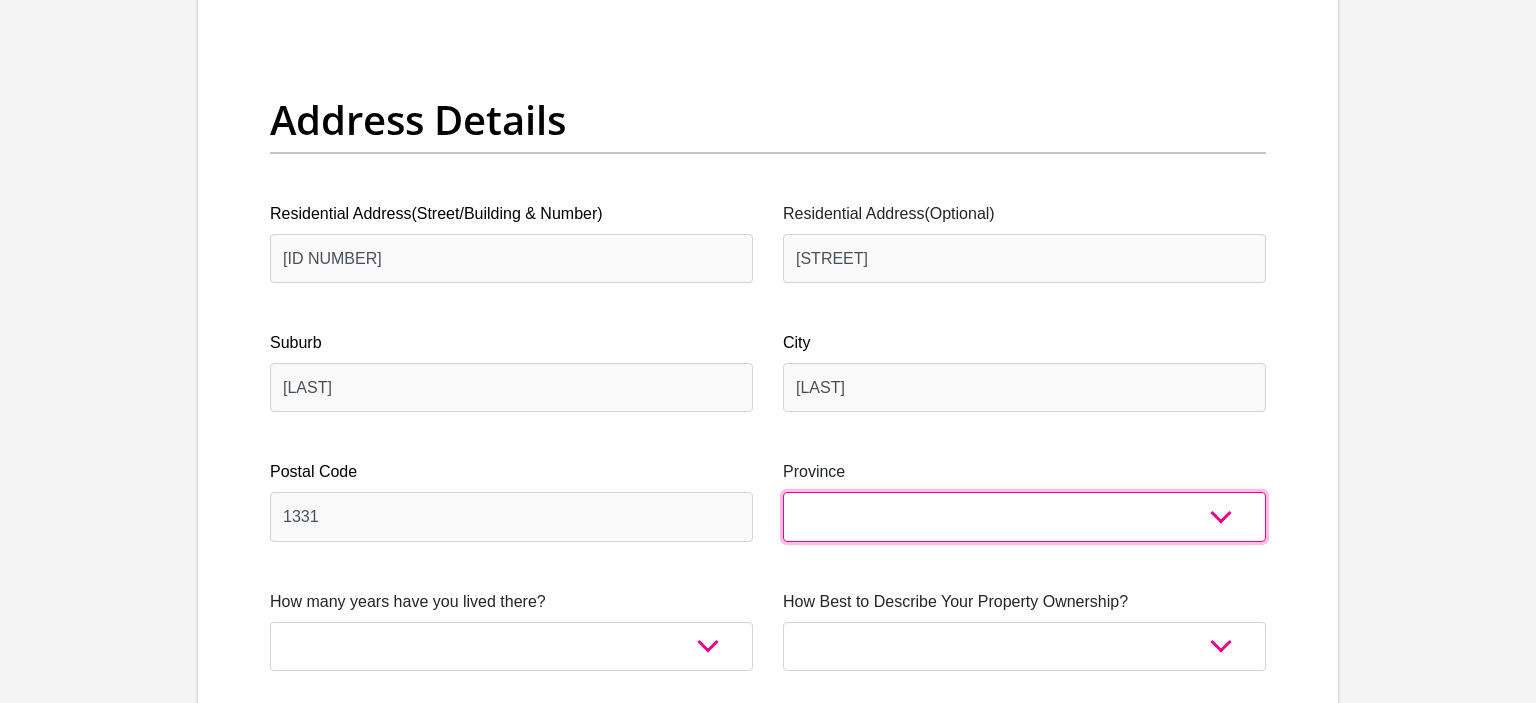 click on "Eastern Cape
Free State
Gauteng
KwaZulu-Natal
Limpopo
Mpumalanga
Northern Cape
North West
Western Cape" at bounding box center (1024, 516) 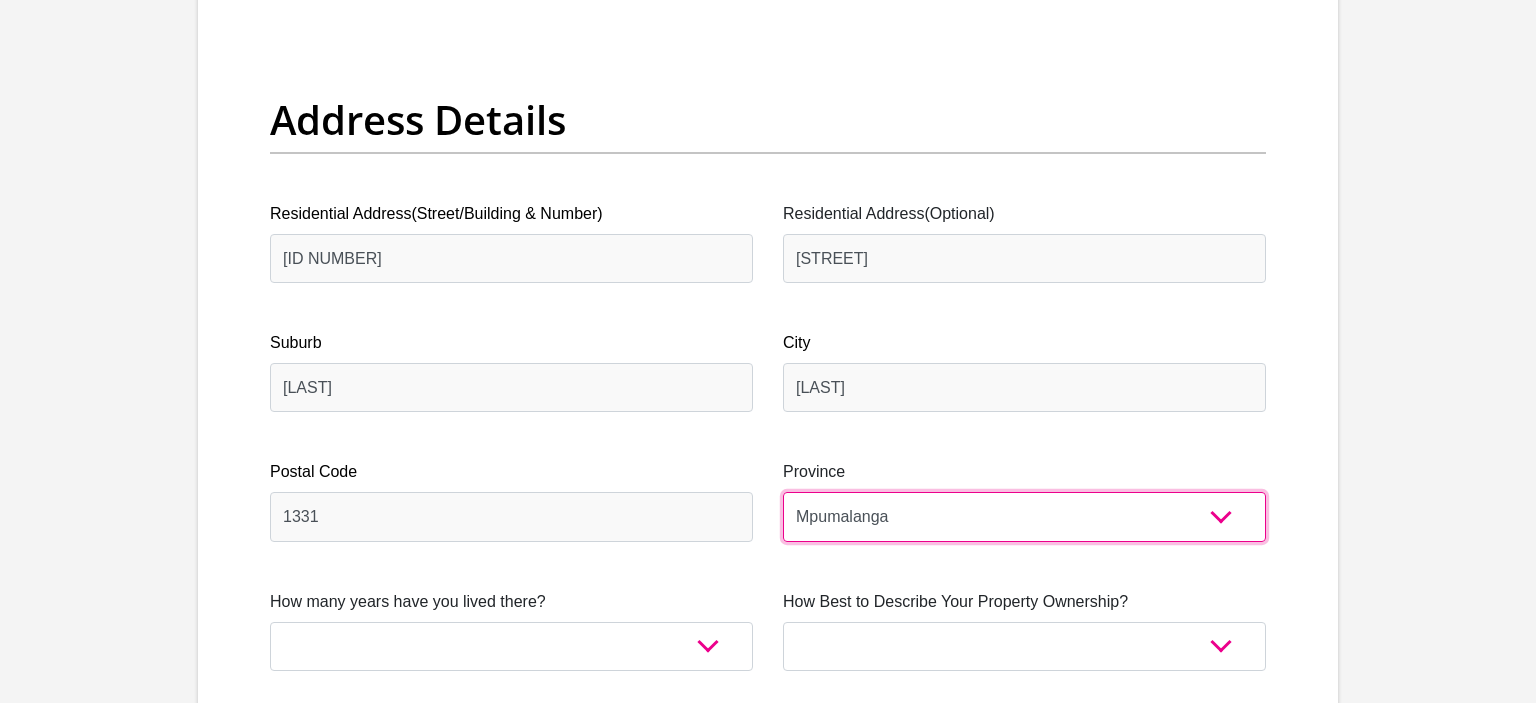 click on "Mpumalanga" at bounding box center [0, 0] 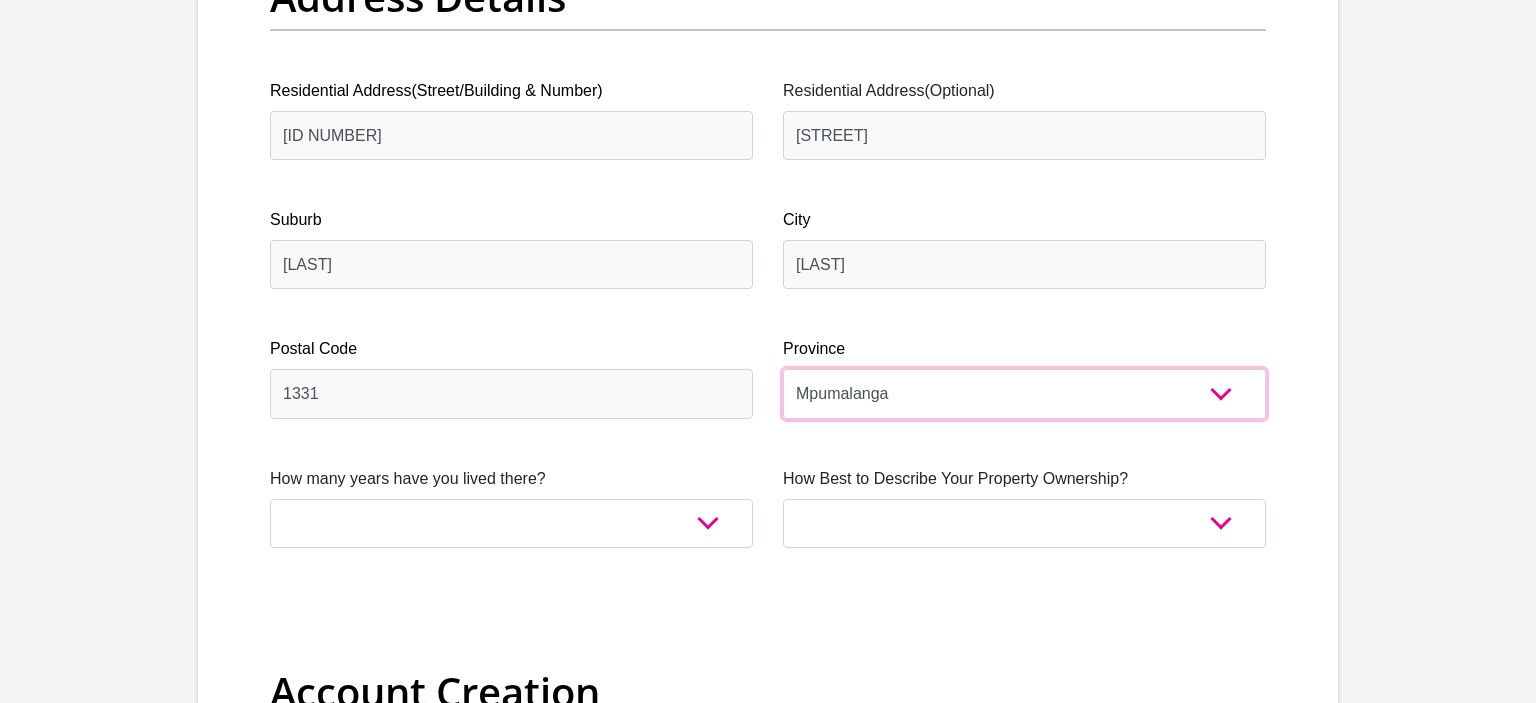 scroll, scrollTop: 1140, scrollLeft: 0, axis: vertical 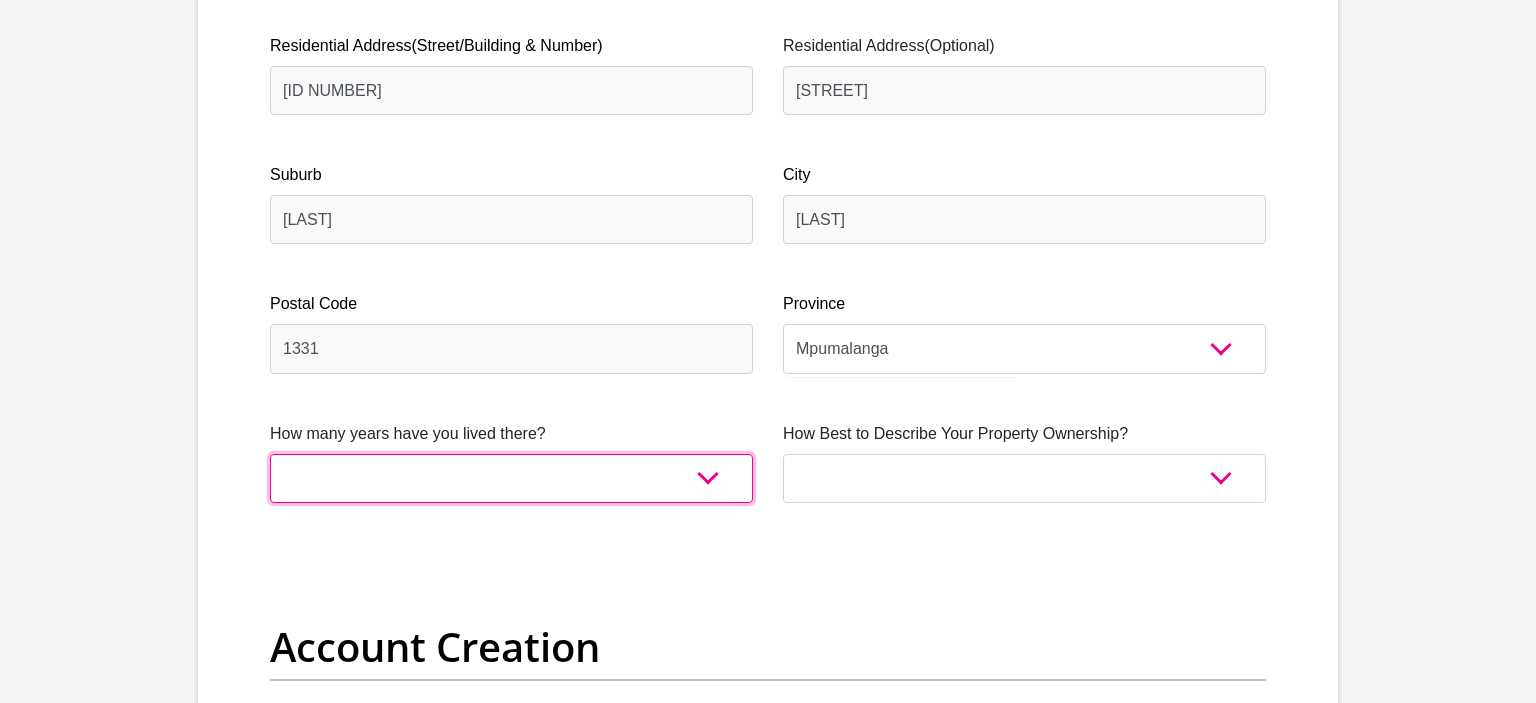 click on "less than 1 year
1-3 years
3-5 years
5+ years" at bounding box center [511, 478] 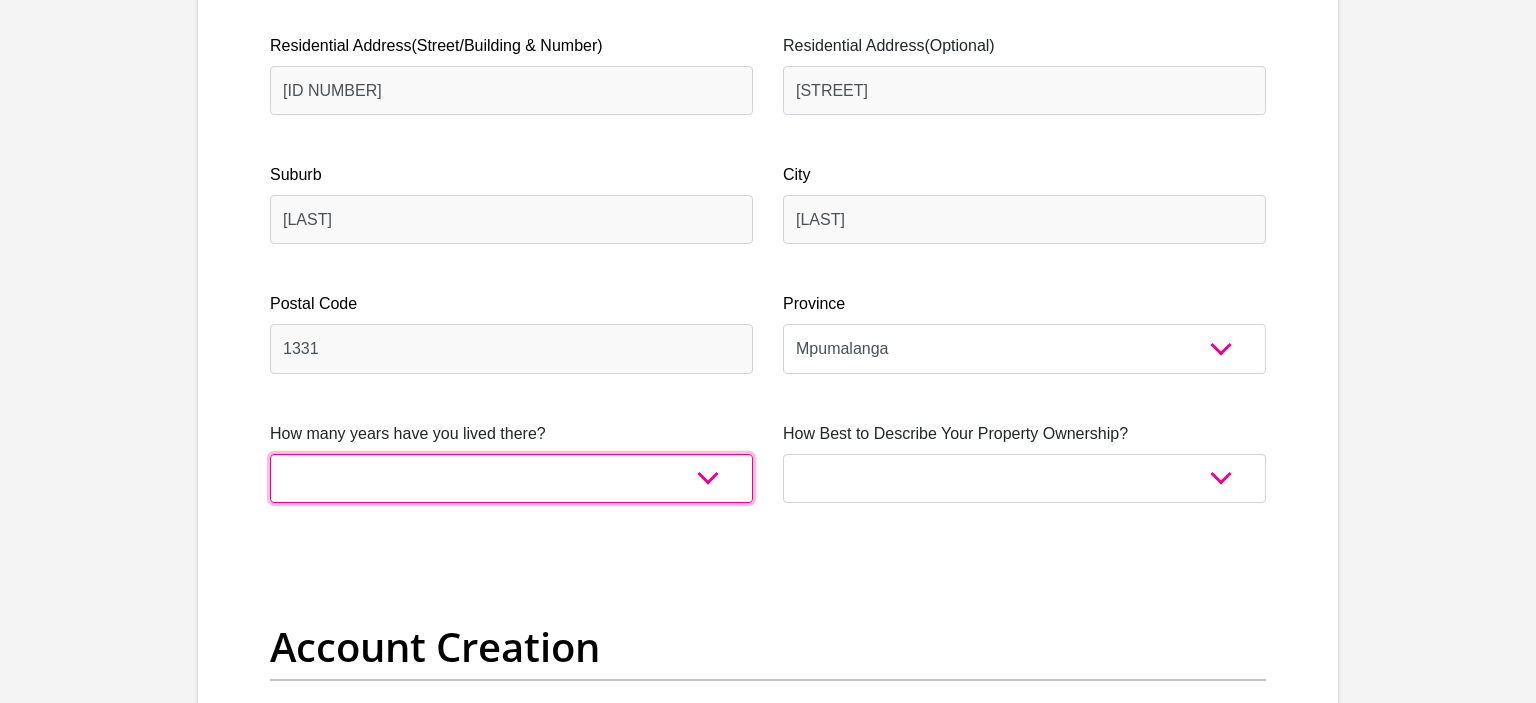 select on "5" 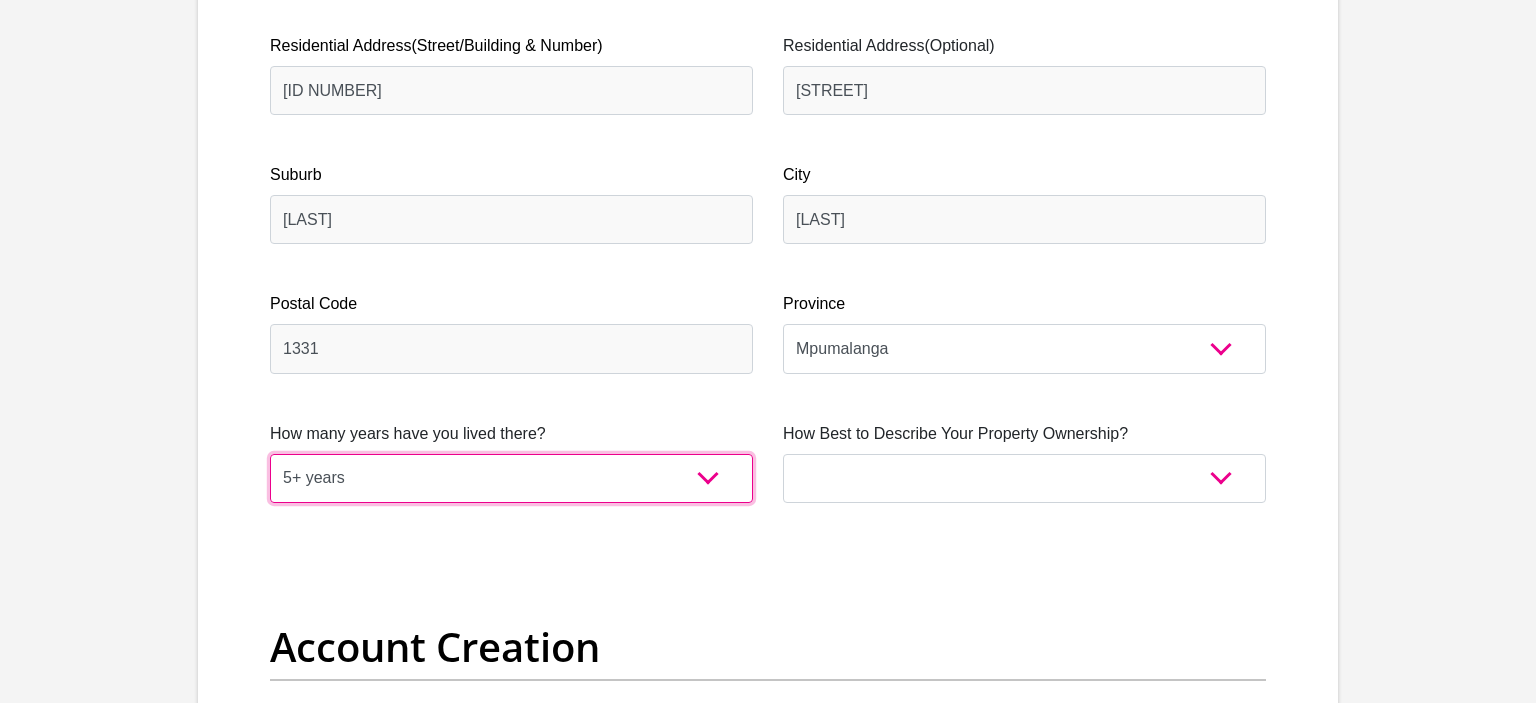click on "5+ years" at bounding box center (0, 0) 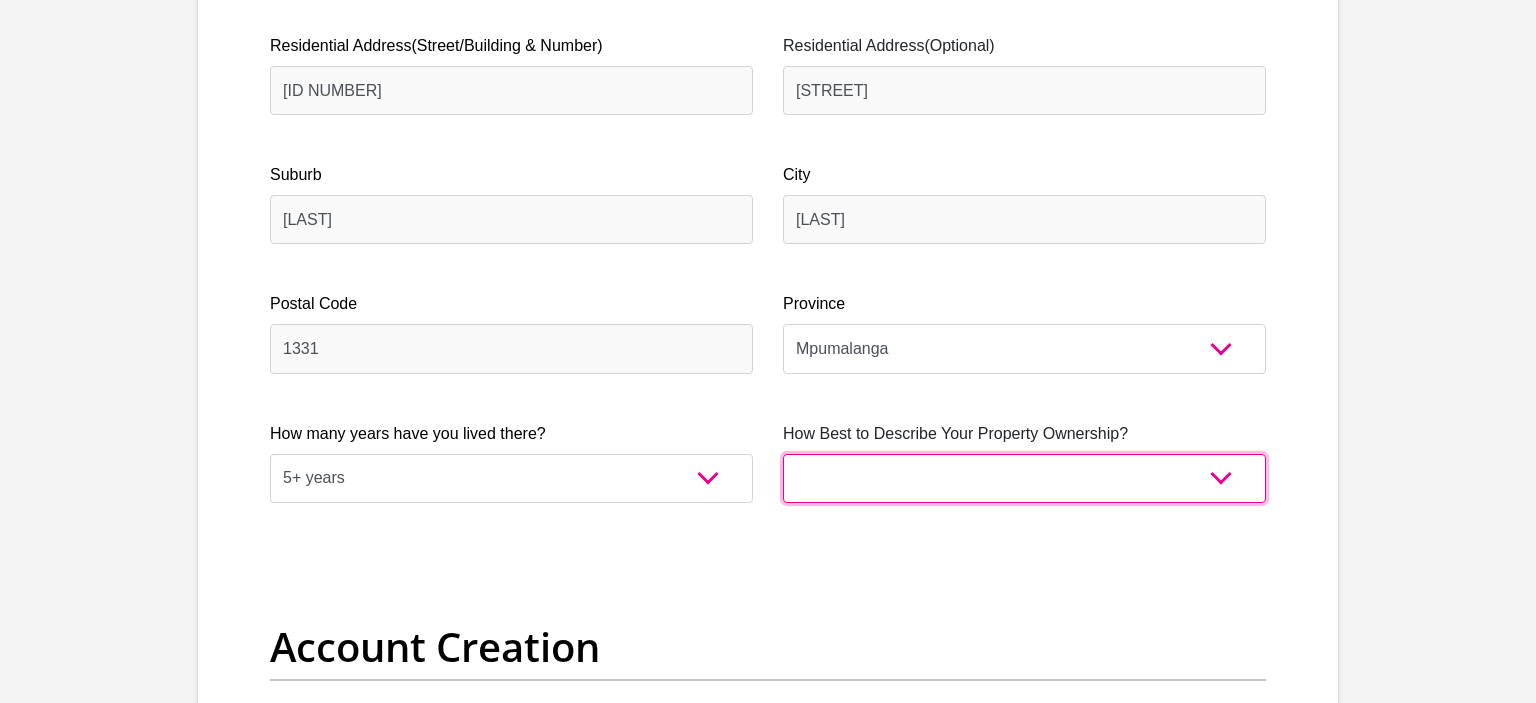click on "Owned
Rented
Family Owned
Company Dwelling" at bounding box center (1024, 478) 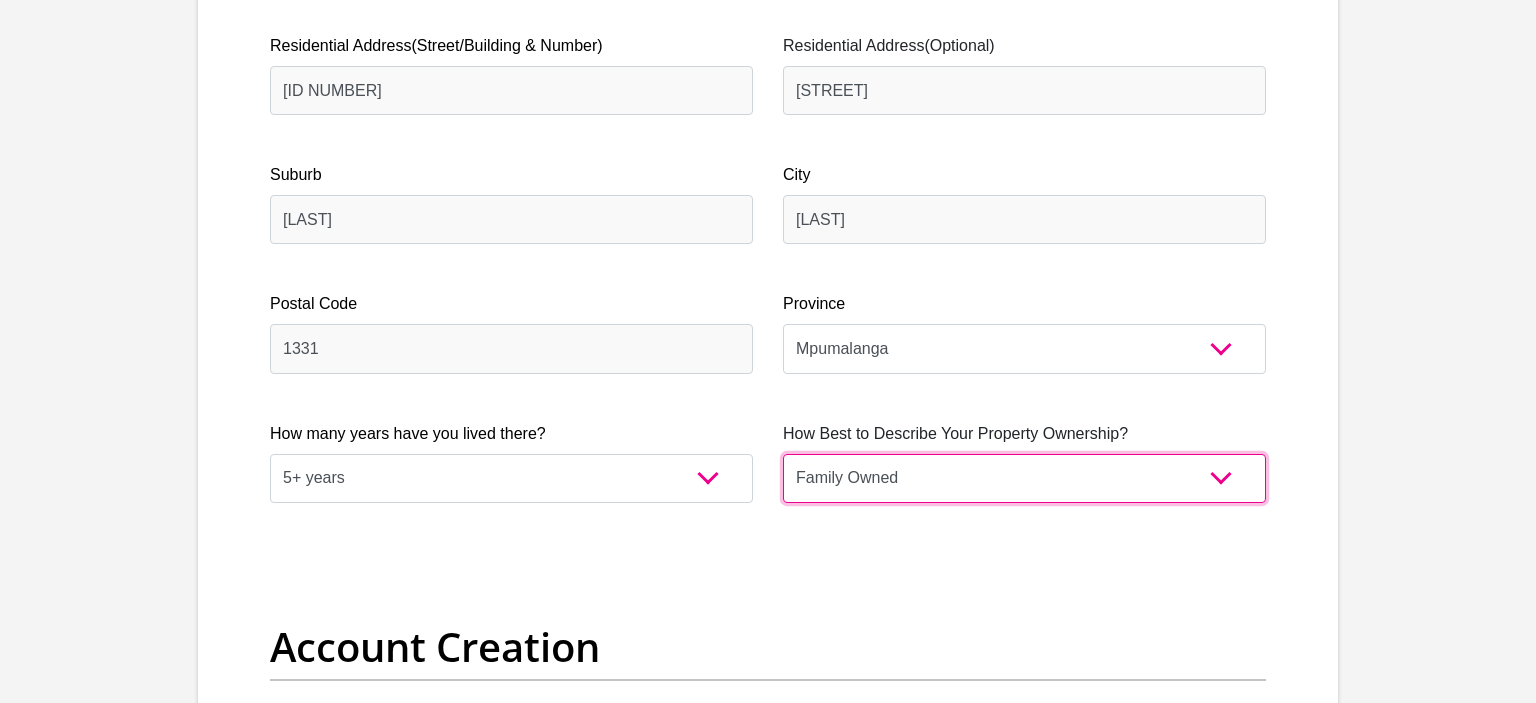click on "Family Owned" at bounding box center (0, 0) 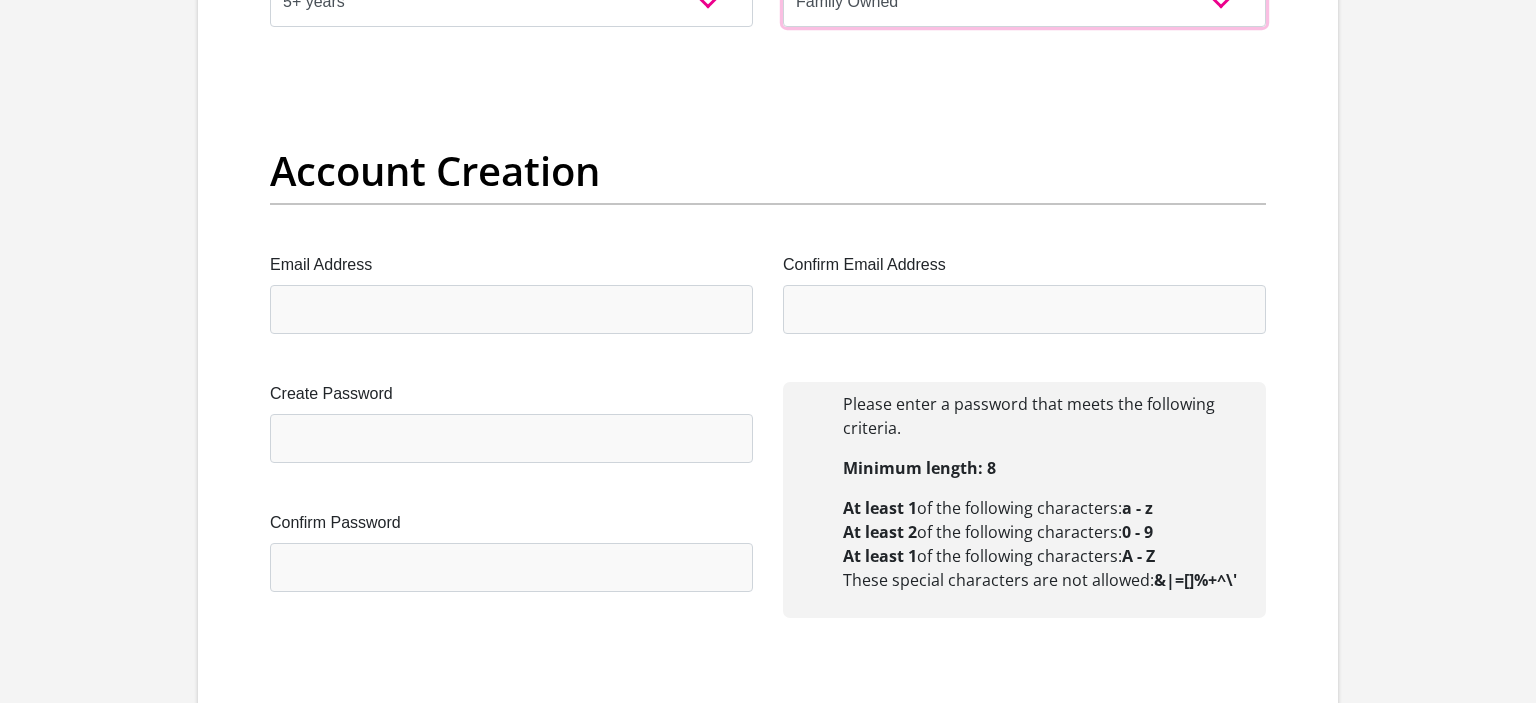 scroll, scrollTop: 1672, scrollLeft: 0, axis: vertical 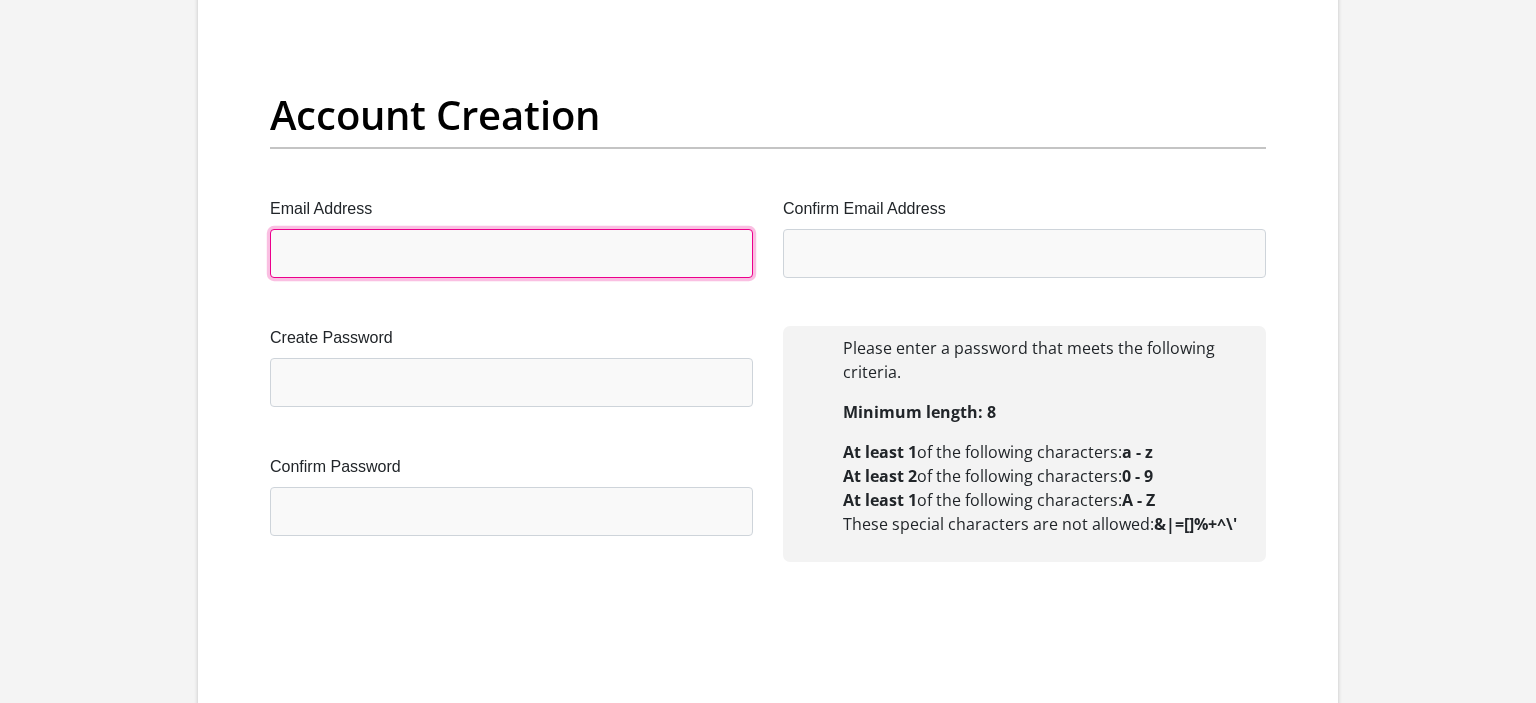 click on "Email Address" at bounding box center (511, 253) 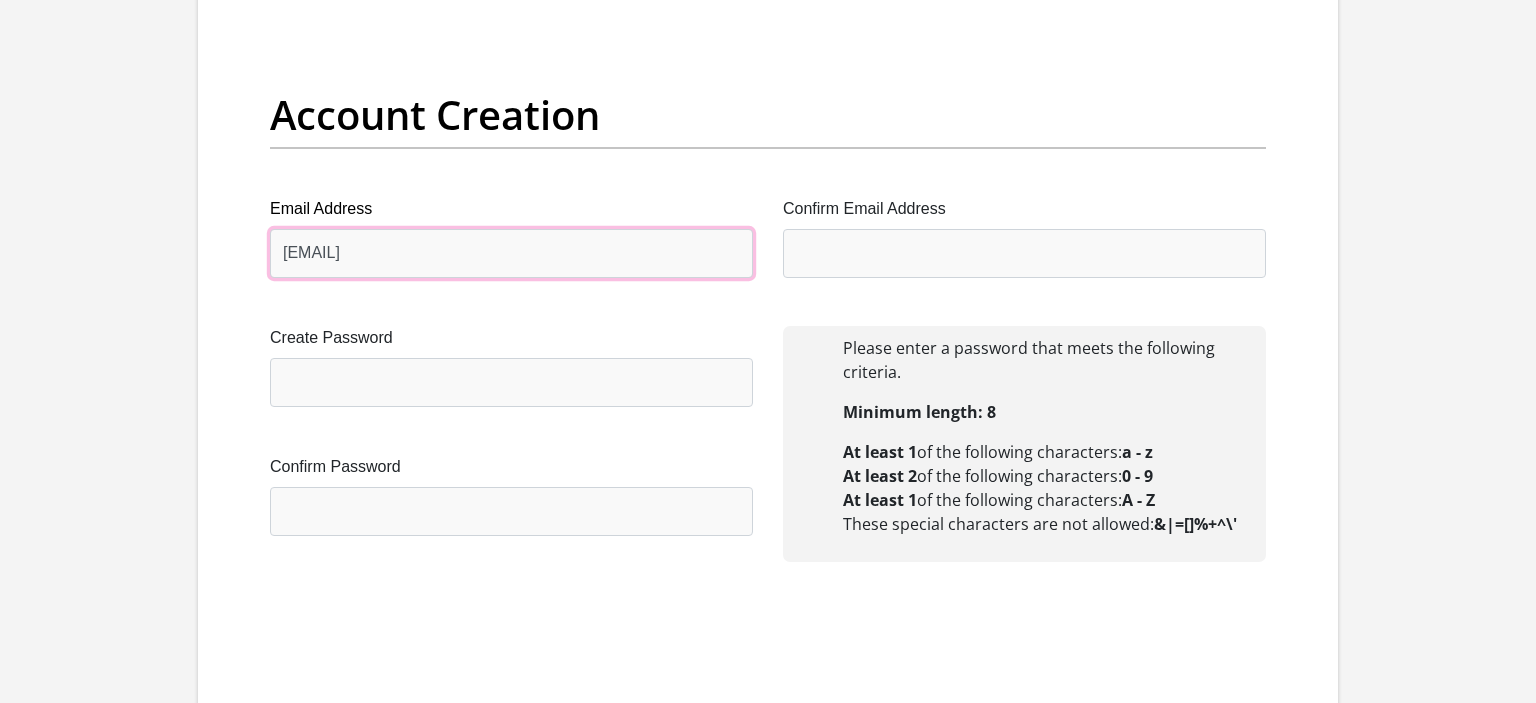 type on "[EMAIL]" 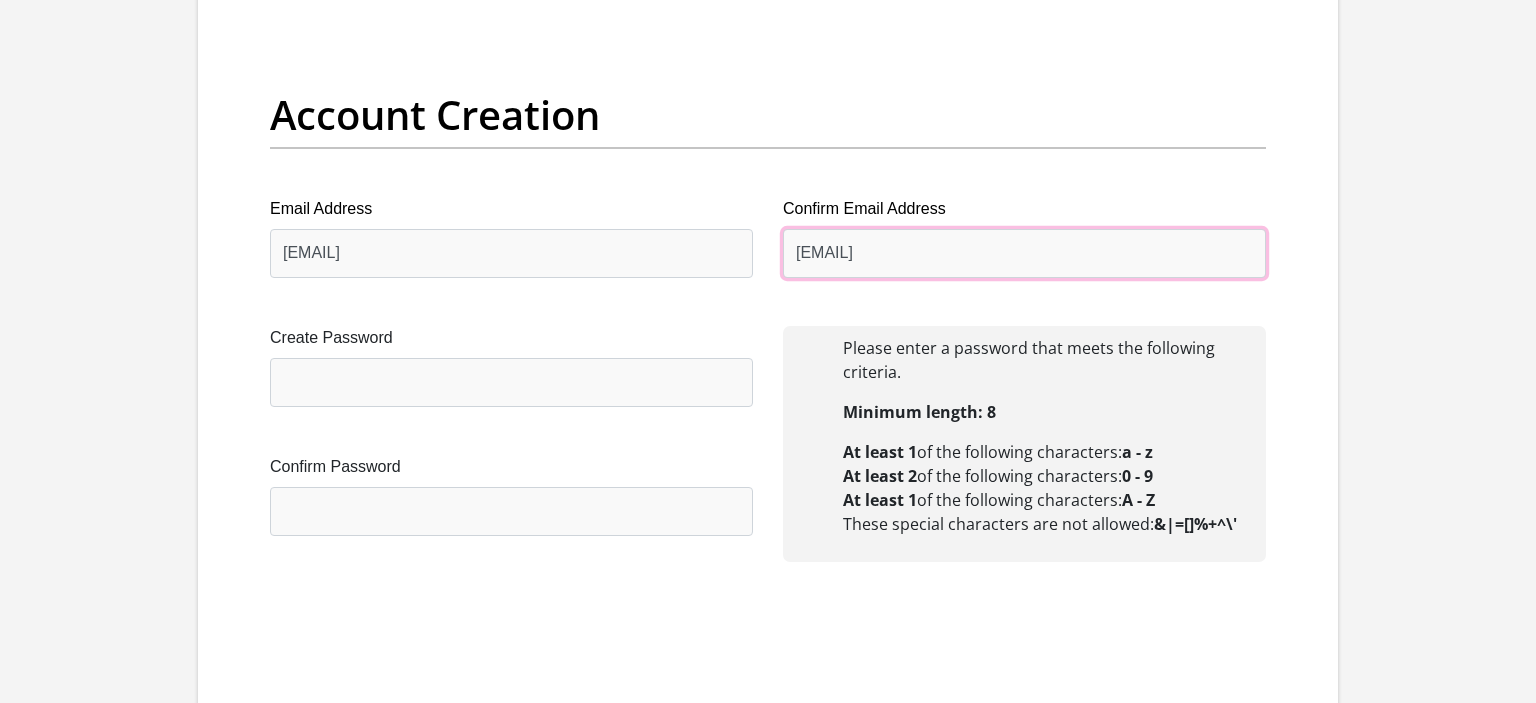 type on "[EMAIL]" 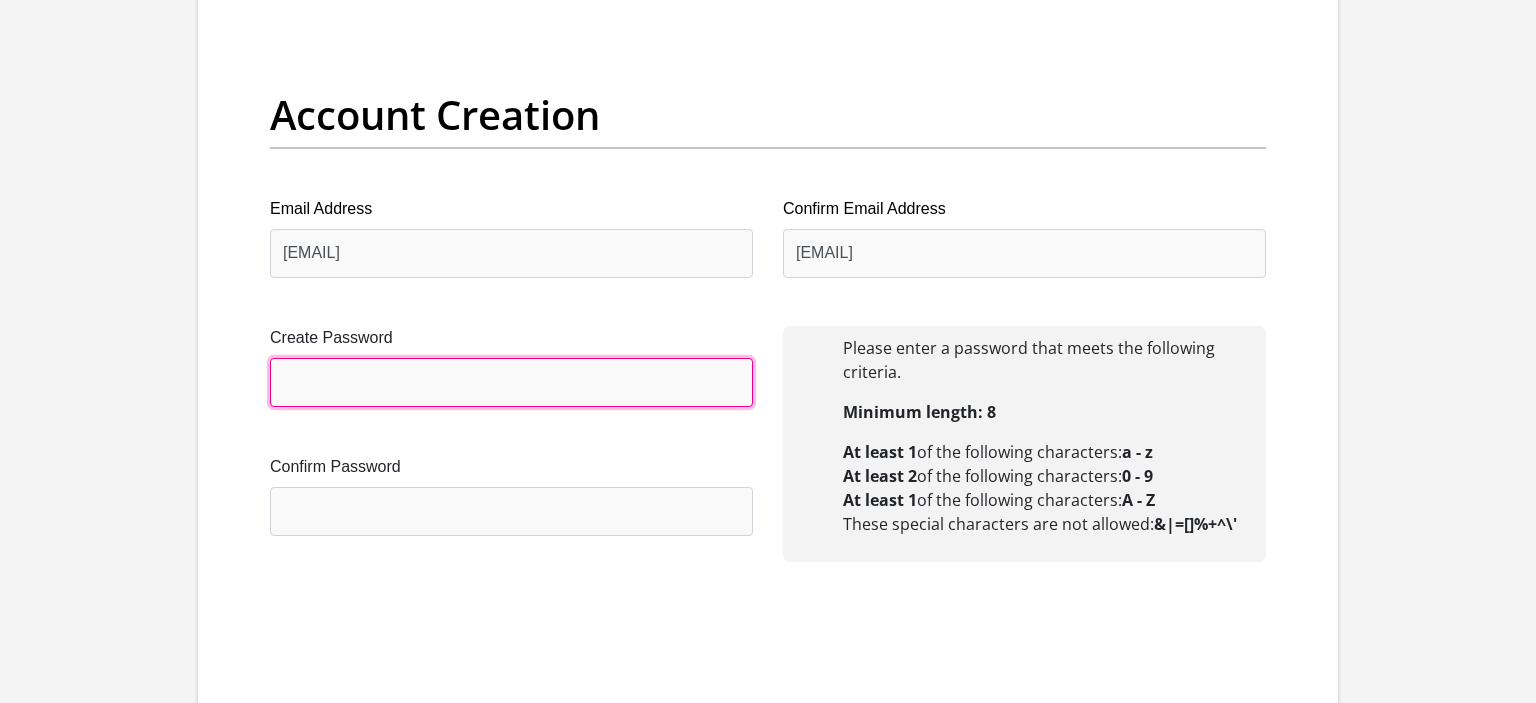 click on "Create Password" at bounding box center [511, 382] 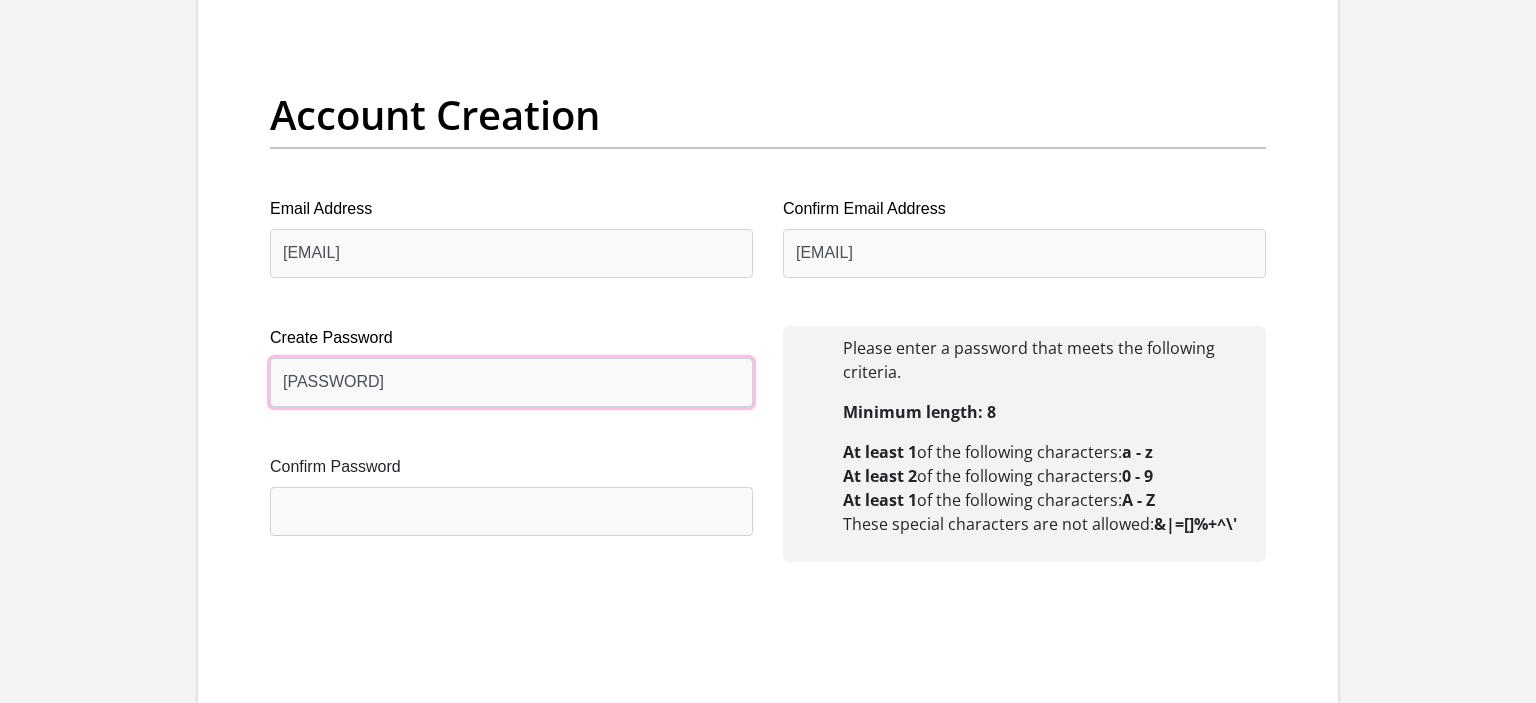 type on "[PASSWORD]" 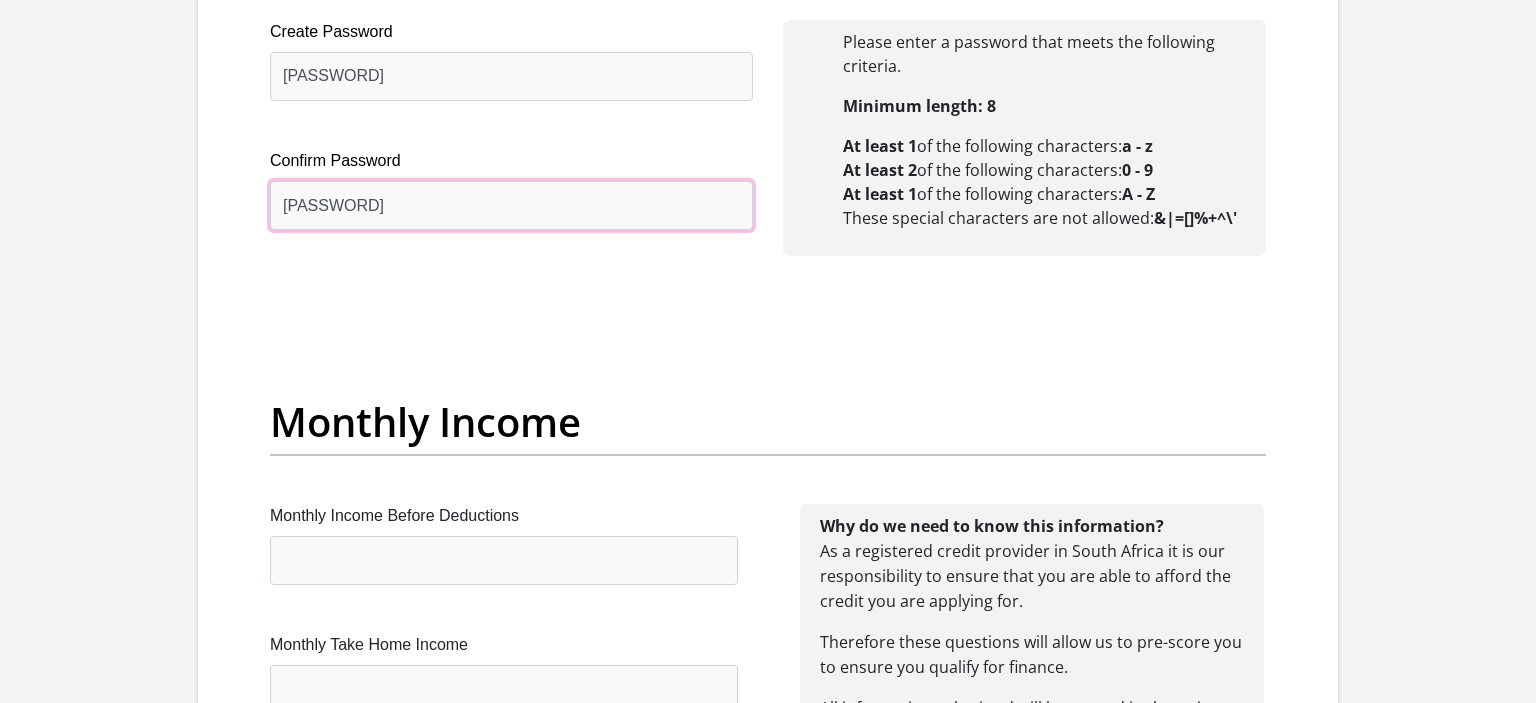 scroll, scrollTop: 1992, scrollLeft: 0, axis: vertical 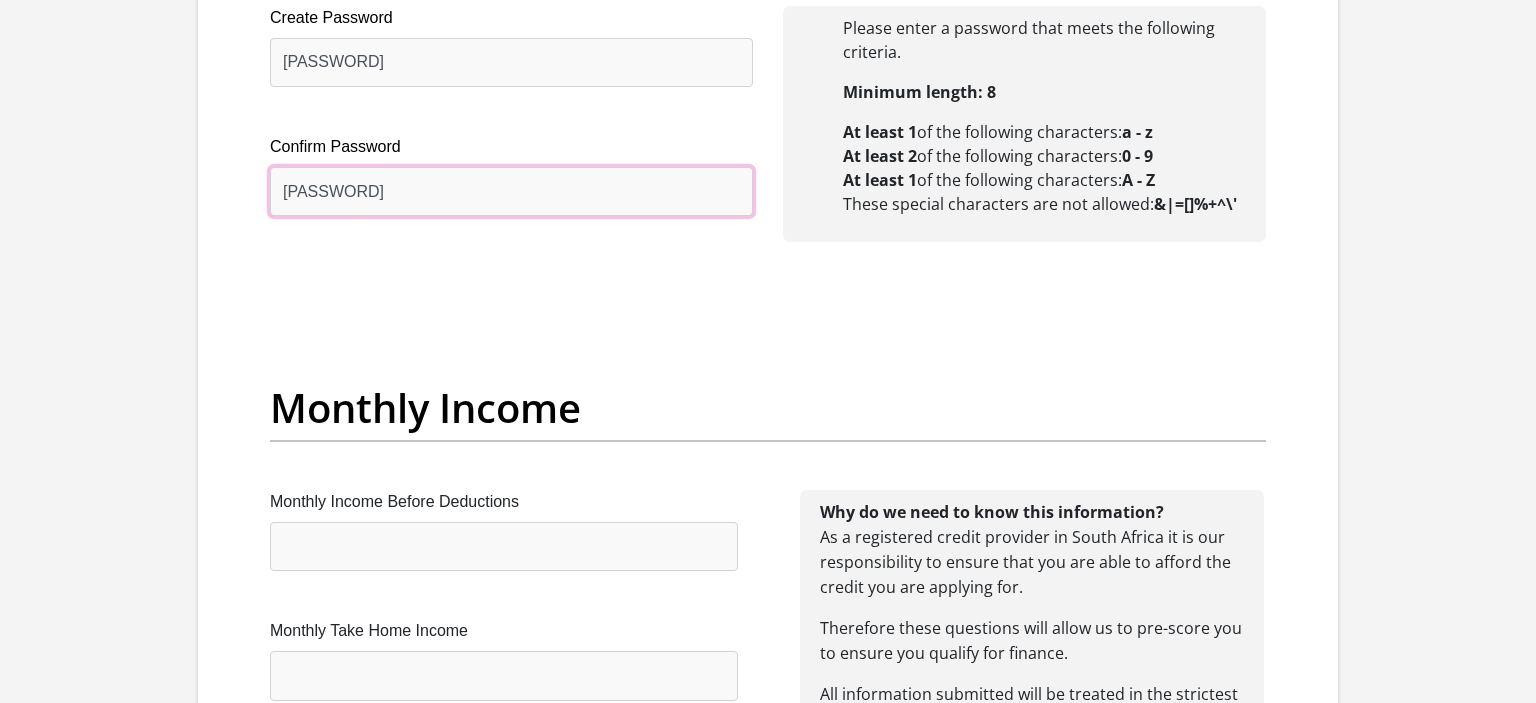 type on "[PASSWORD]" 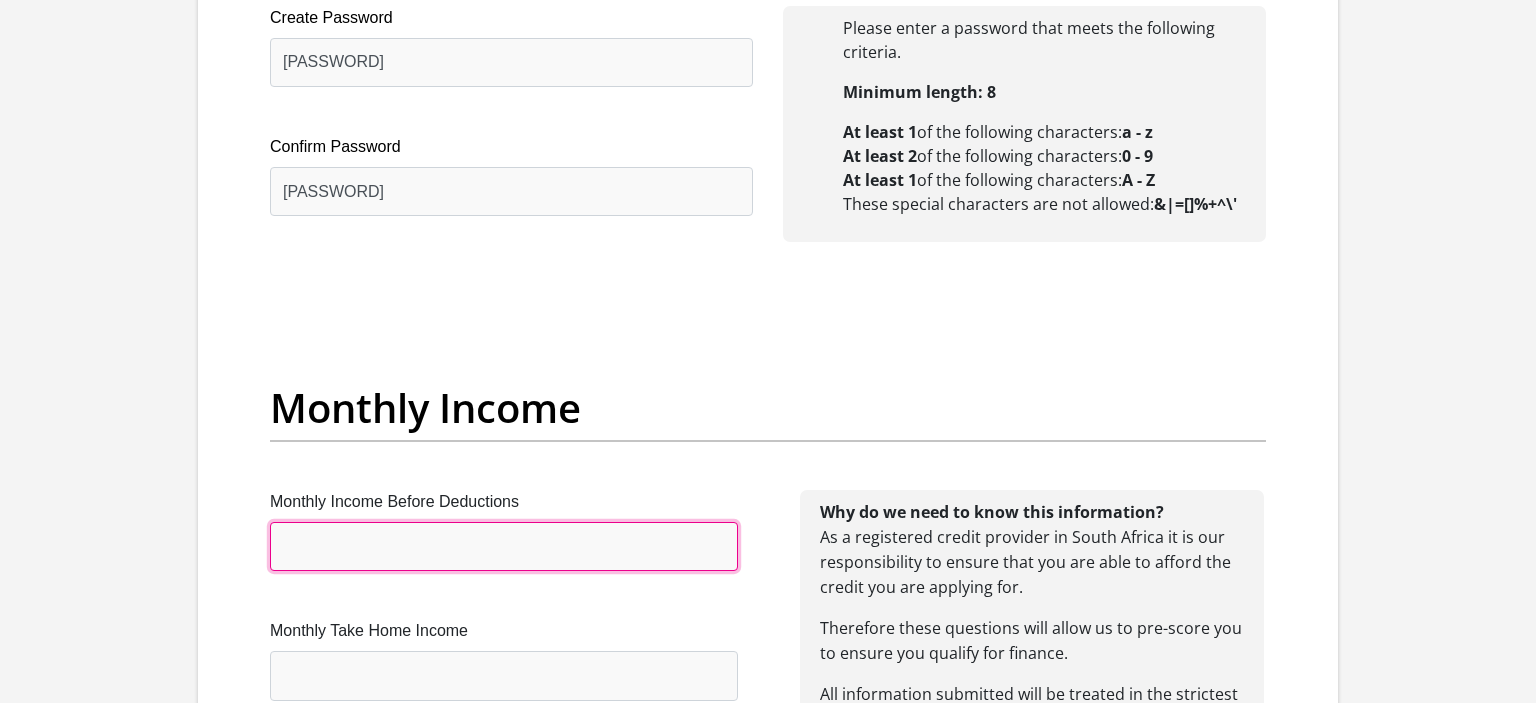 click on "Monthly Income Before Deductions" at bounding box center (504, 546) 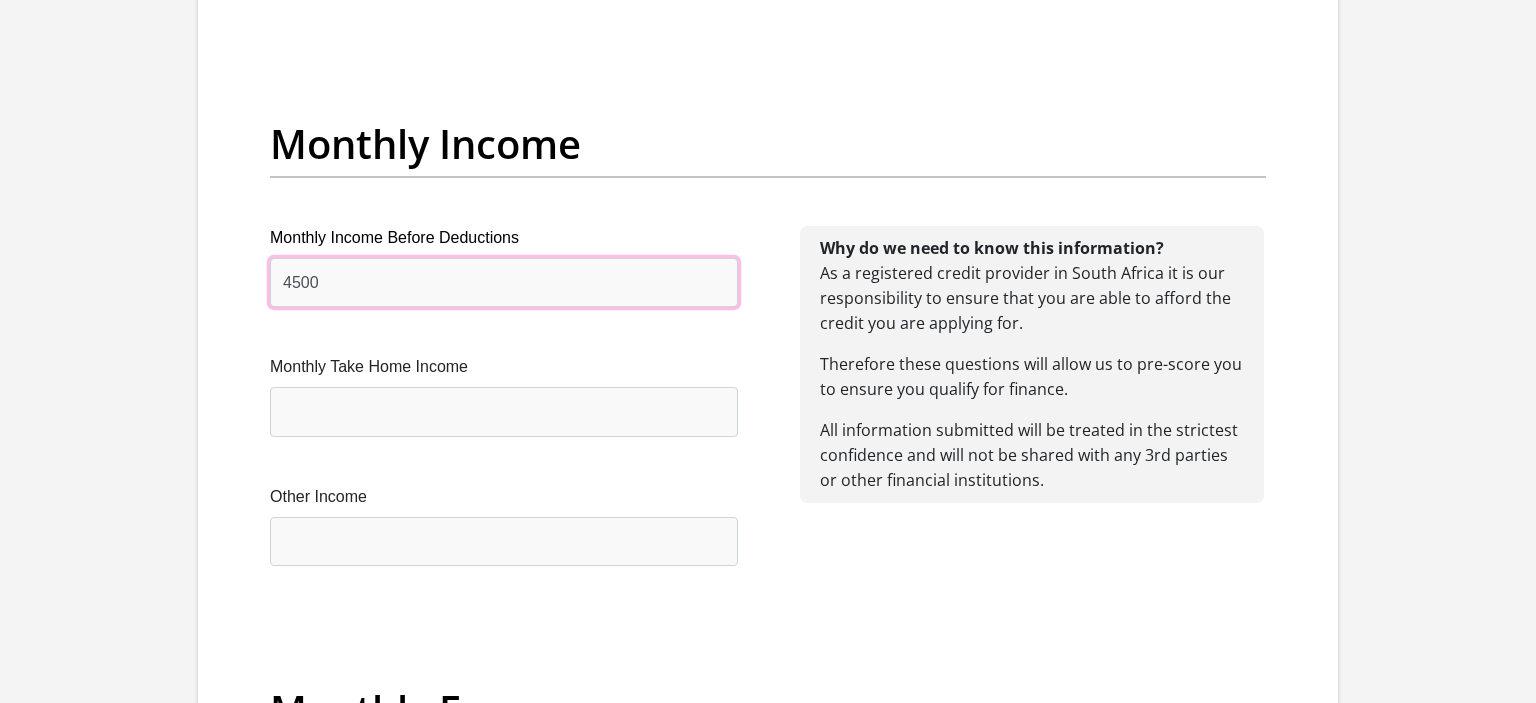 scroll, scrollTop: 2272, scrollLeft: 0, axis: vertical 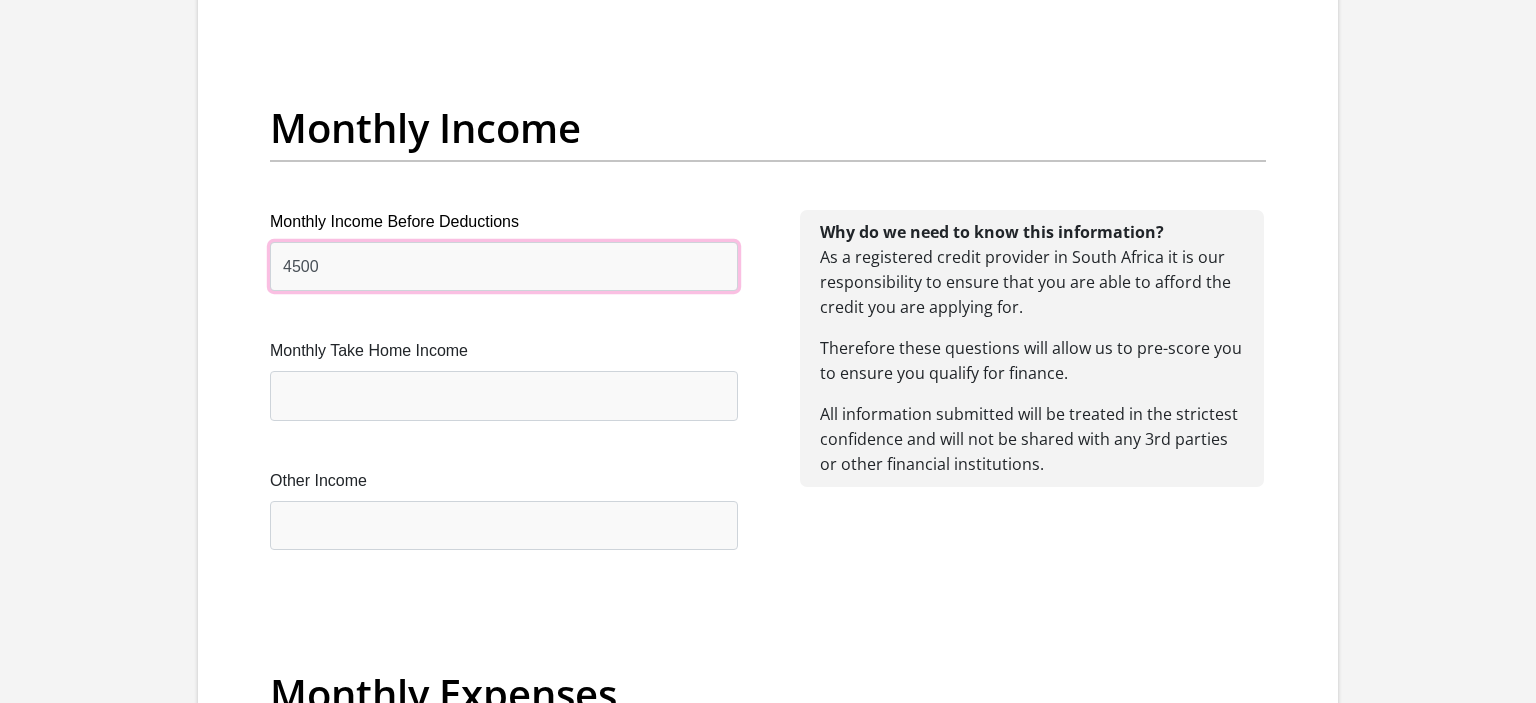 type on "4500" 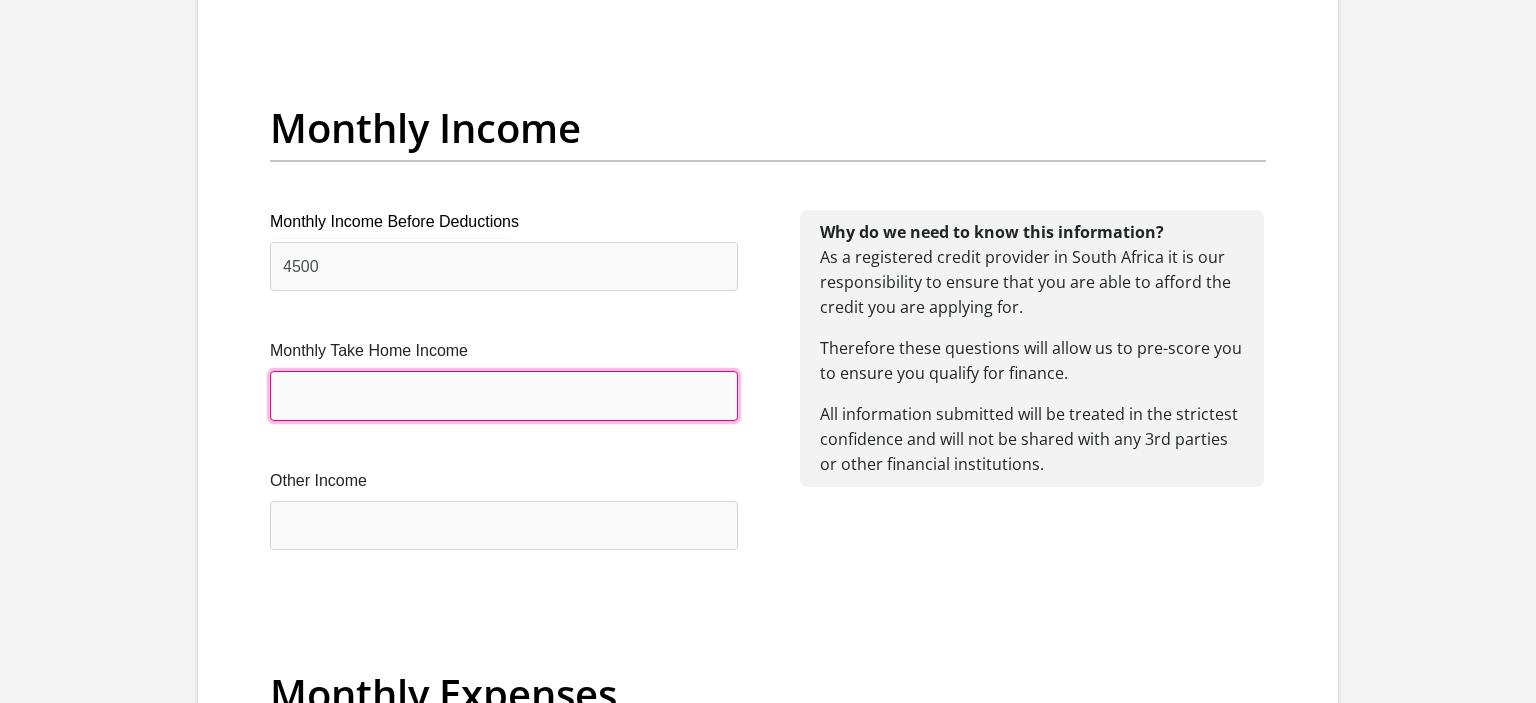 click on "Monthly Take Home Income" at bounding box center (504, 395) 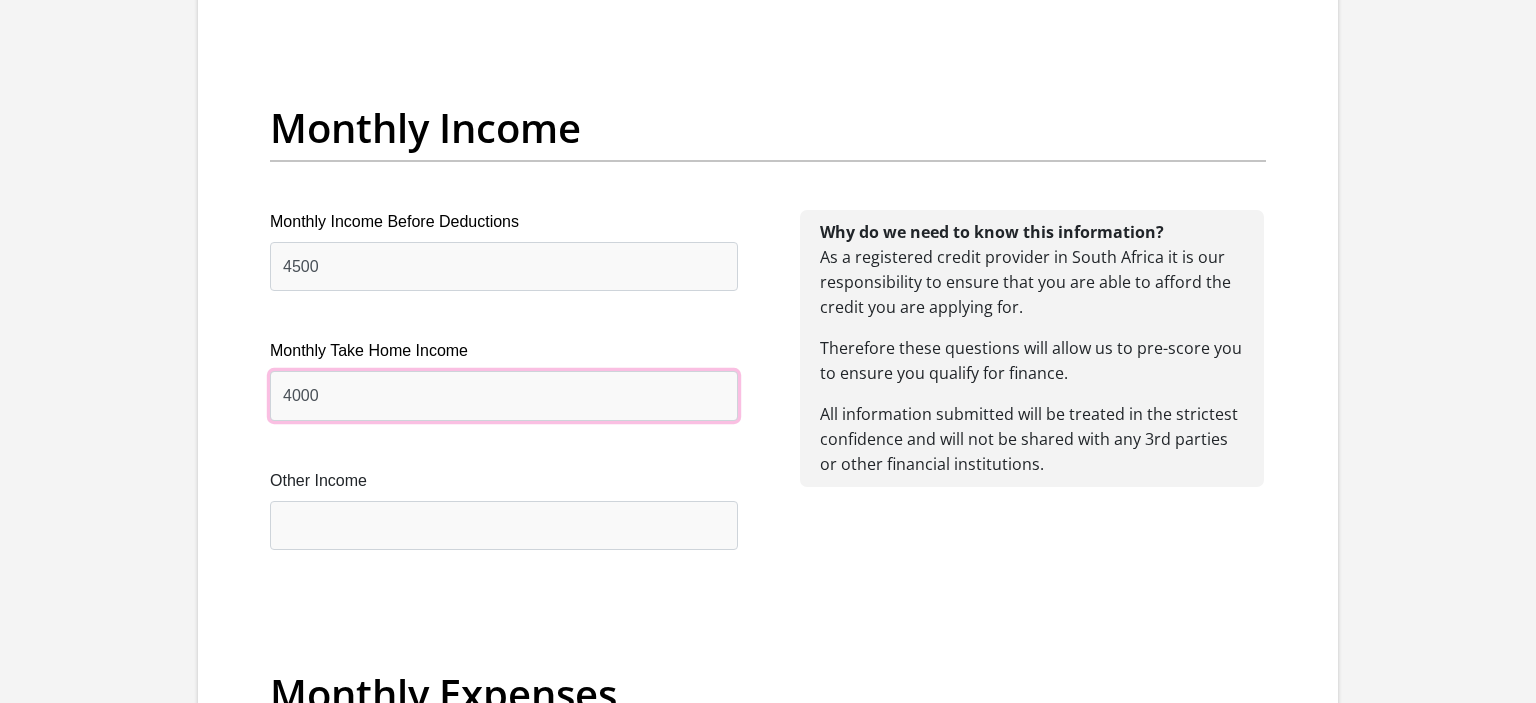 type on "4000" 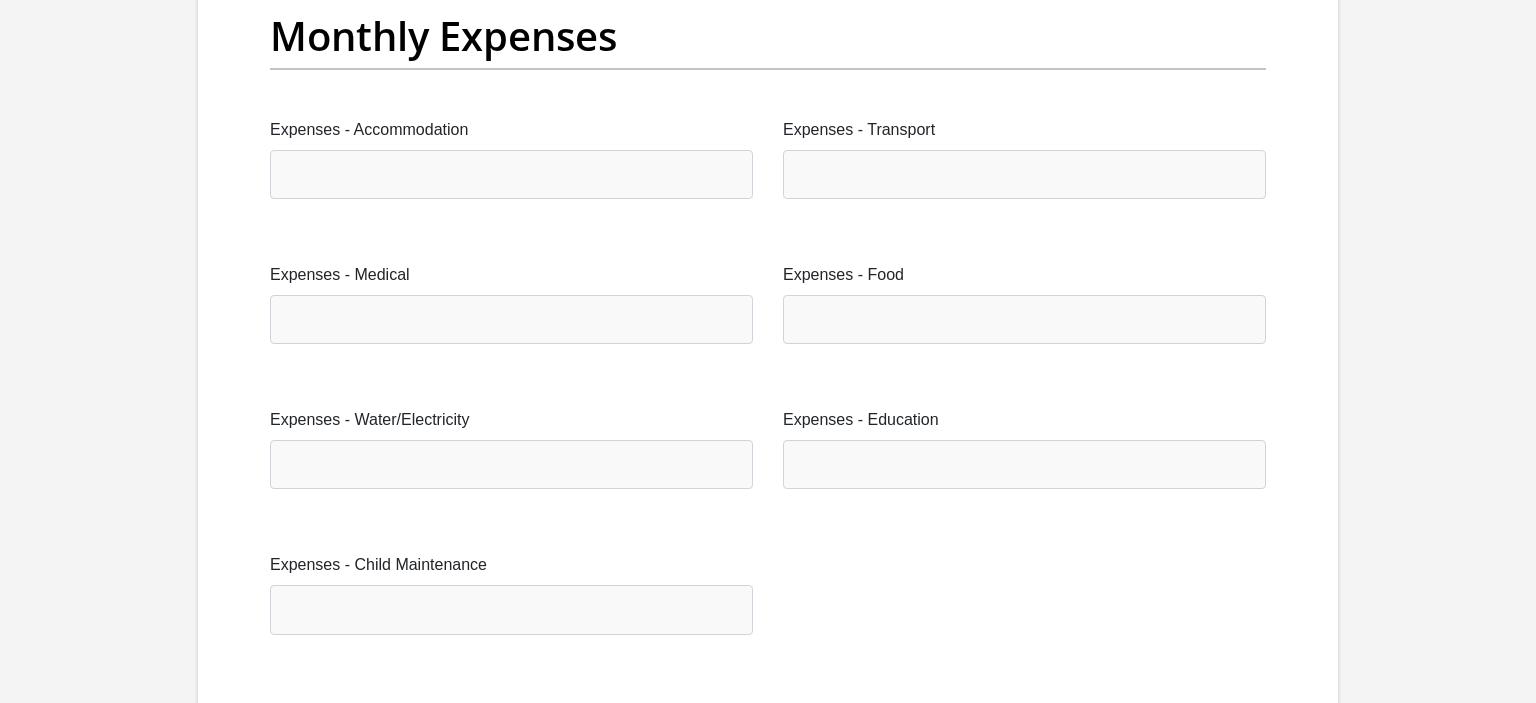 scroll, scrollTop: 2931, scrollLeft: 0, axis: vertical 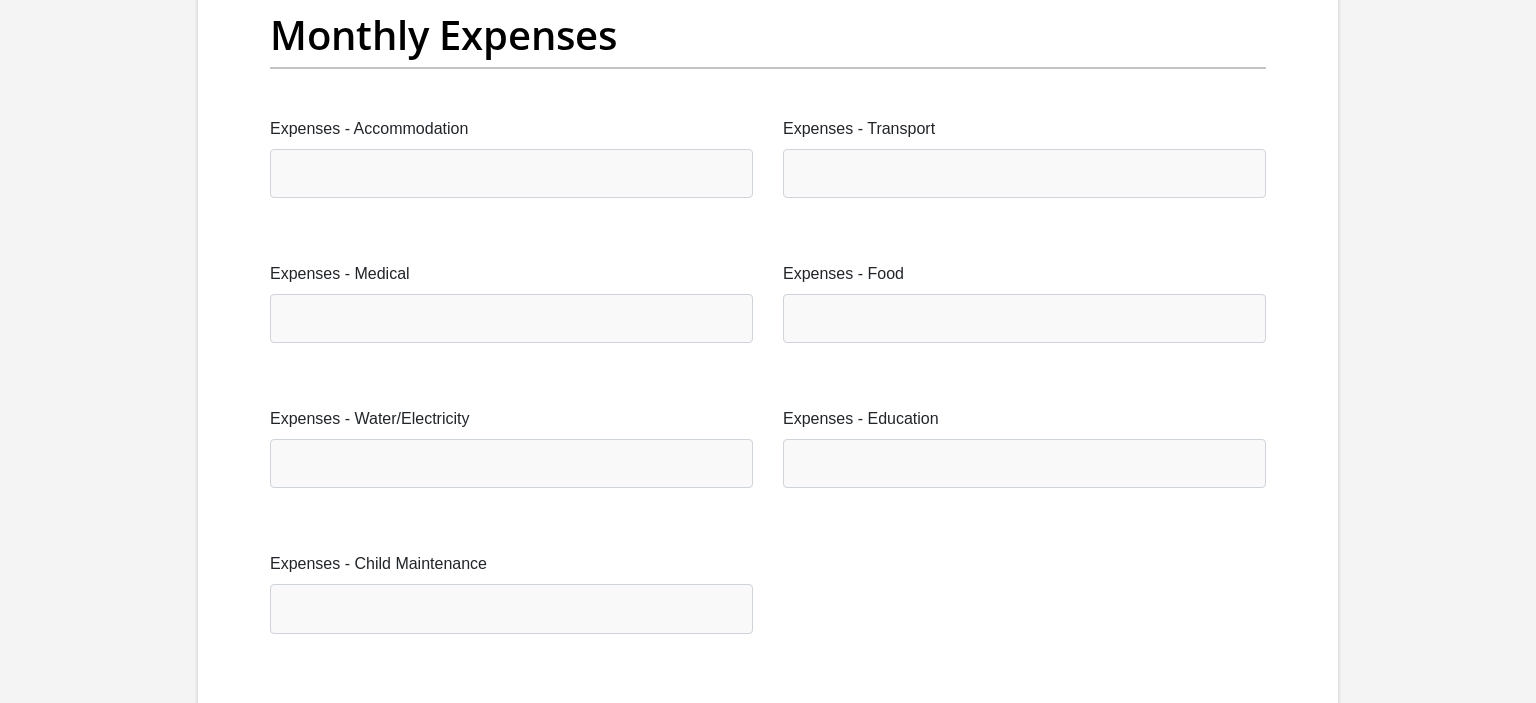 type on "1000" 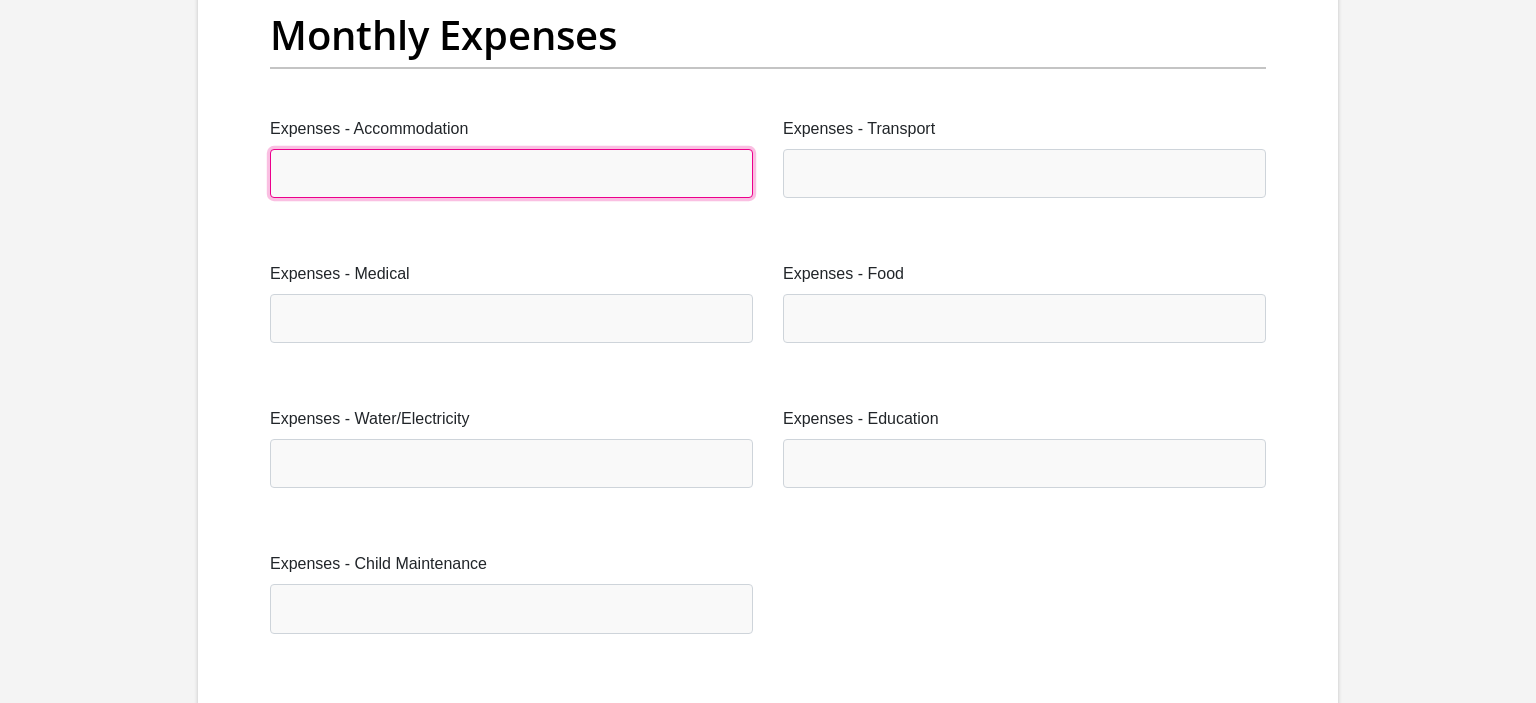 click on "Expenses - Accommodation" at bounding box center [511, 173] 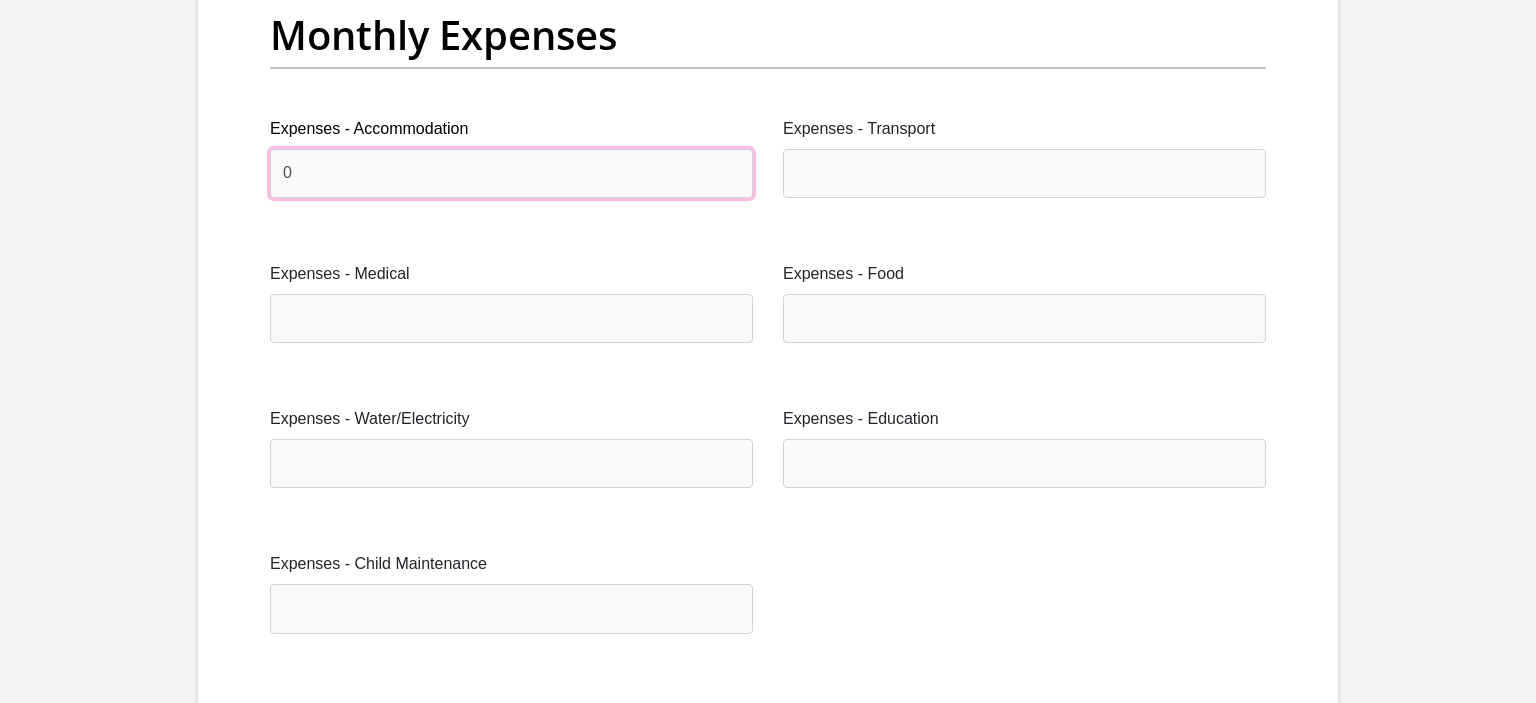 type on "0" 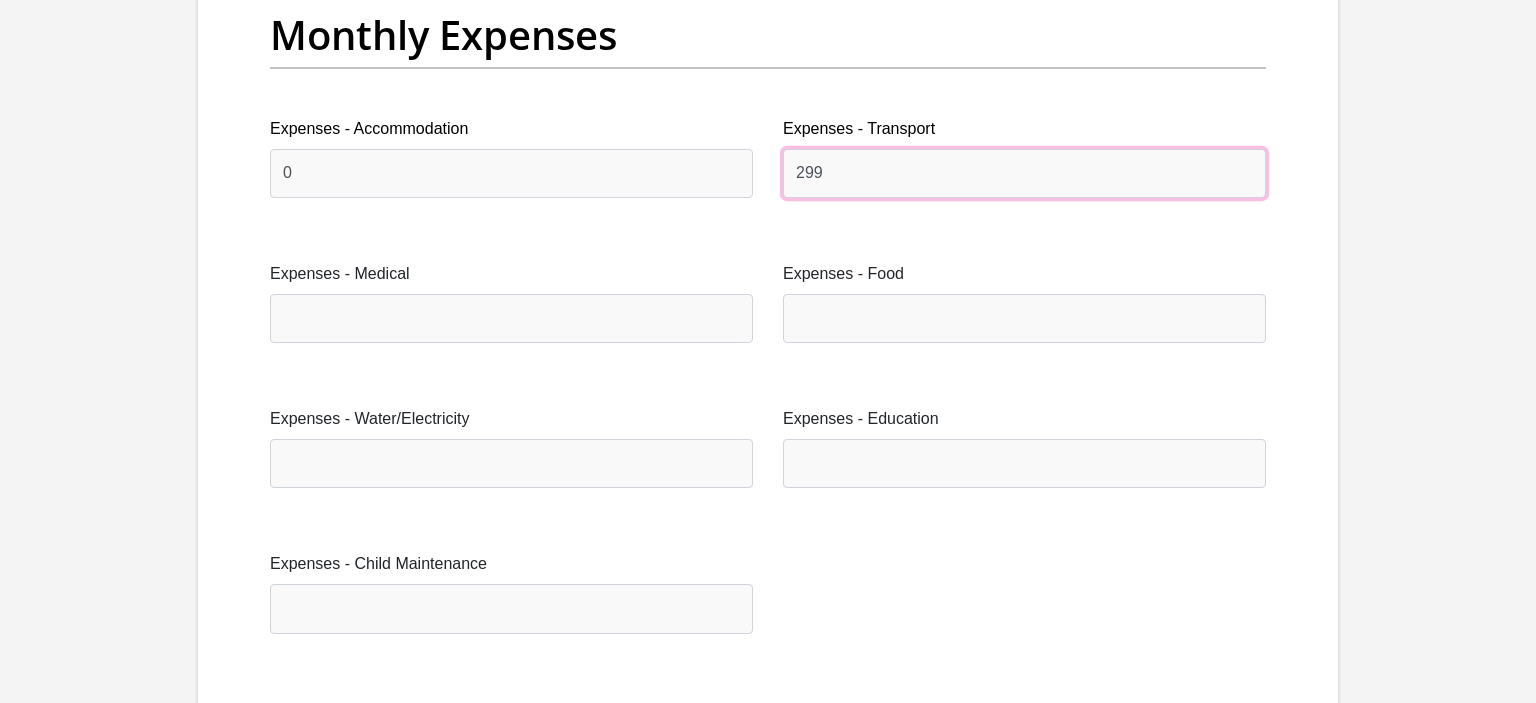 type on "299" 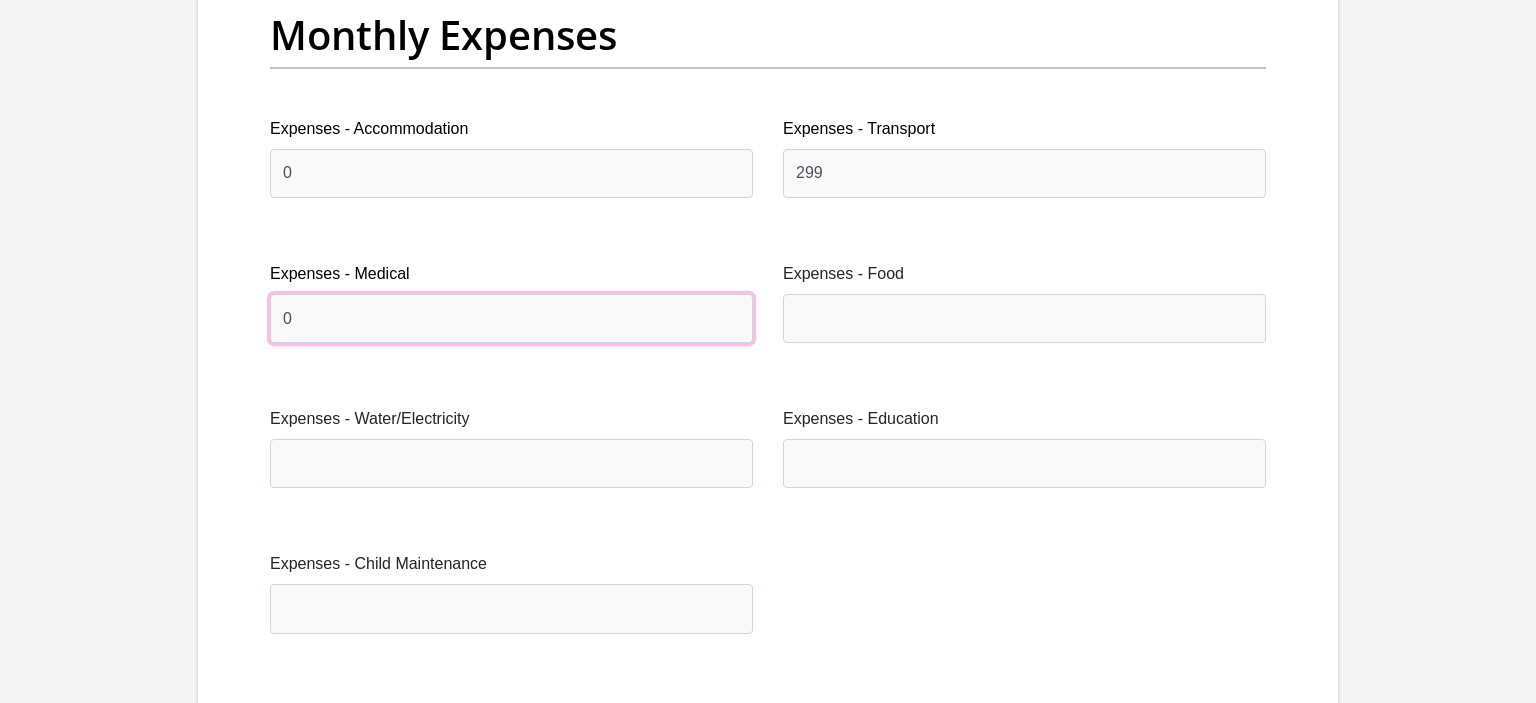 type on "0" 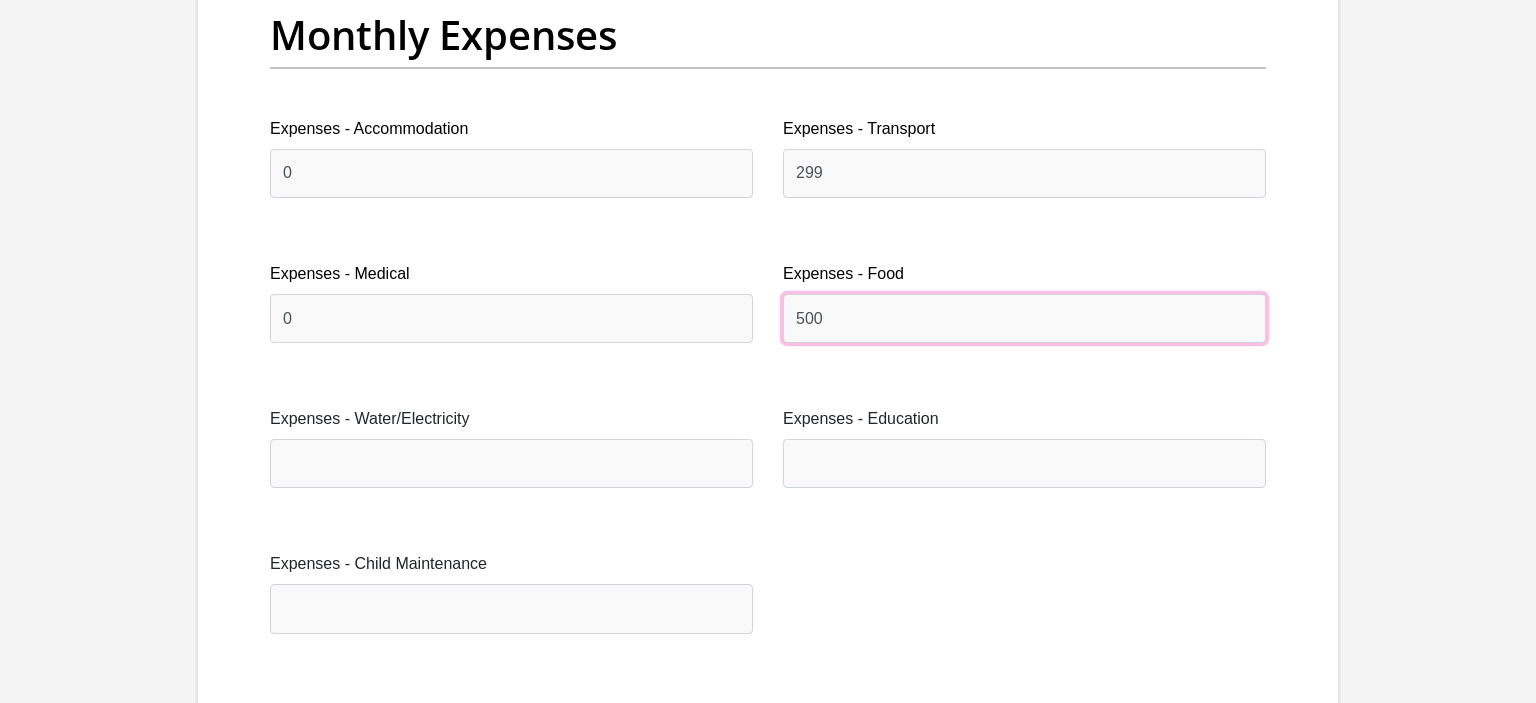 type on "500" 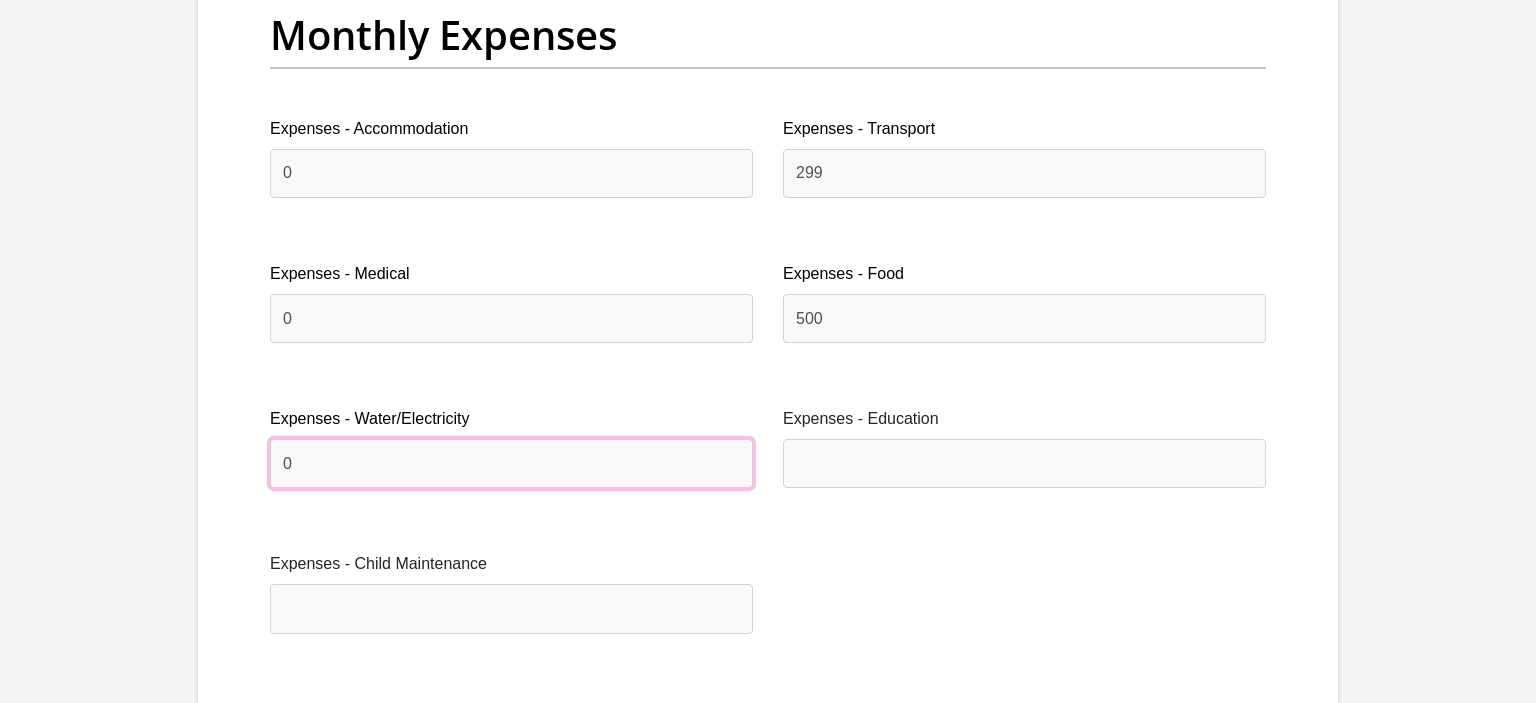 type on "0" 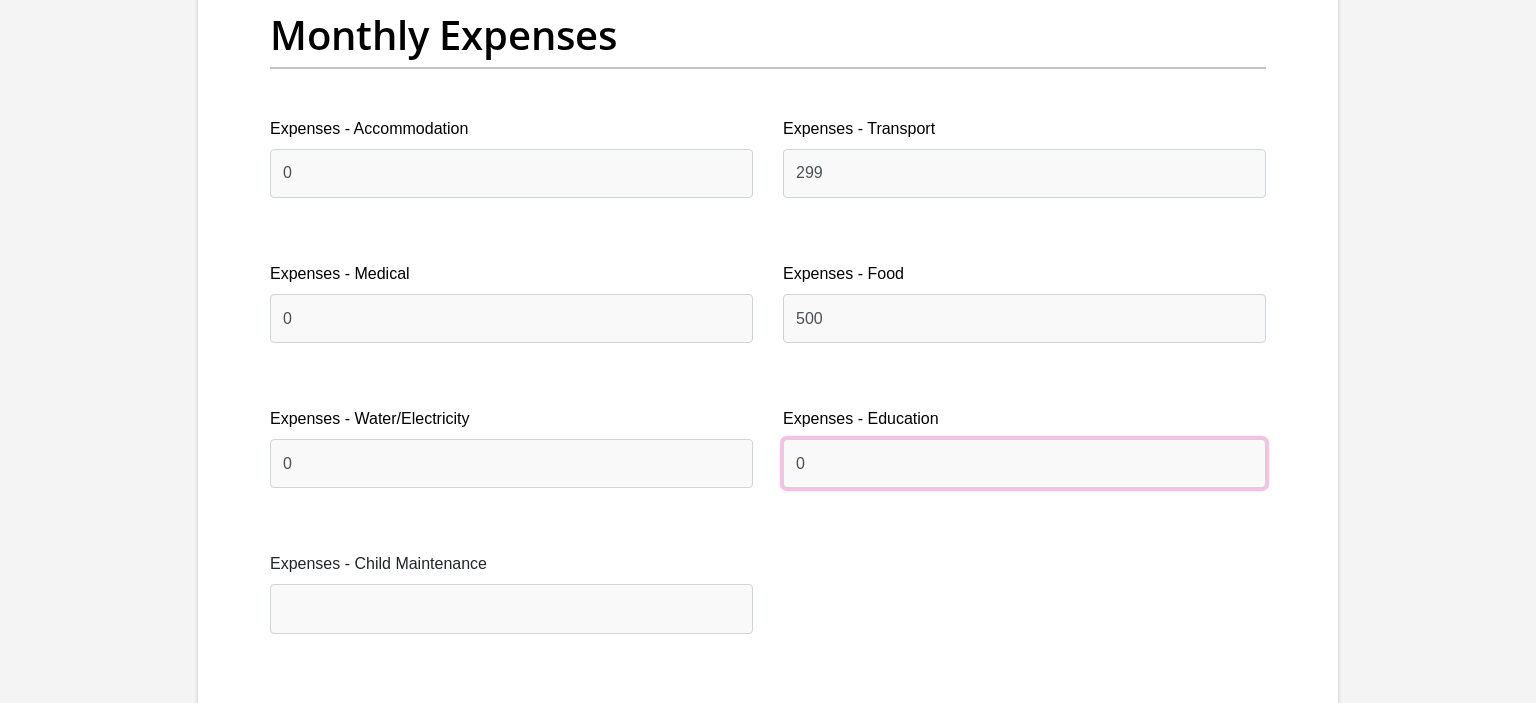 type on "0" 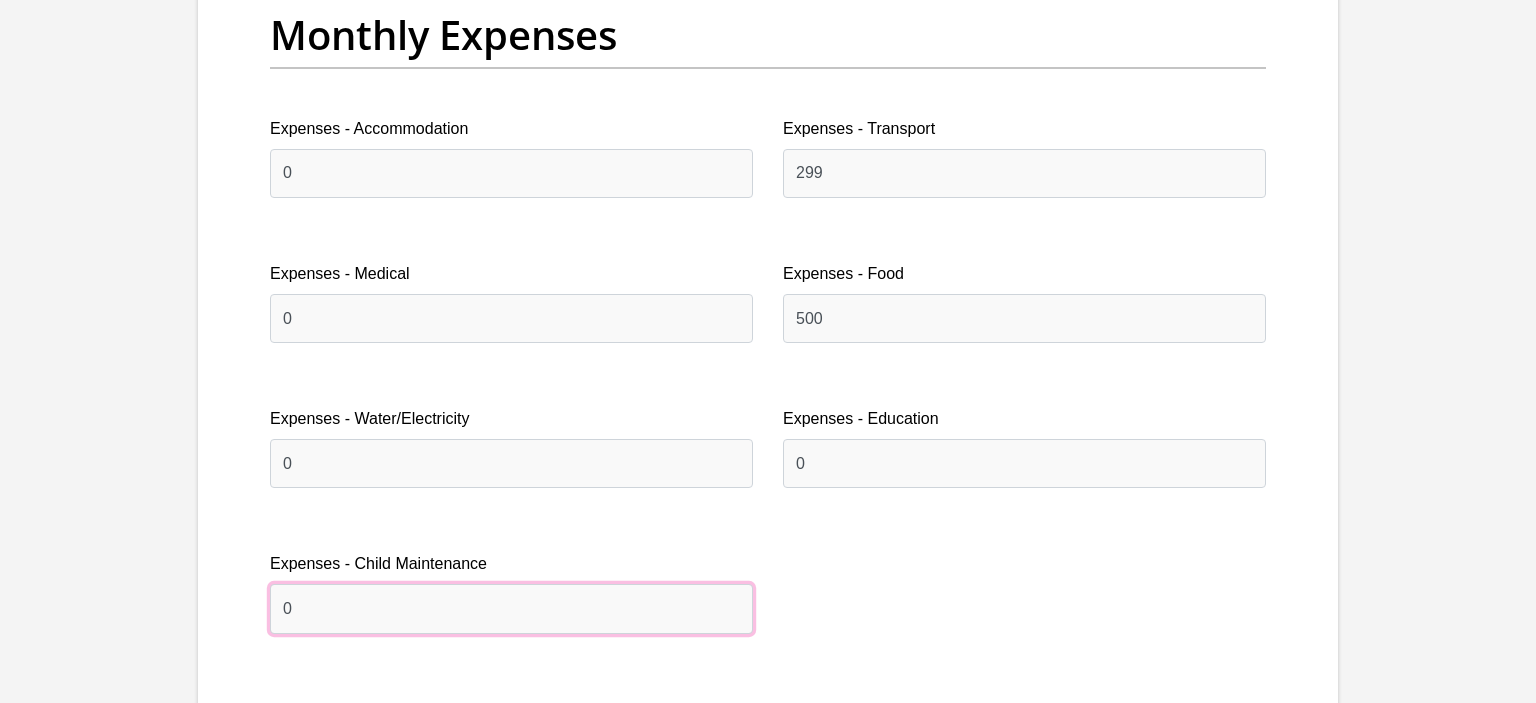 type on "0" 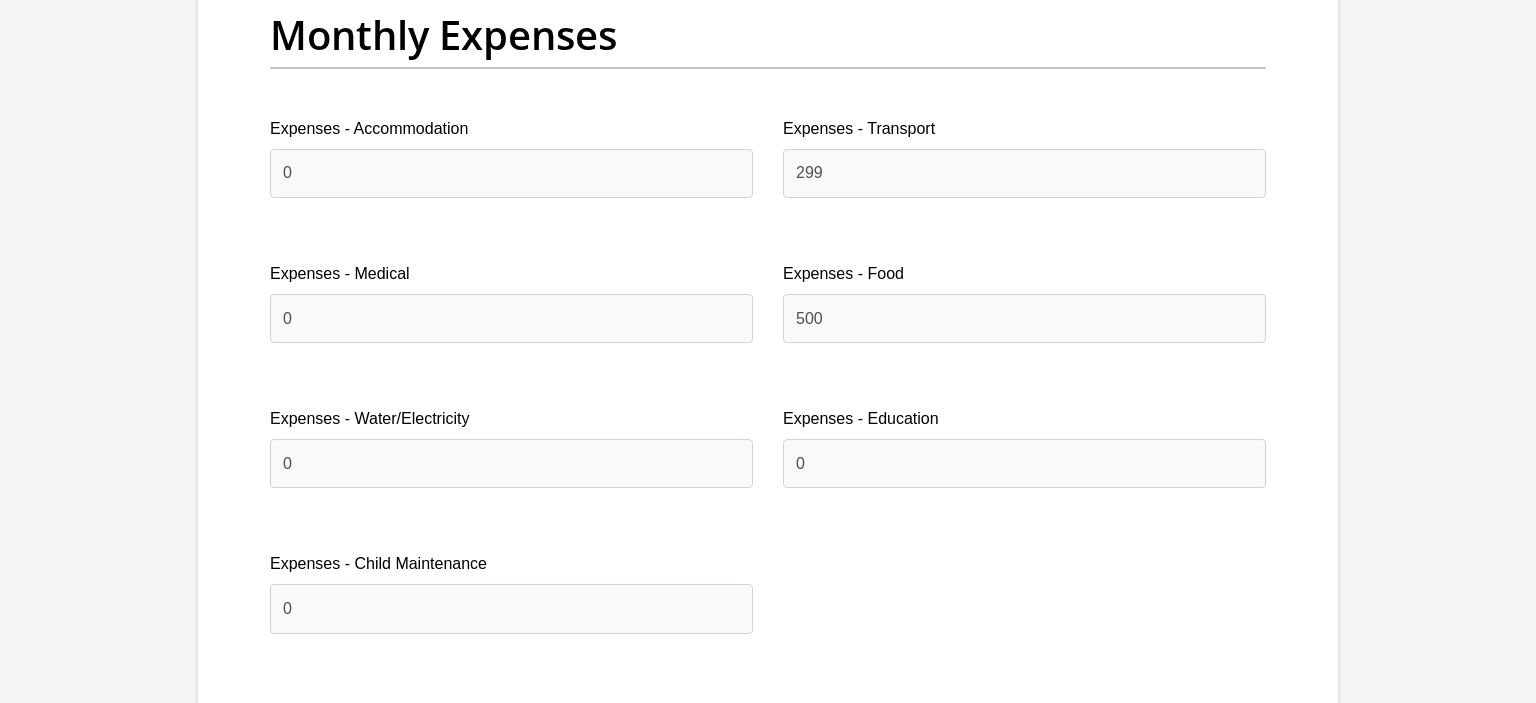 scroll, scrollTop: 3493, scrollLeft: 0, axis: vertical 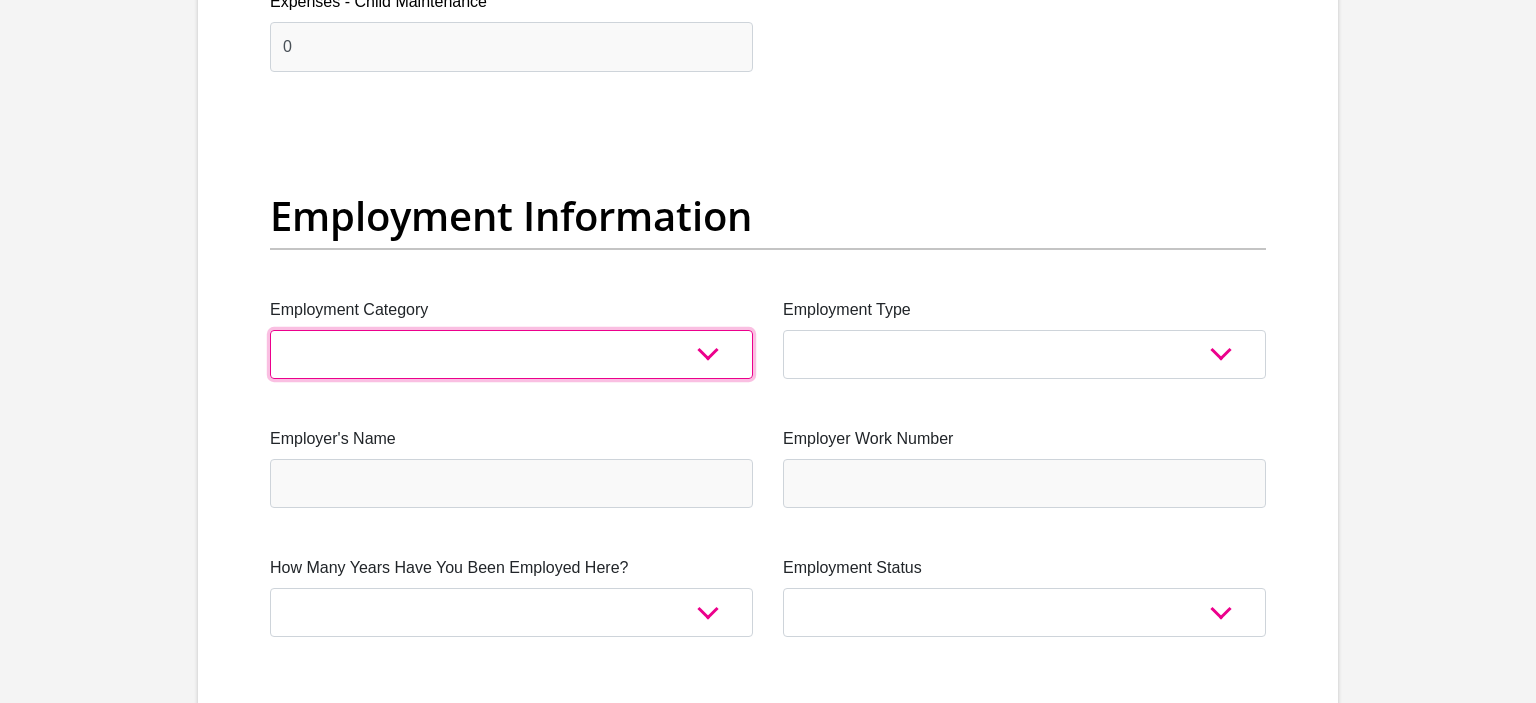 click on "AGRICULTURE
ALCOHOL & TOBACCO
CONSTRUCTION MATERIALS
METALLURGY
EQUIPMENT FOR RENEWABLE ENERGY
SPECIALIZED CONTRACTORS
CAR
GAMING (INCL. INTERNET
OTHER WHOLESALE
UNLICENSED PHARMACEUTICALS
CURRENCY EXCHANGE HOUSES
OTHER FINANCIAL INSTITUTIONS & INSURANCE
REAL ESTATE AGENTS
OIL & GAS
OTHER MATERIALS (E.G. IRON ORE)
PRECIOUS STONES & PRECIOUS METALS
POLITICAL ORGANIZATIONS
RELIGIOUS ORGANIZATIONS(NOT SECTS)
ACTI. HAVING BUSINESS DEAL WITH PUBLIC ADMINISTRATION
LAUNDROMATS" at bounding box center (511, 354) 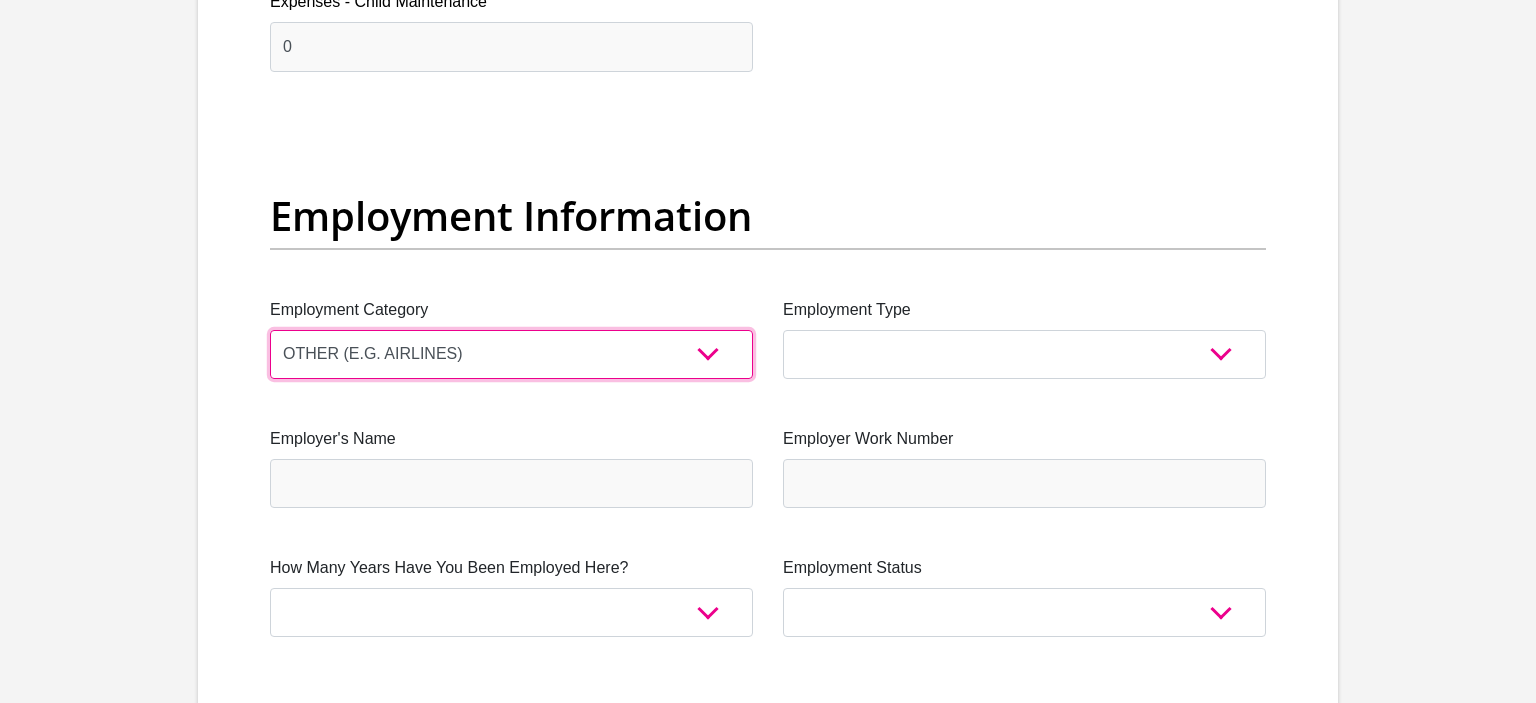 click on "OTHER (E.G. AIRLINES)" at bounding box center [0, 0] 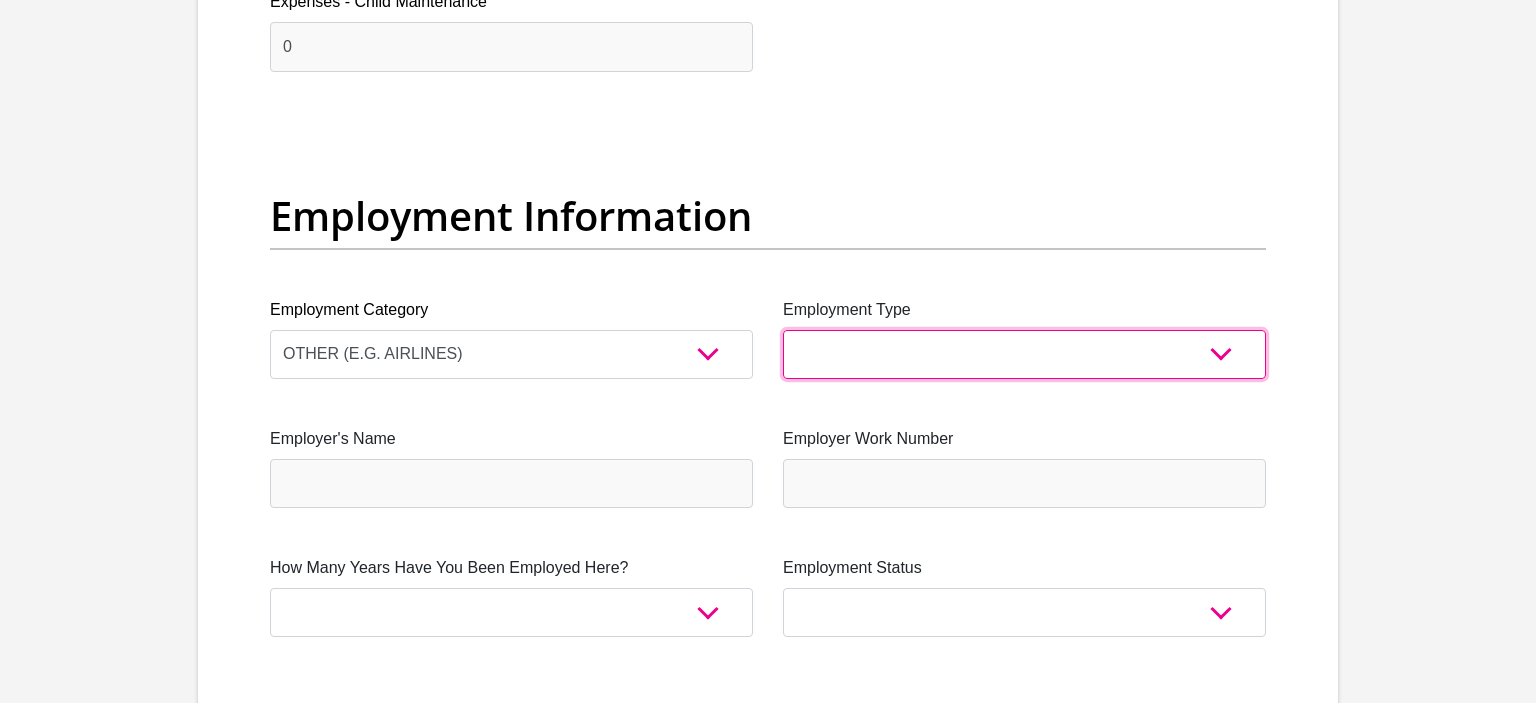 click on "College/Lecturer
Craft Seller
Creative
Driver
Executive
Farmer
Forces - Non Commissioned
Forces - Officer
Hawker
Housewife
Labourer
Licenced Professional
Manager
Miner
Non Licenced Professional
Office Staff/Clerk
Outside Worker
Pensioner
Permanent Teacher
Production/Manufacturing
Sales
Self-Employed
Semi-Professional Worker
Service Industry  Social Worker  Student" at bounding box center [1024, 354] 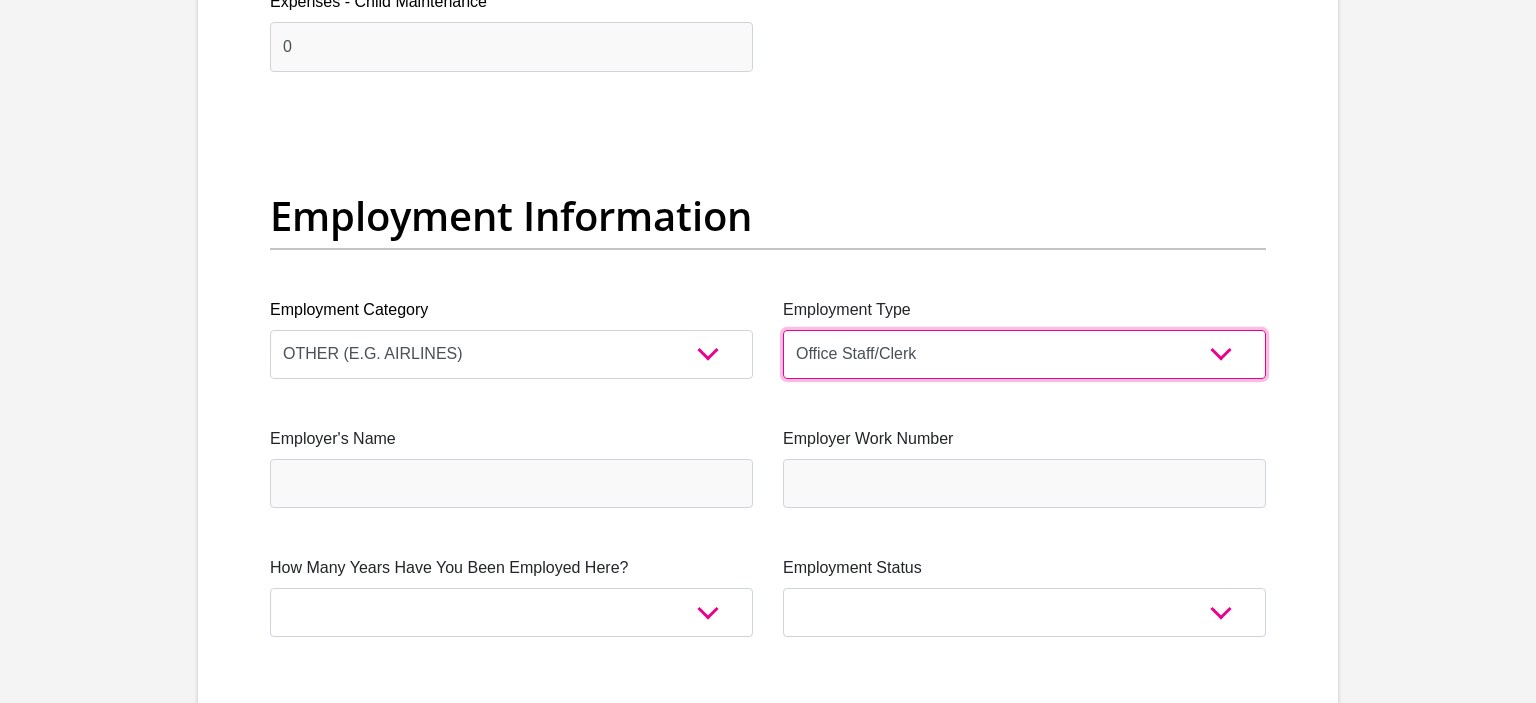 click on "Office Staff/Clerk" at bounding box center [0, 0] 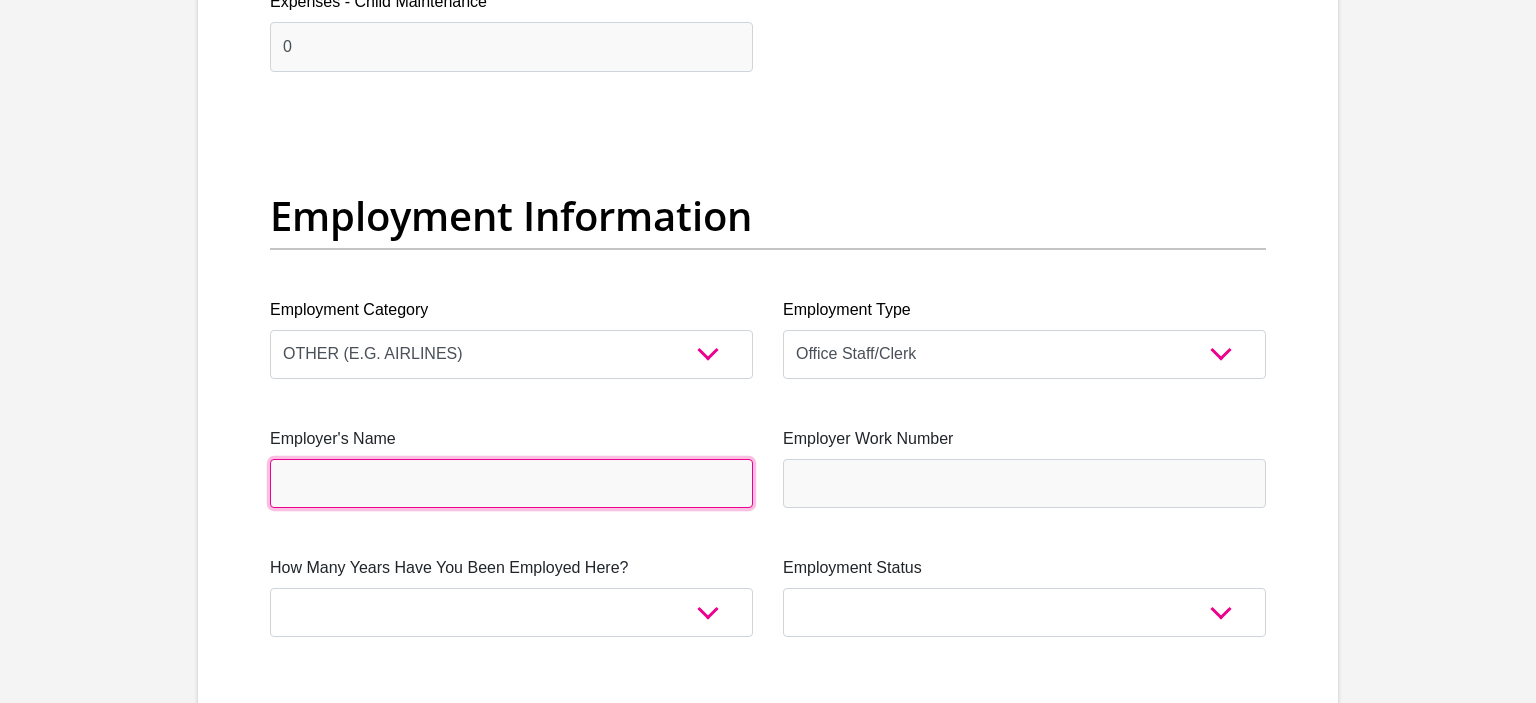 click on "Employer's Name" at bounding box center (511, 483) 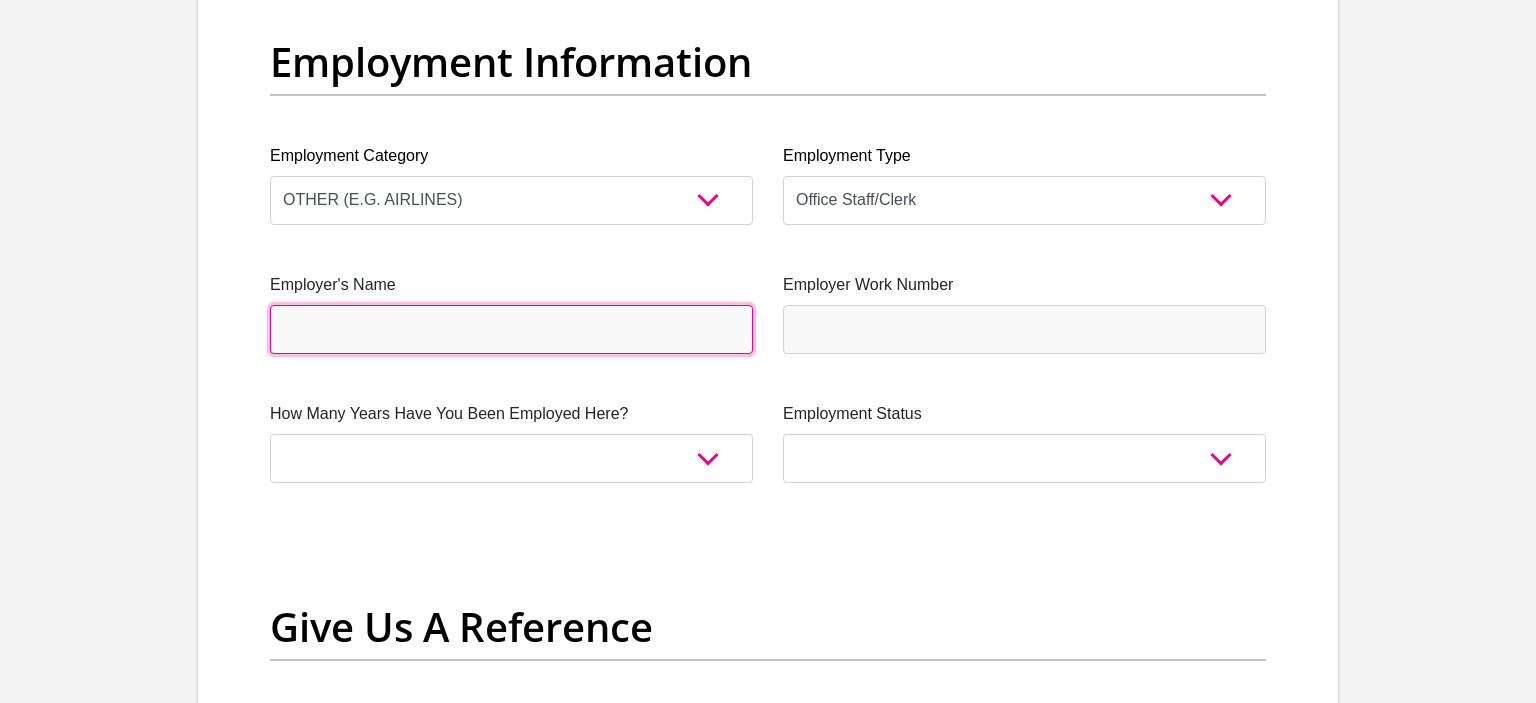 scroll, scrollTop: 3656, scrollLeft: 0, axis: vertical 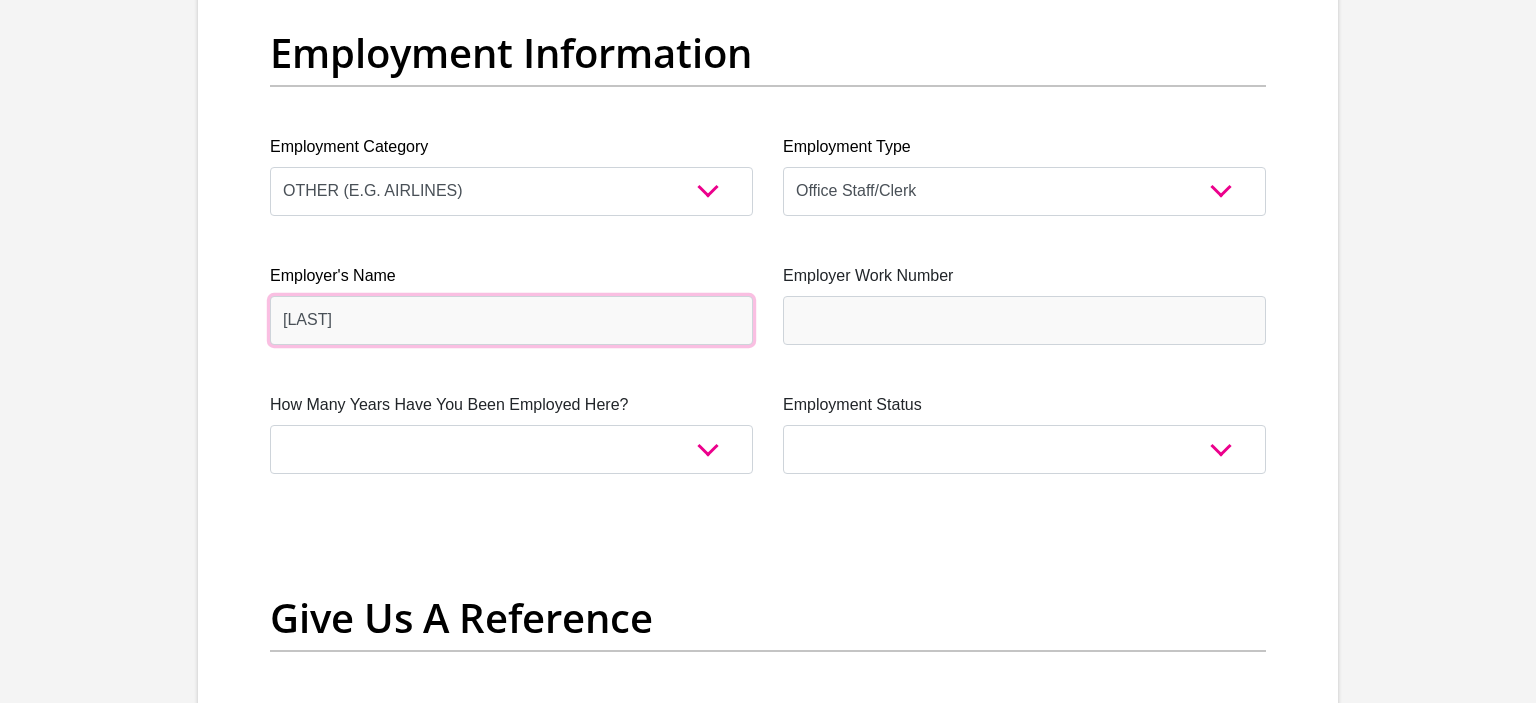 type on "[LAST]" 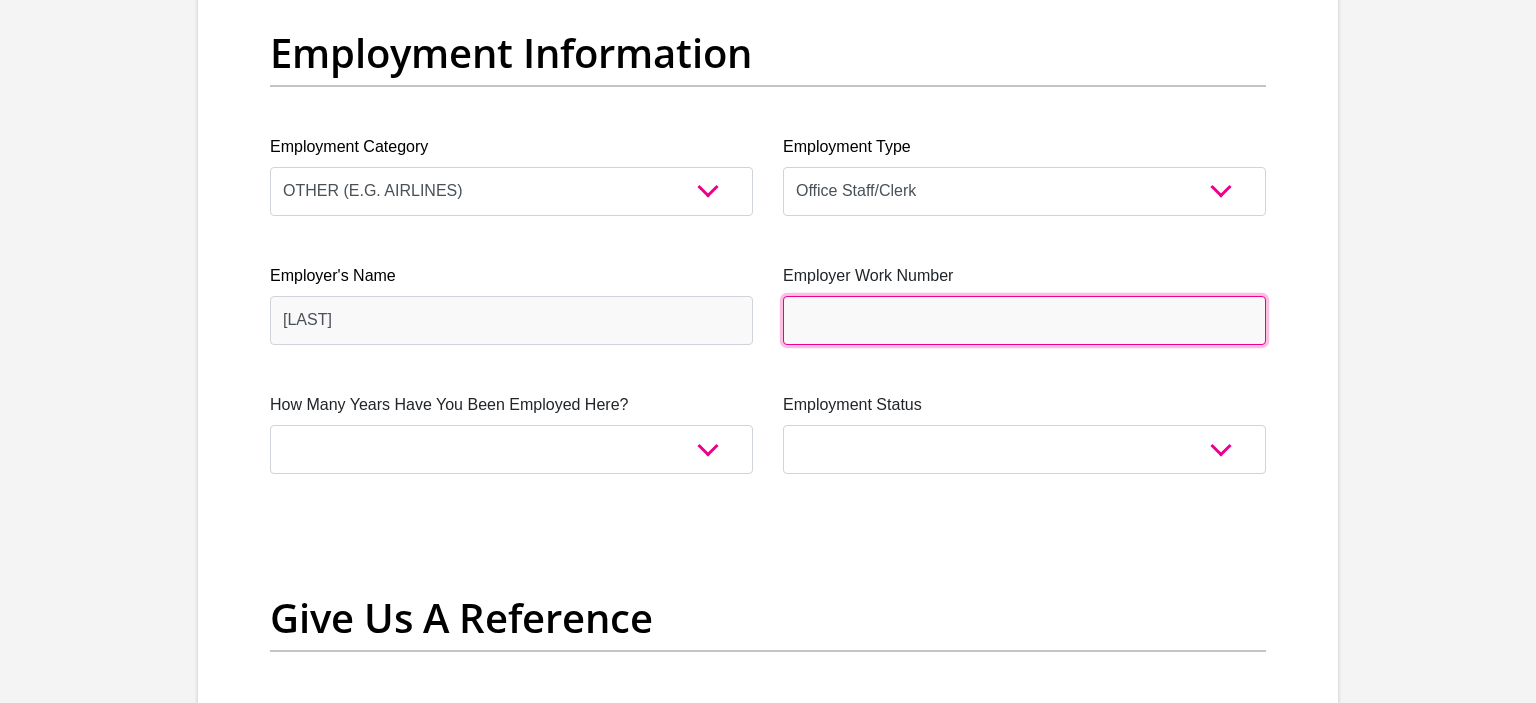 type on ")" 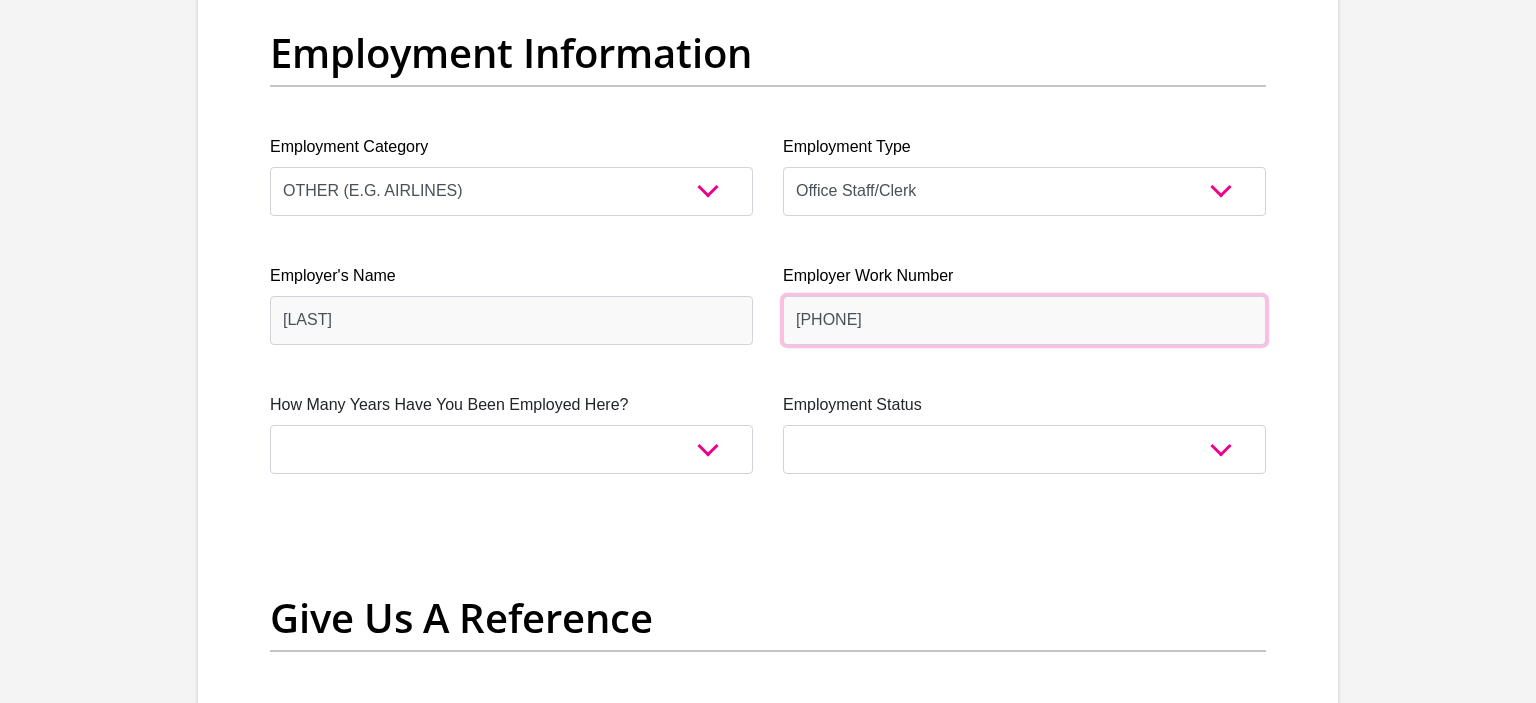 type on "[PHONE]" 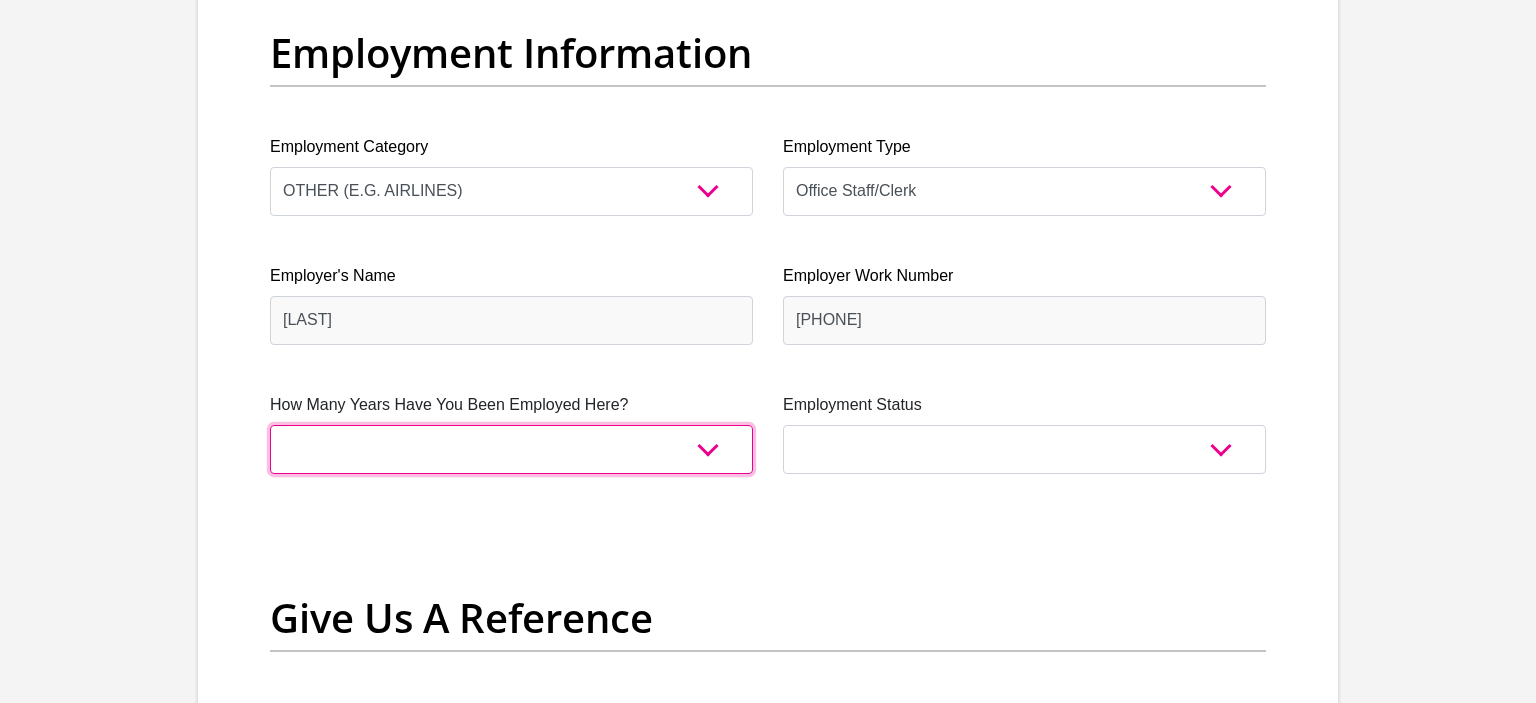 click on "less than 1 year
1-3 years
3-5 years
5+ years" at bounding box center (511, 449) 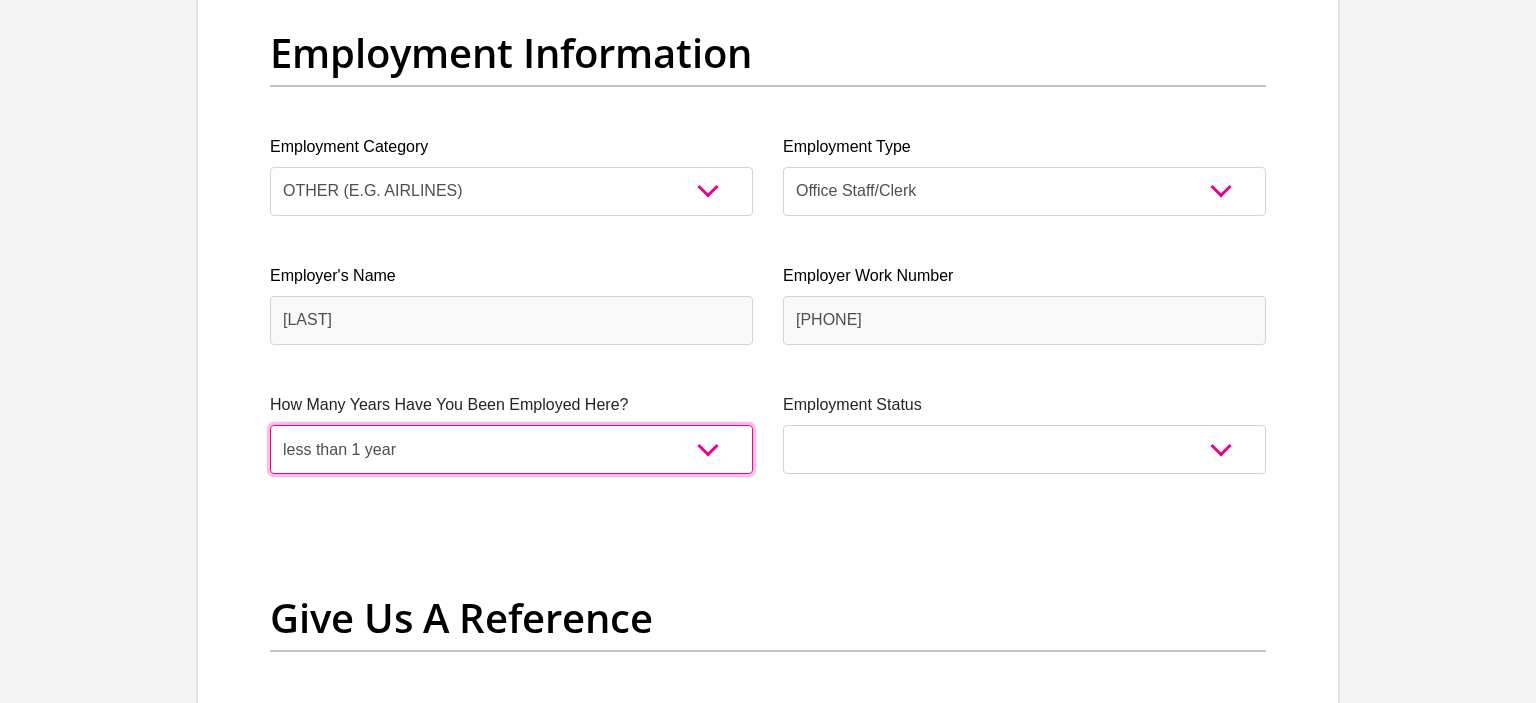 click on "less than 1 year" at bounding box center (0, 0) 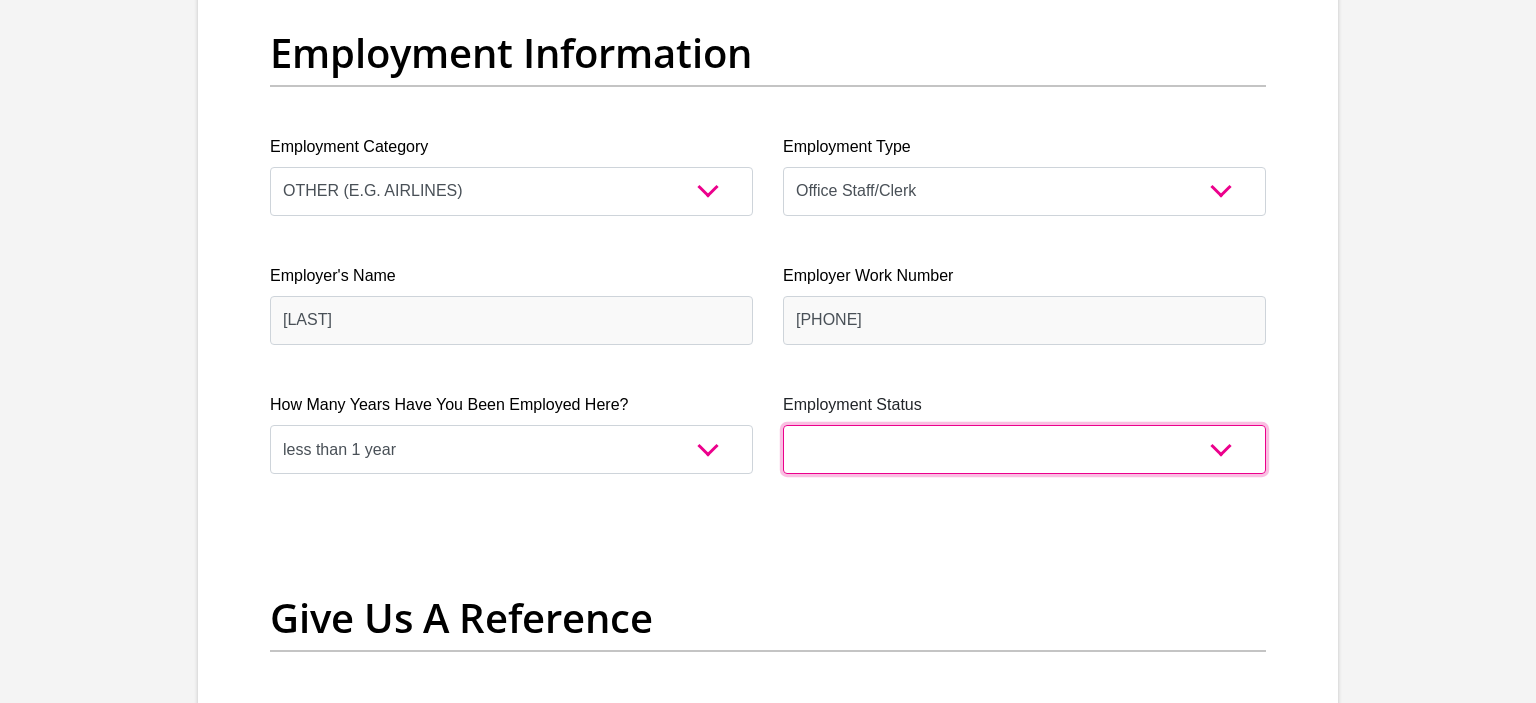 click on "Permanent/Full-time
Part-time/Casual
Contract Worker
Self-Employed
Housewife
Retired
Student
Medically Boarded
Disability
Unemployed" at bounding box center [1024, 449] 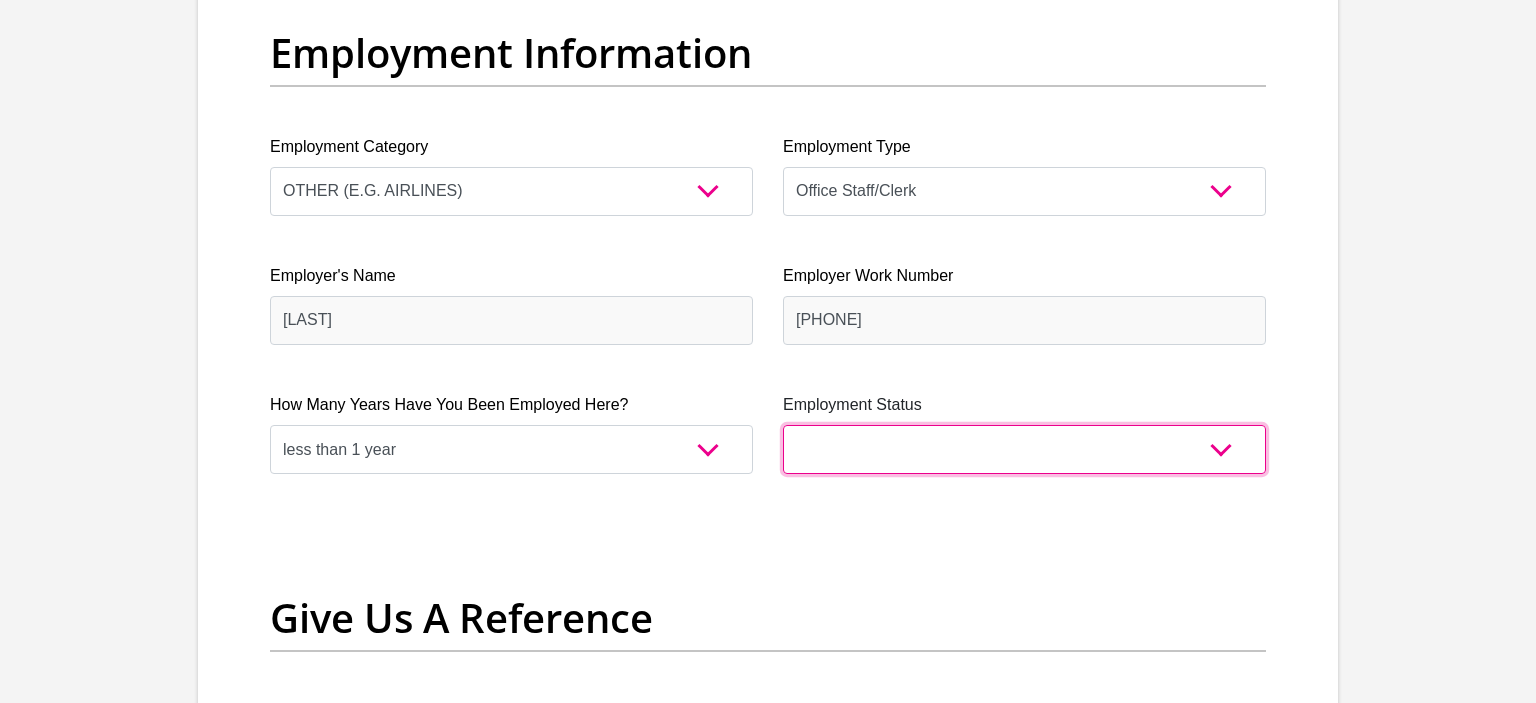 select on "3" 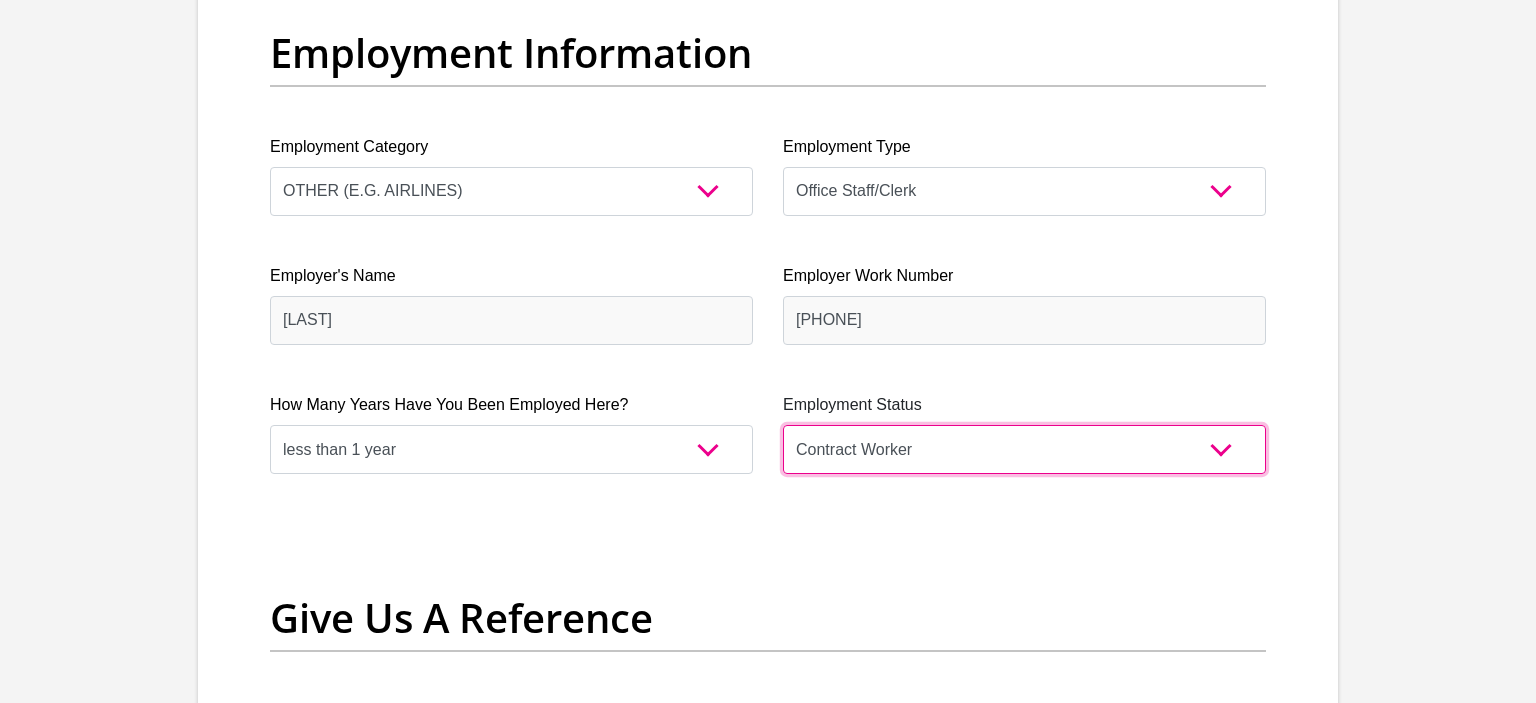 click on "Contract Worker" at bounding box center [0, 0] 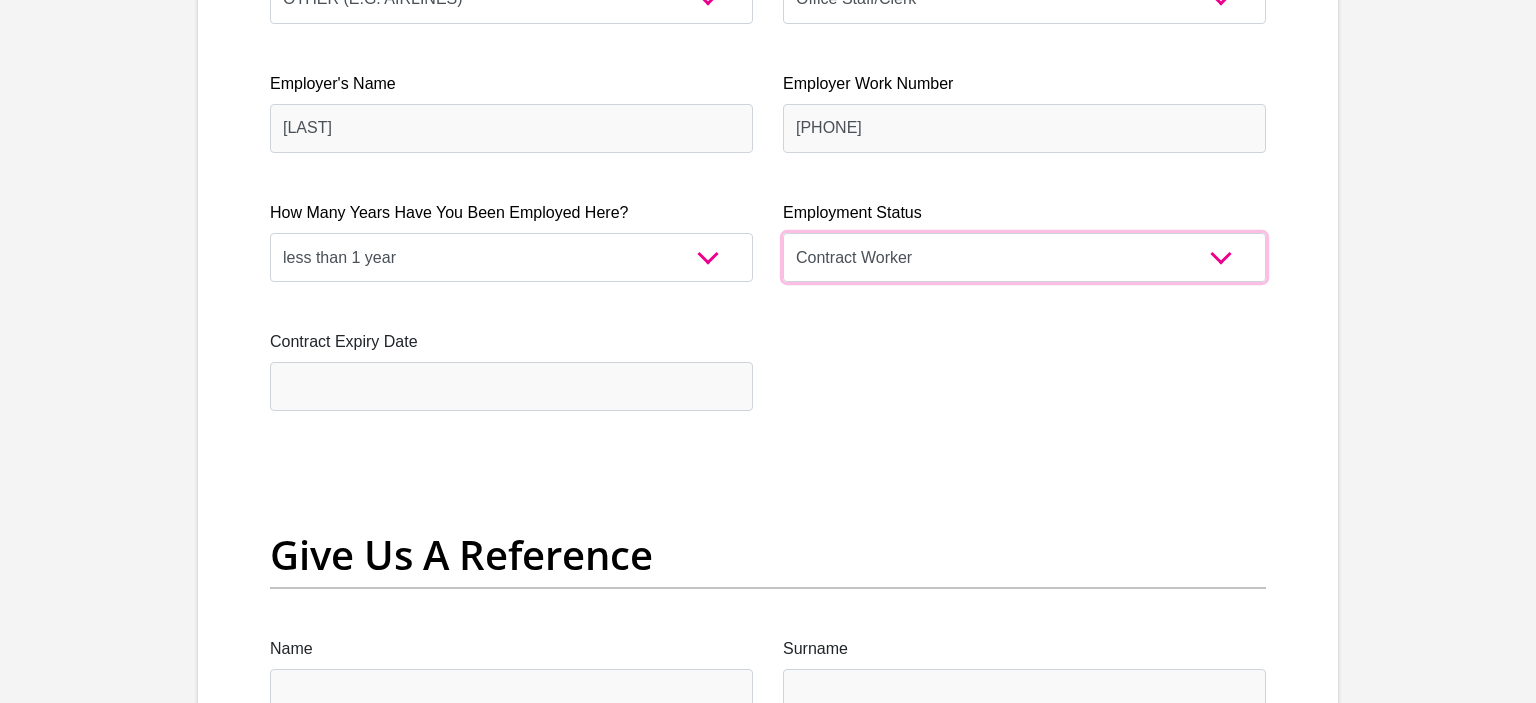 scroll, scrollTop: 3849, scrollLeft: 0, axis: vertical 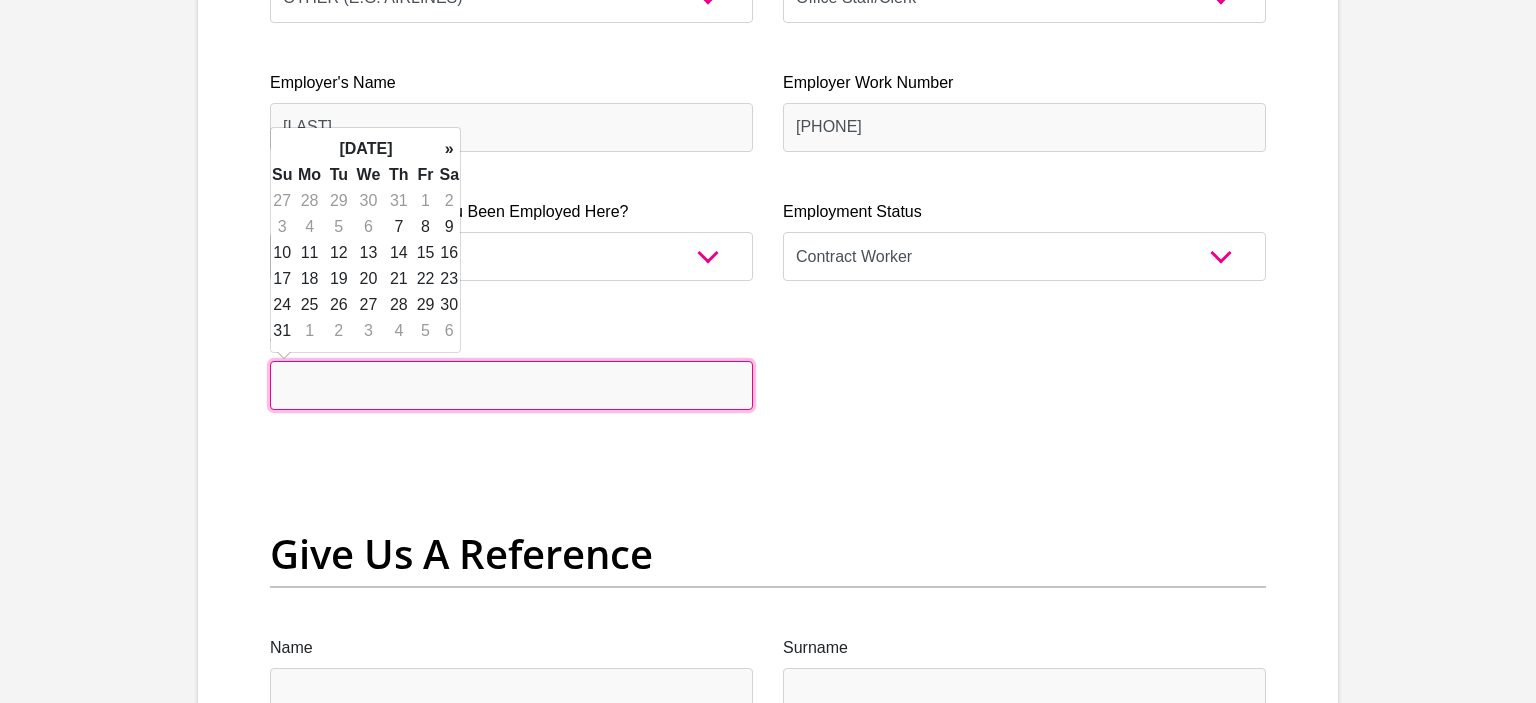 click at bounding box center (511, 385) 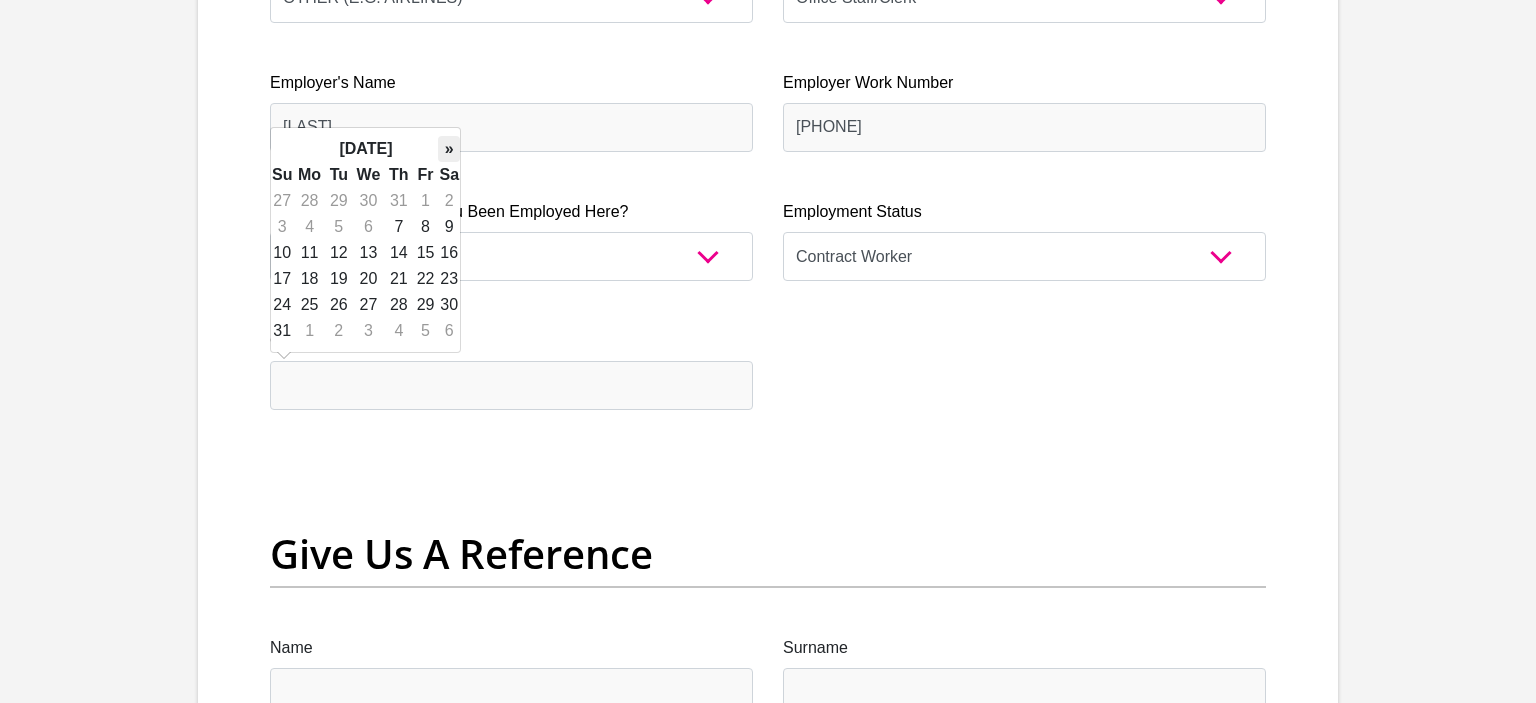 click on "»" at bounding box center [449, 149] 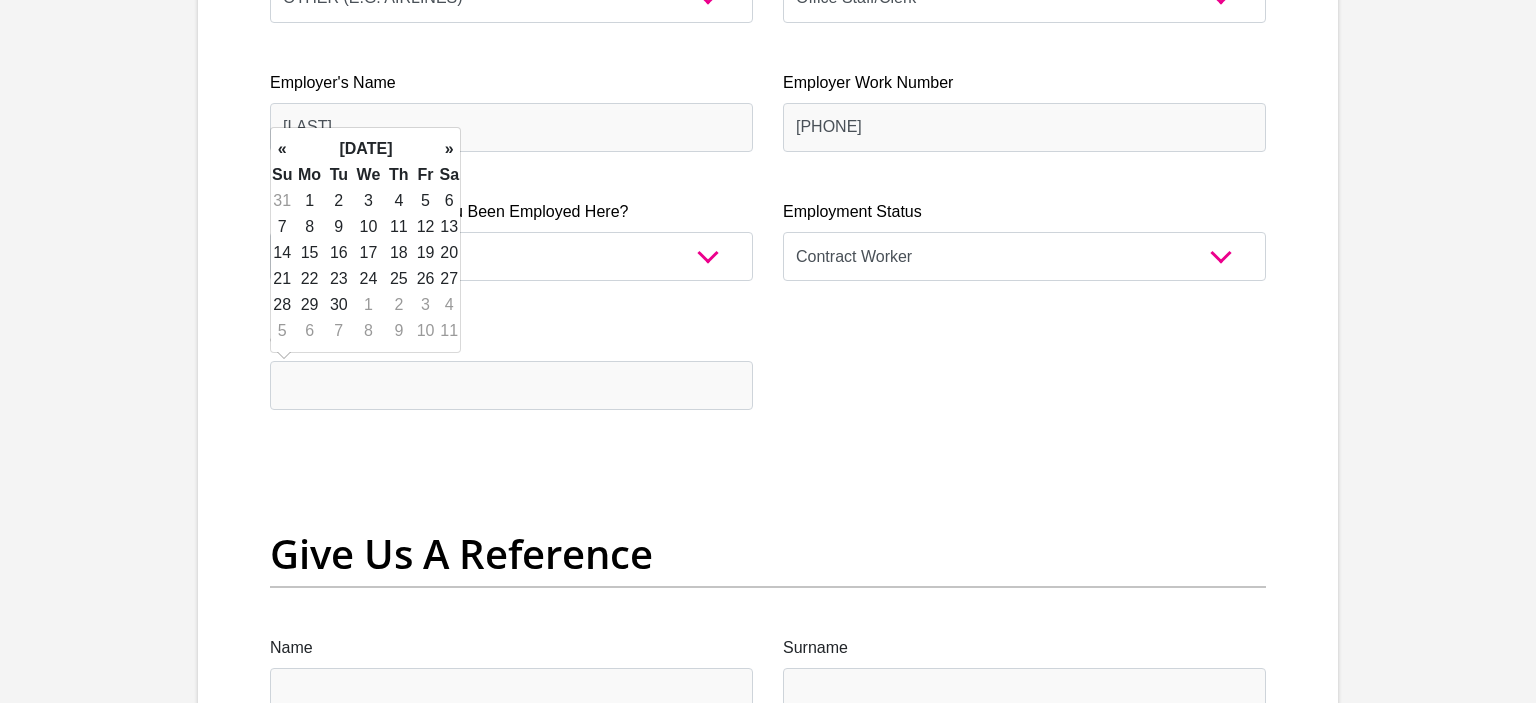 click on "»" at bounding box center (449, 149) 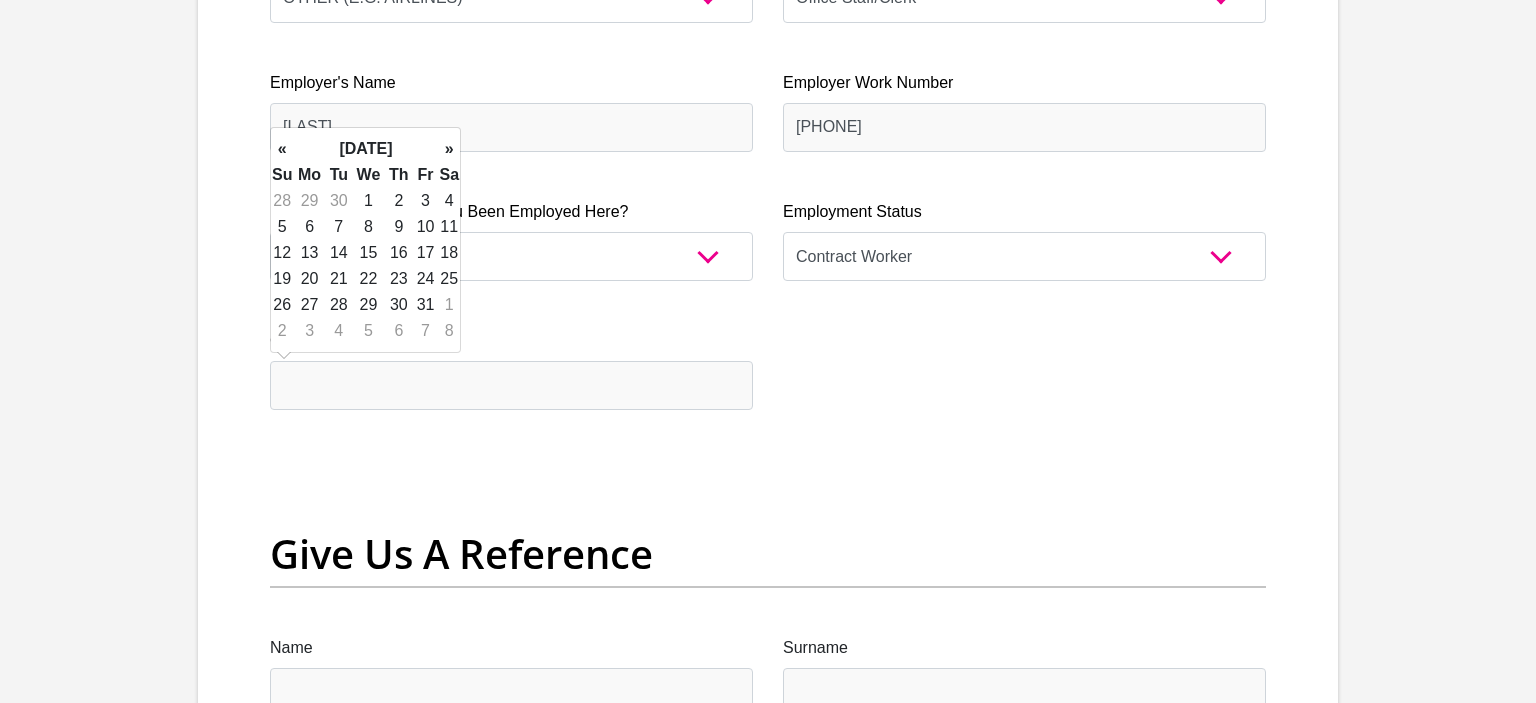 click on "»" at bounding box center (449, 149) 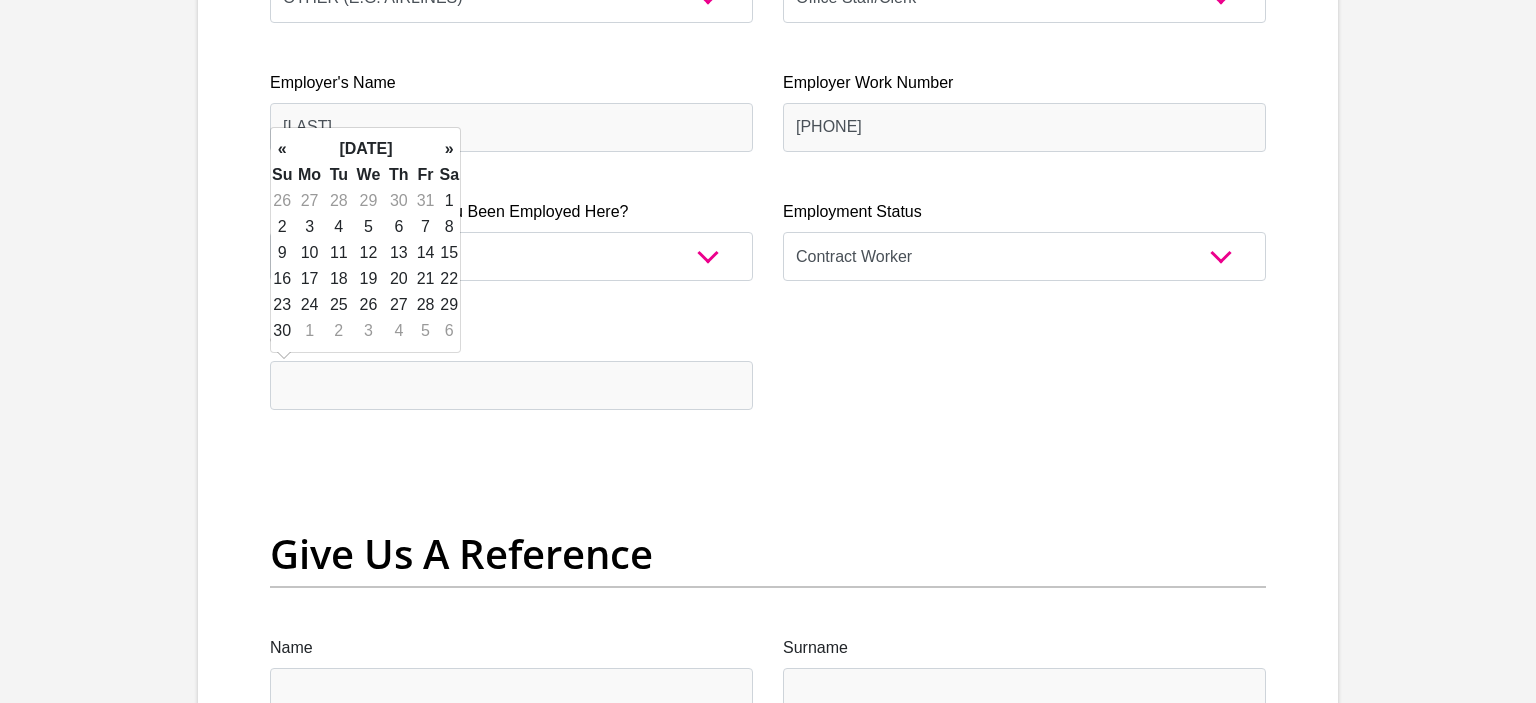 click on "»" at bounding box center (449, 149) 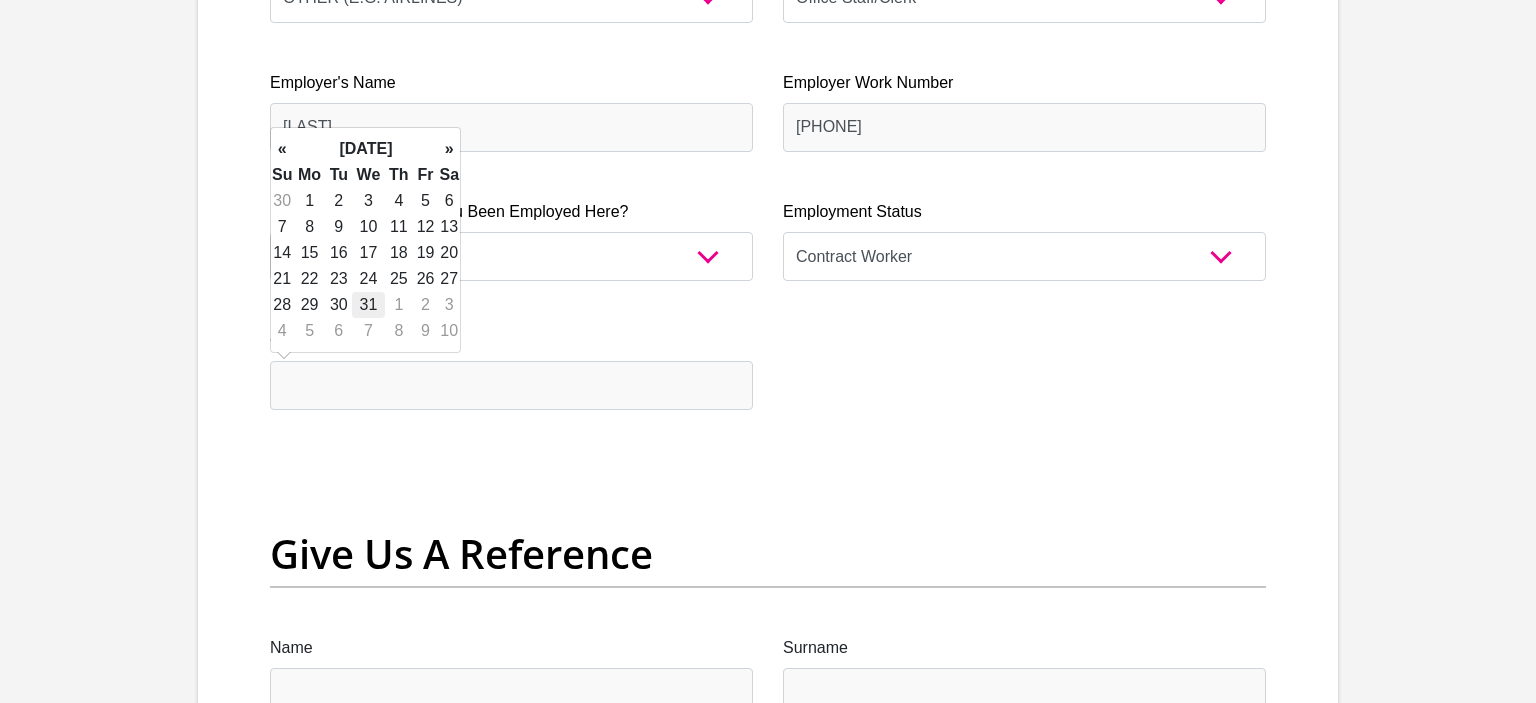 click on "31" at bounding box center (368, 305) 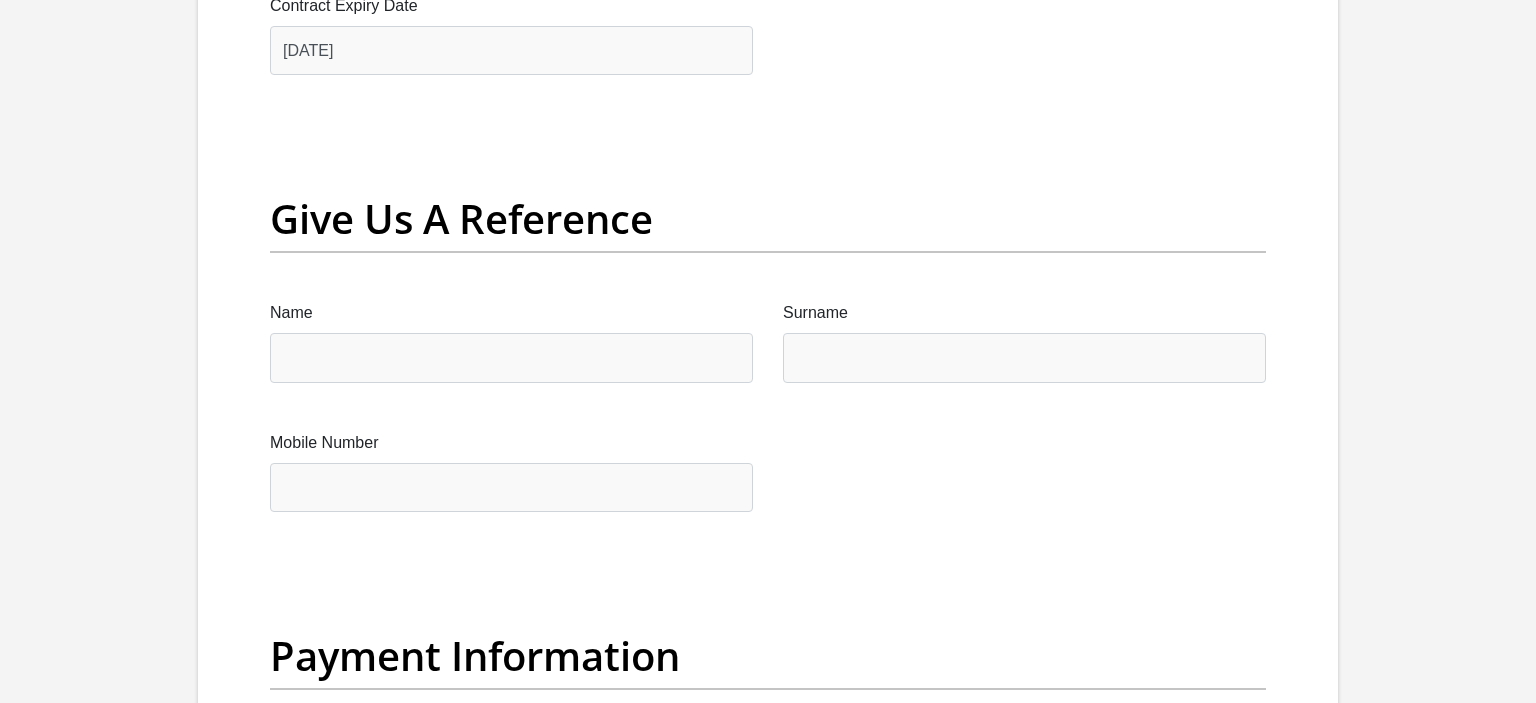 scroll, scrollTop: 4212, scrollLeft: 0, axis: vertical 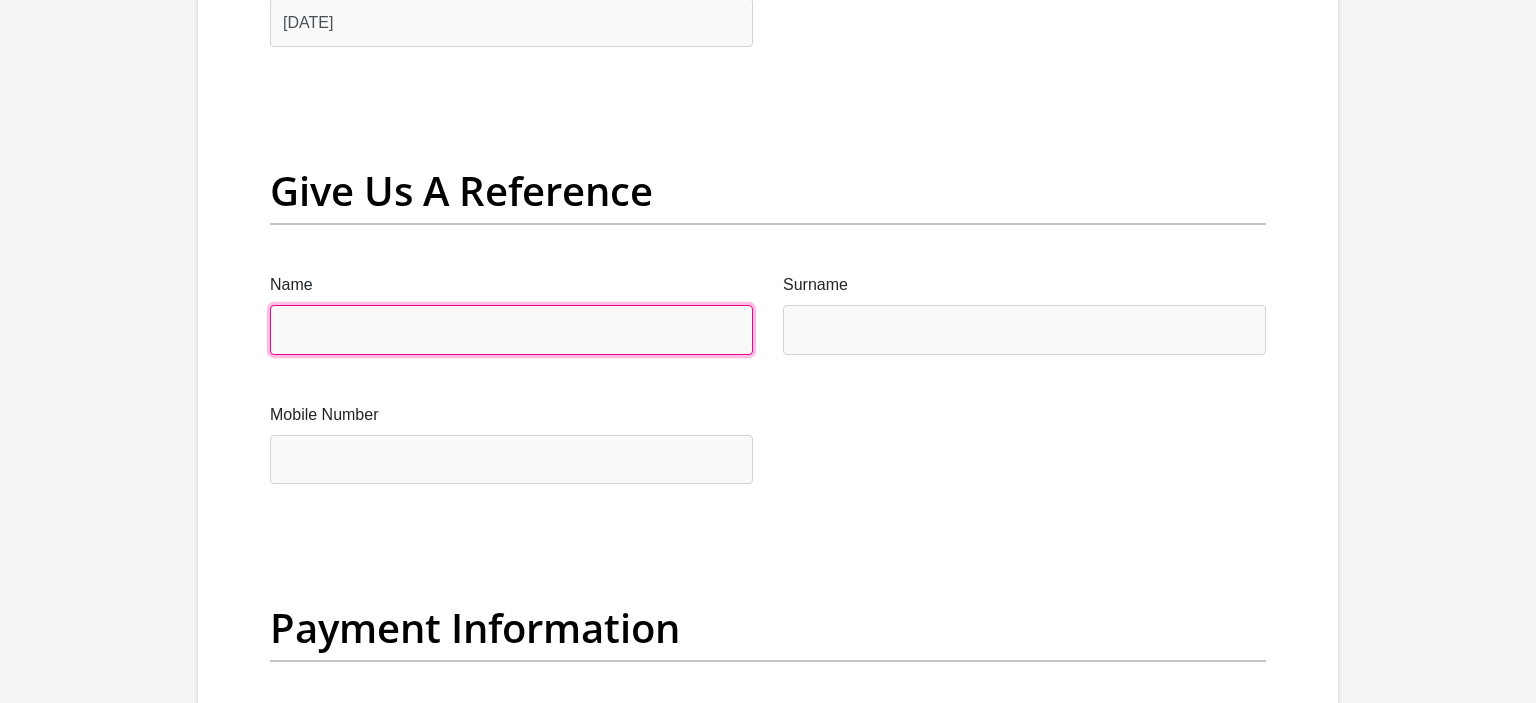 click on "Name" at bounding box center (511, 329) 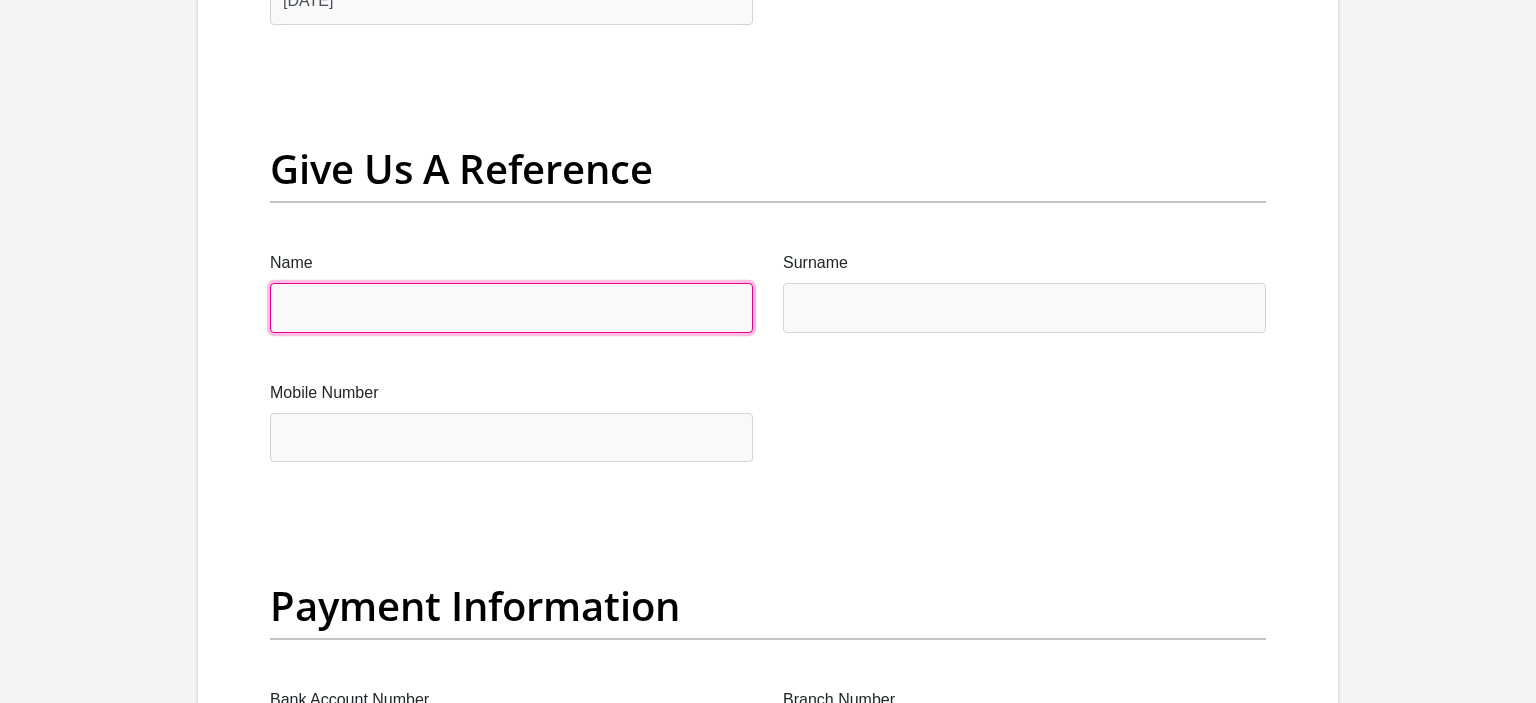 scroll, scrollTop: 4236, scrollLeft: 0, axis: vertical 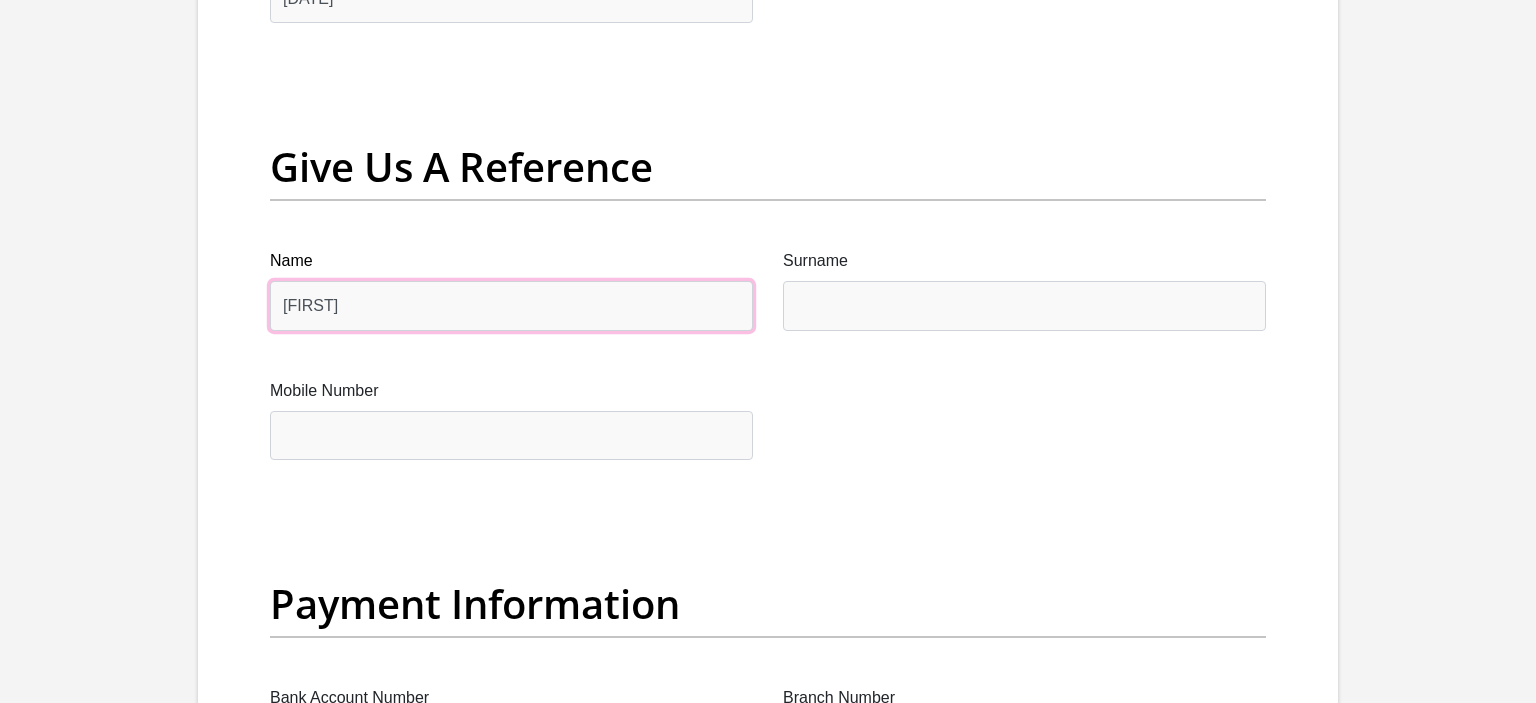 type on "[FIRST]" 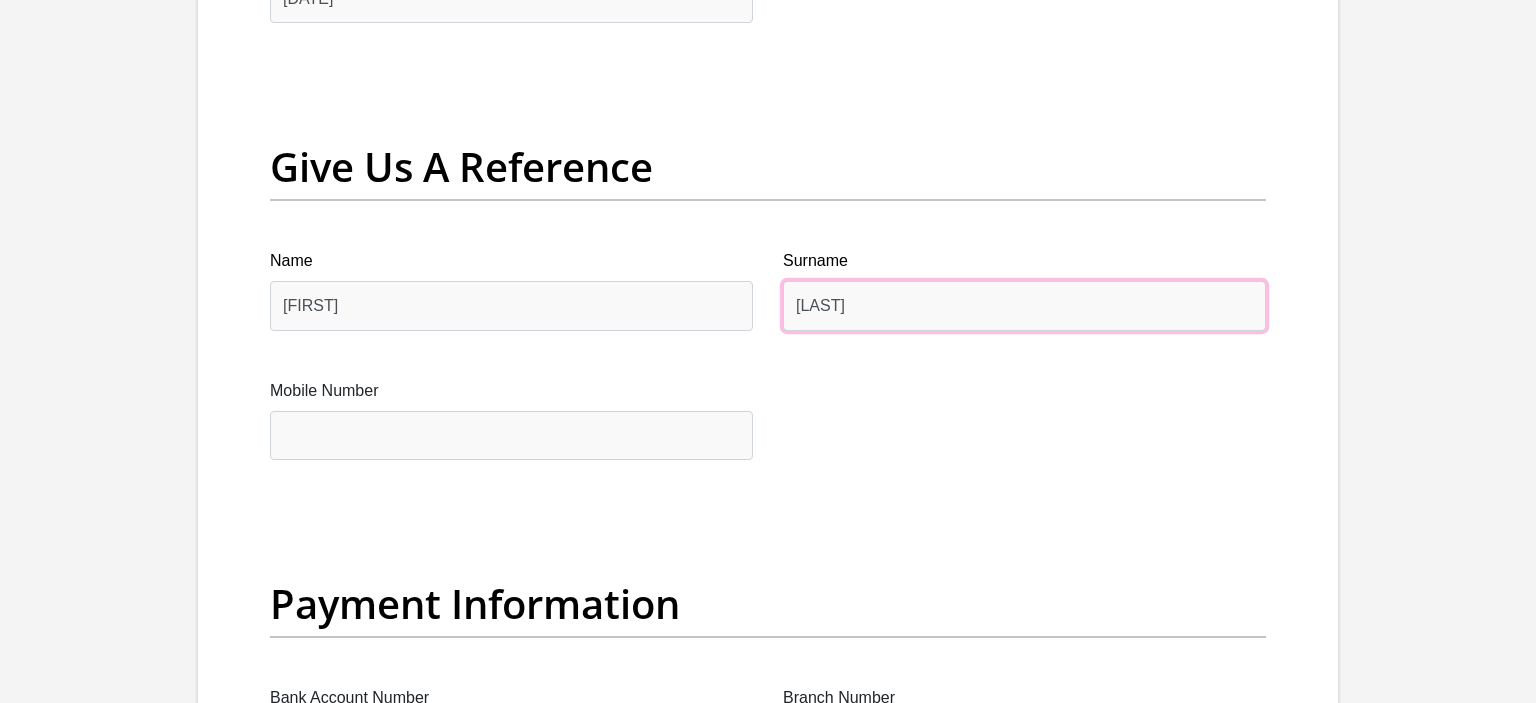 type on "[LAST]" 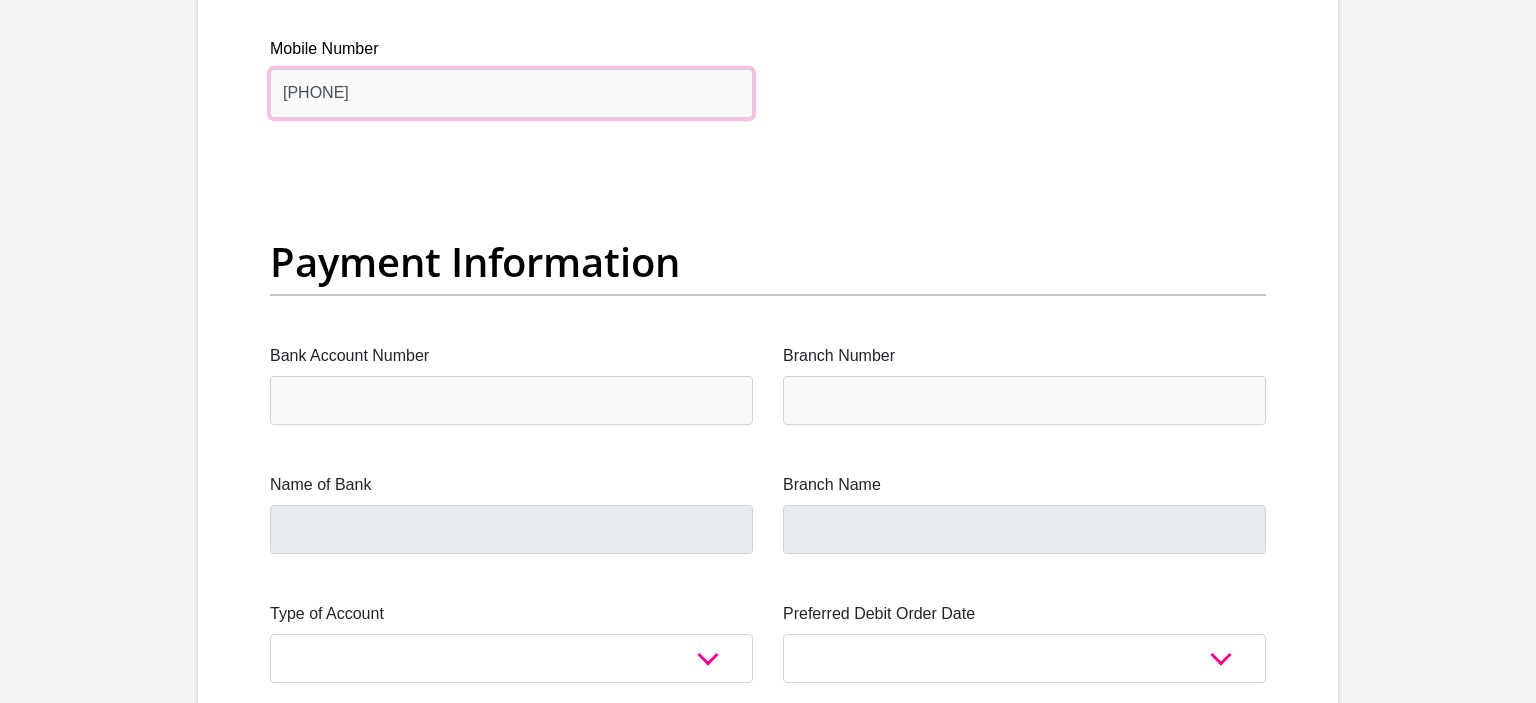 scroll, scrollTop: 4584, scrollLeft: 0, axis: vertical 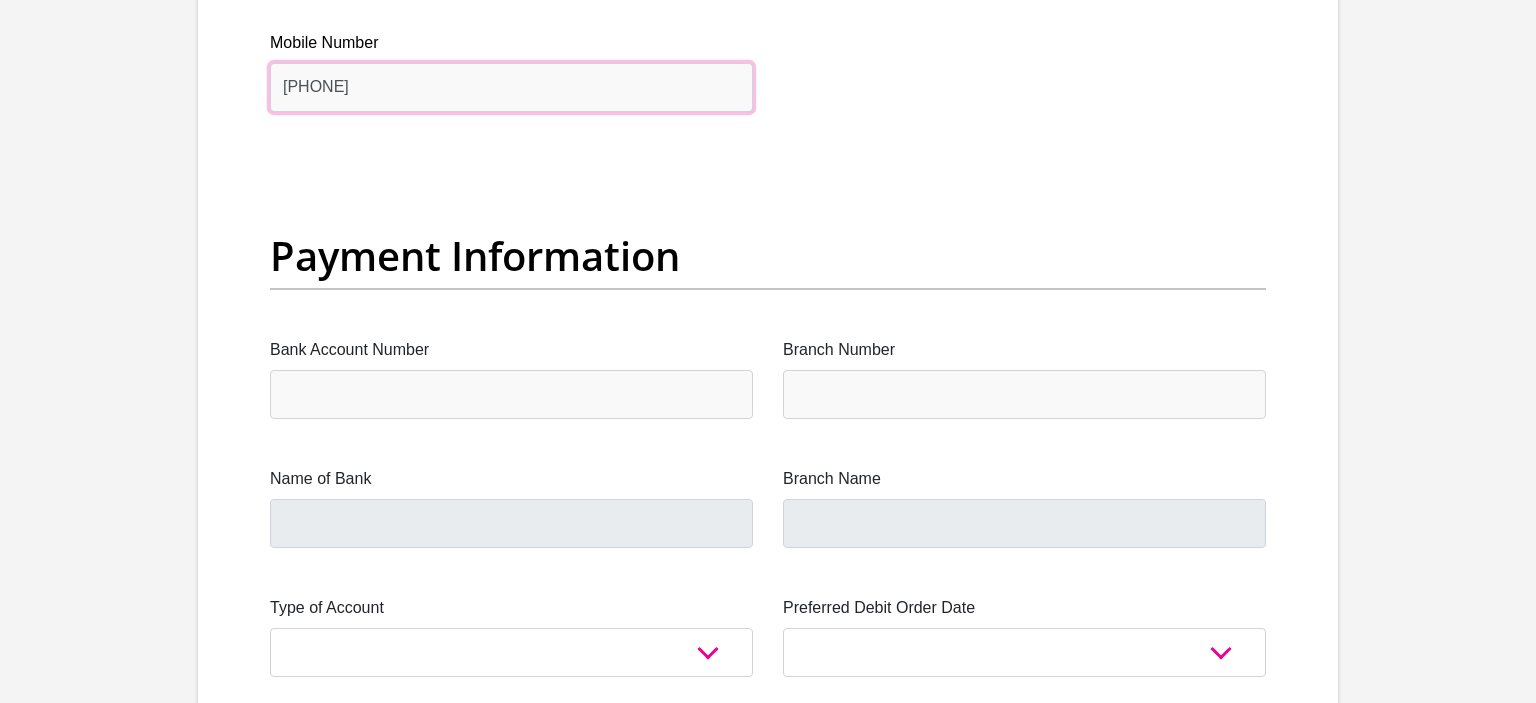 type on "[PHONE]" 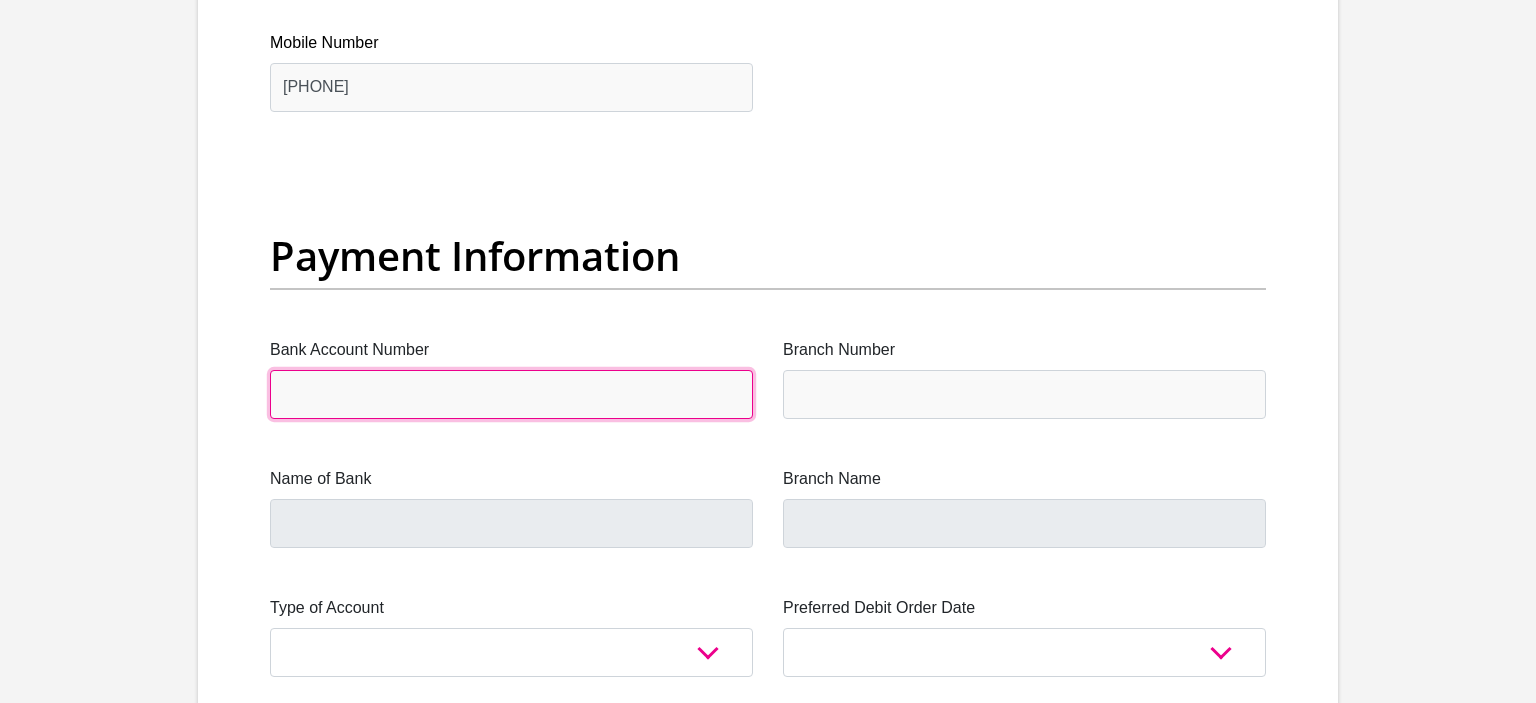click on "Bank Account Number" at bounding box center [511, 394] 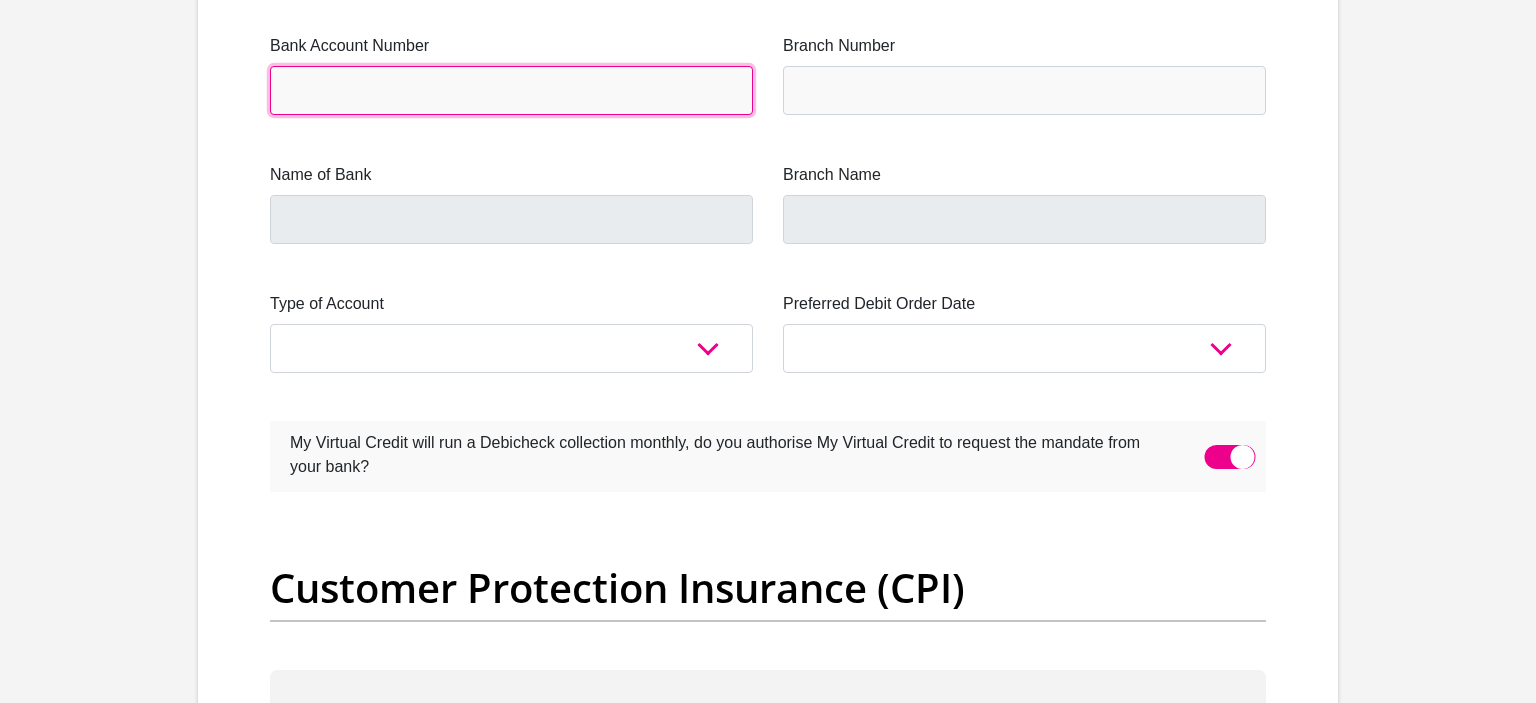 scroll, scrollTop: 4889, scrollLeft: 0, axis: vertical 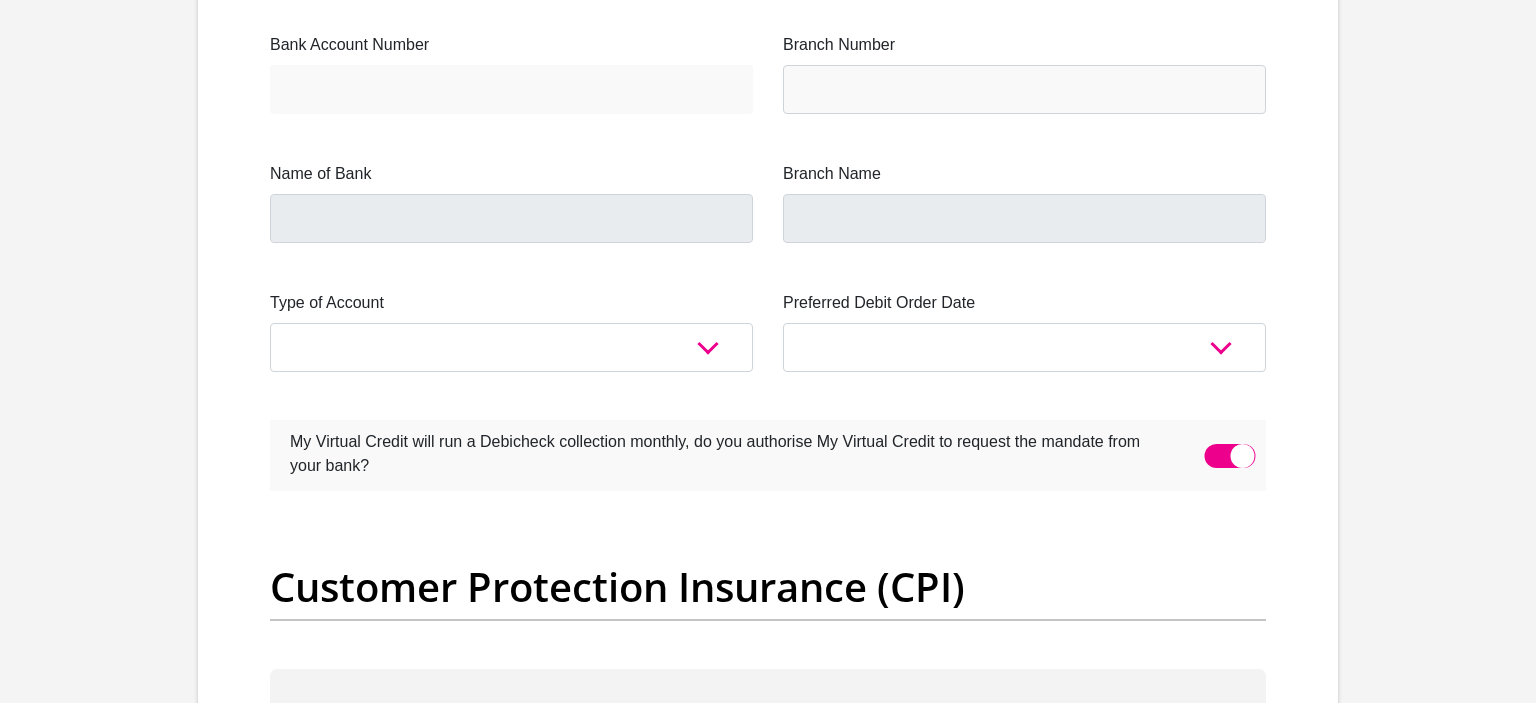 click at bounding box center (1230, 456) 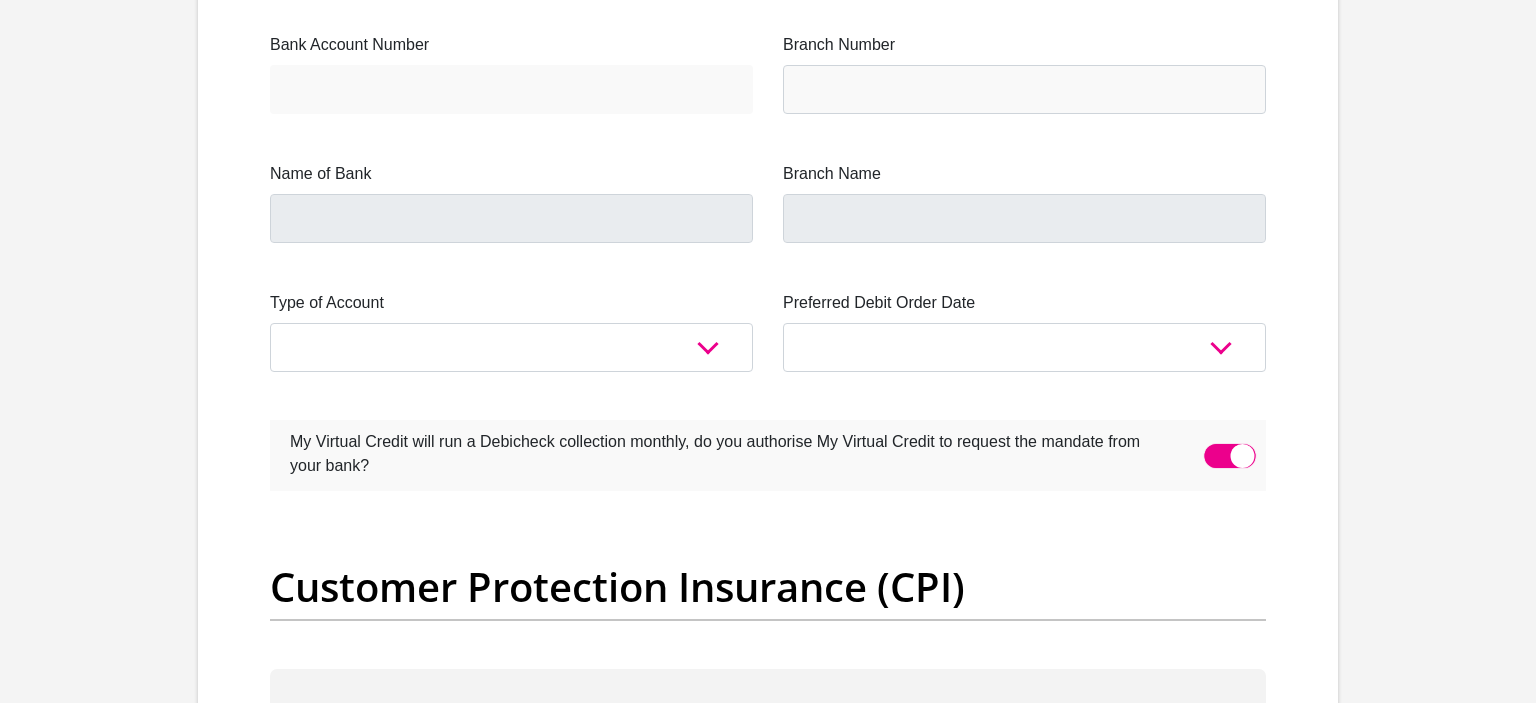click at bounding box center (1216, 437) 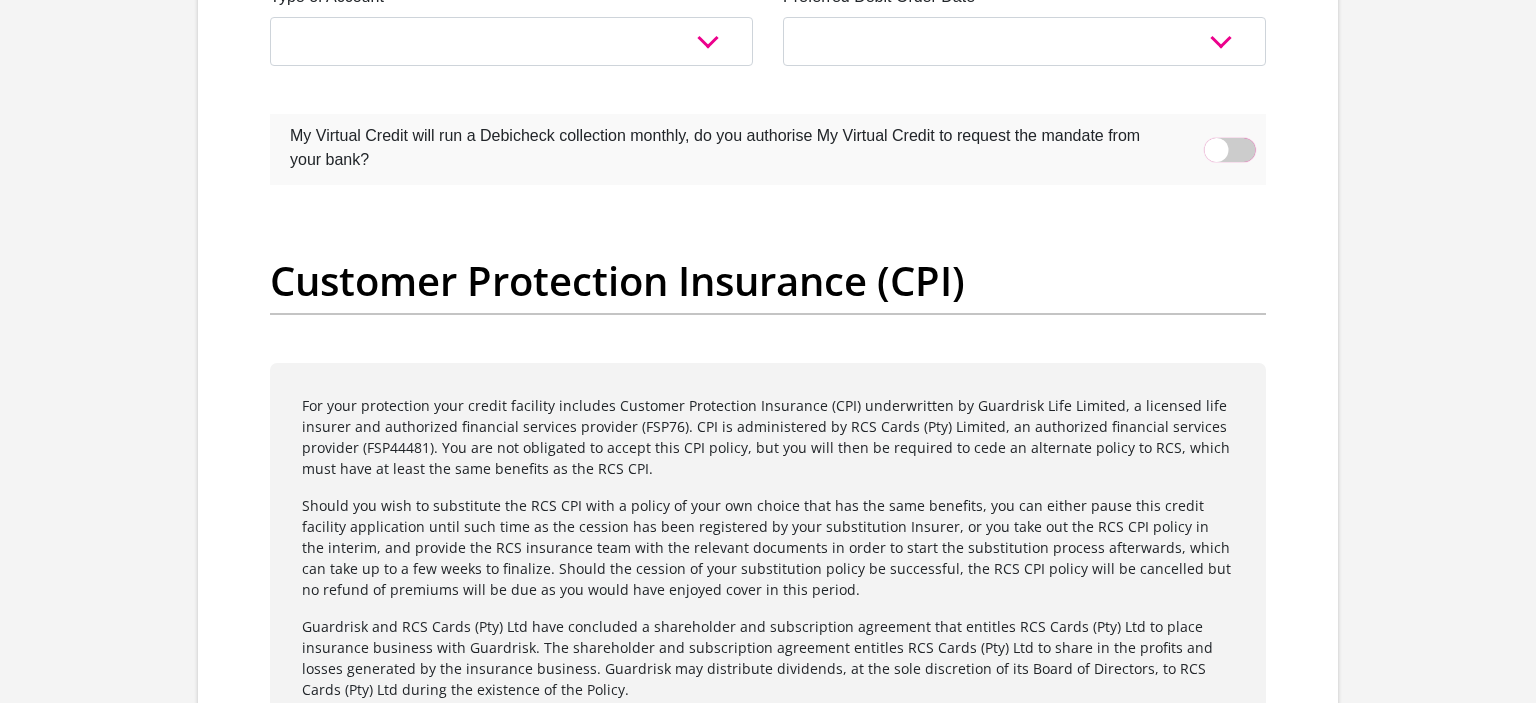 scroll, scrollTop: 5196, scrollLeft: 0, axis: vertical 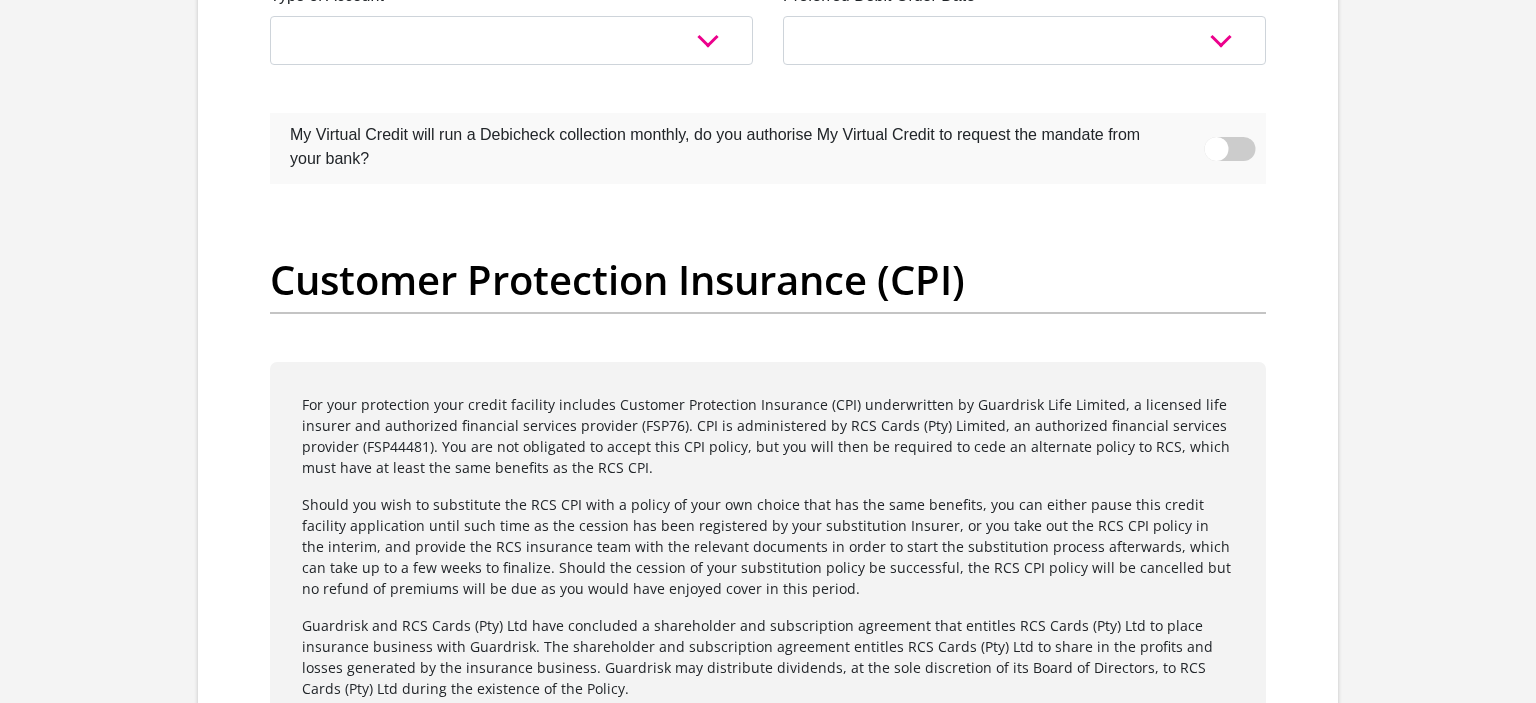 click at bounding box center [1230, 149] 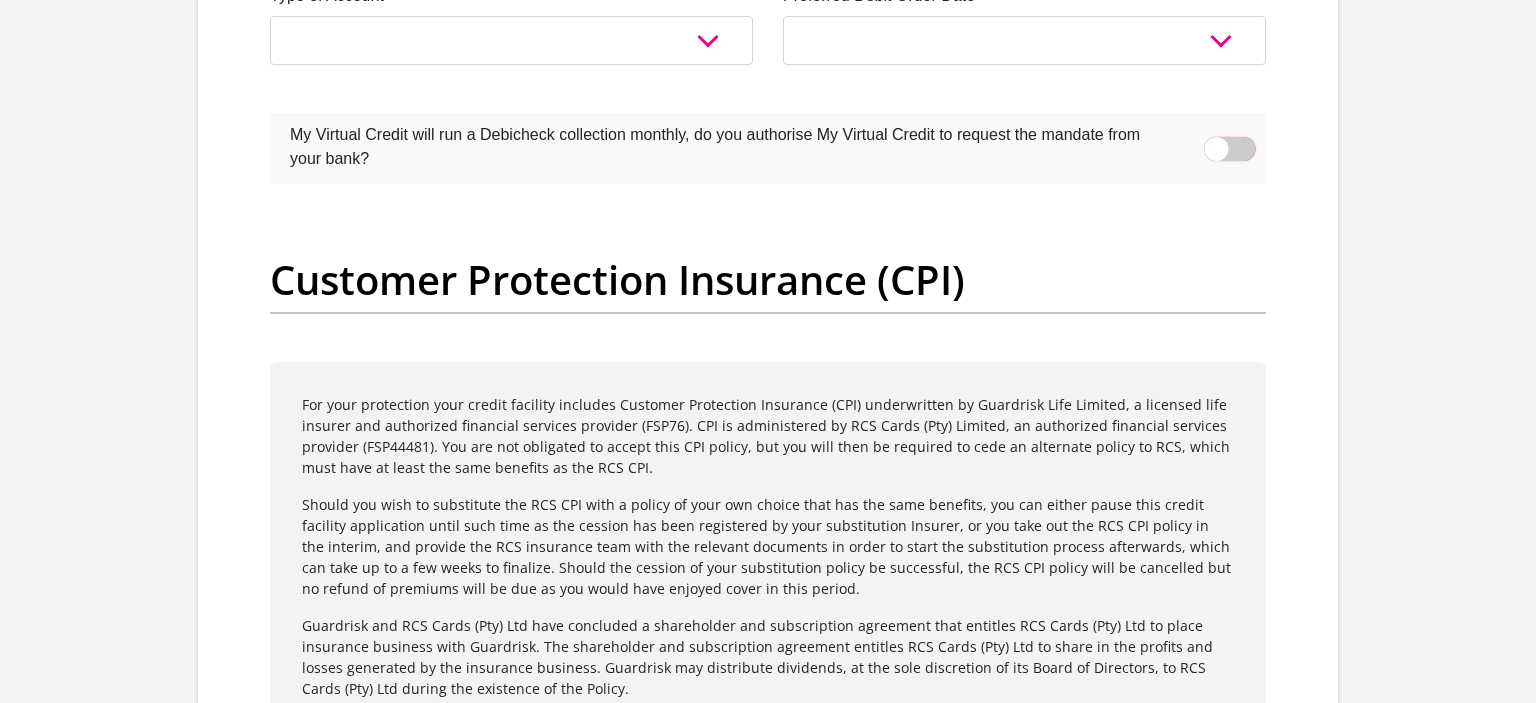 click at bounding box center [1216, 130] 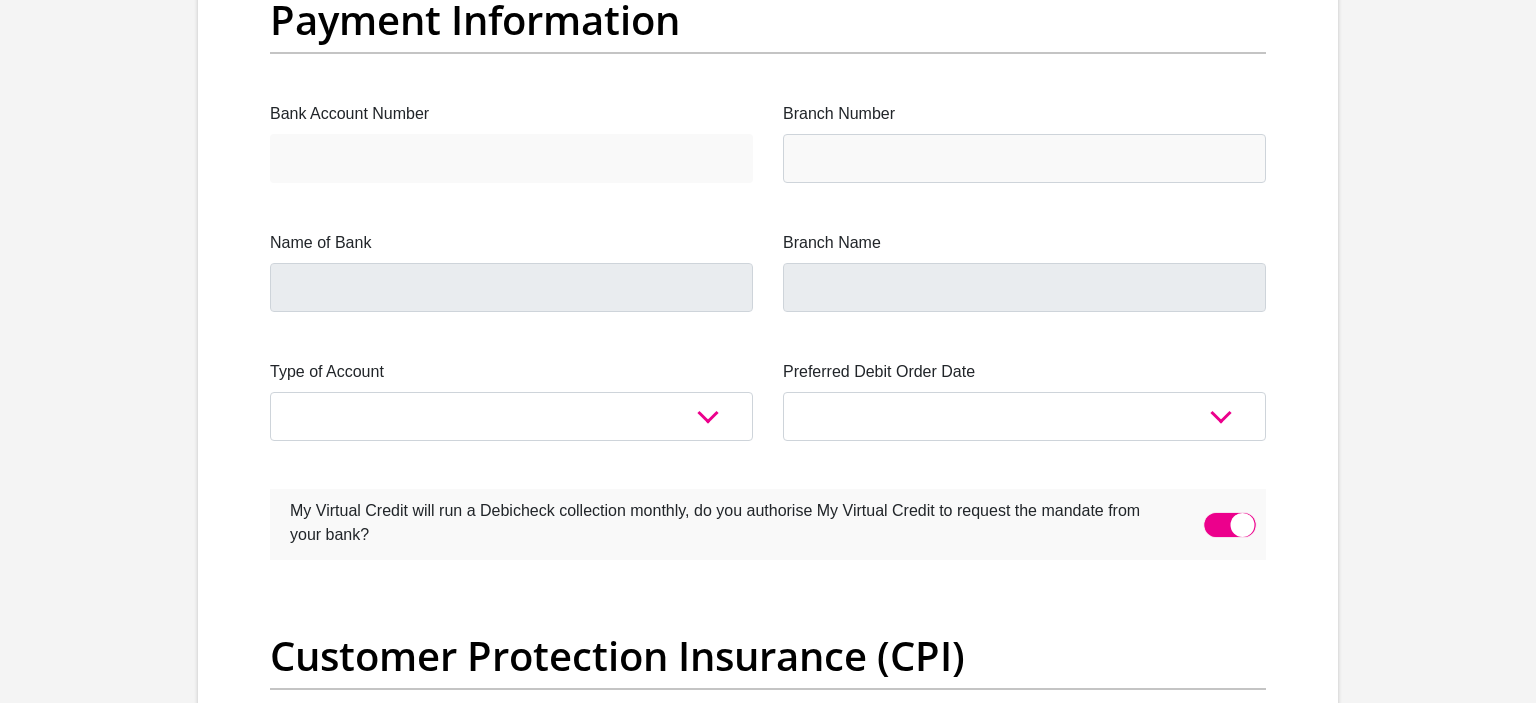 scroll, scrollTop: 4816, scrollLeft: 0, axis: vertical 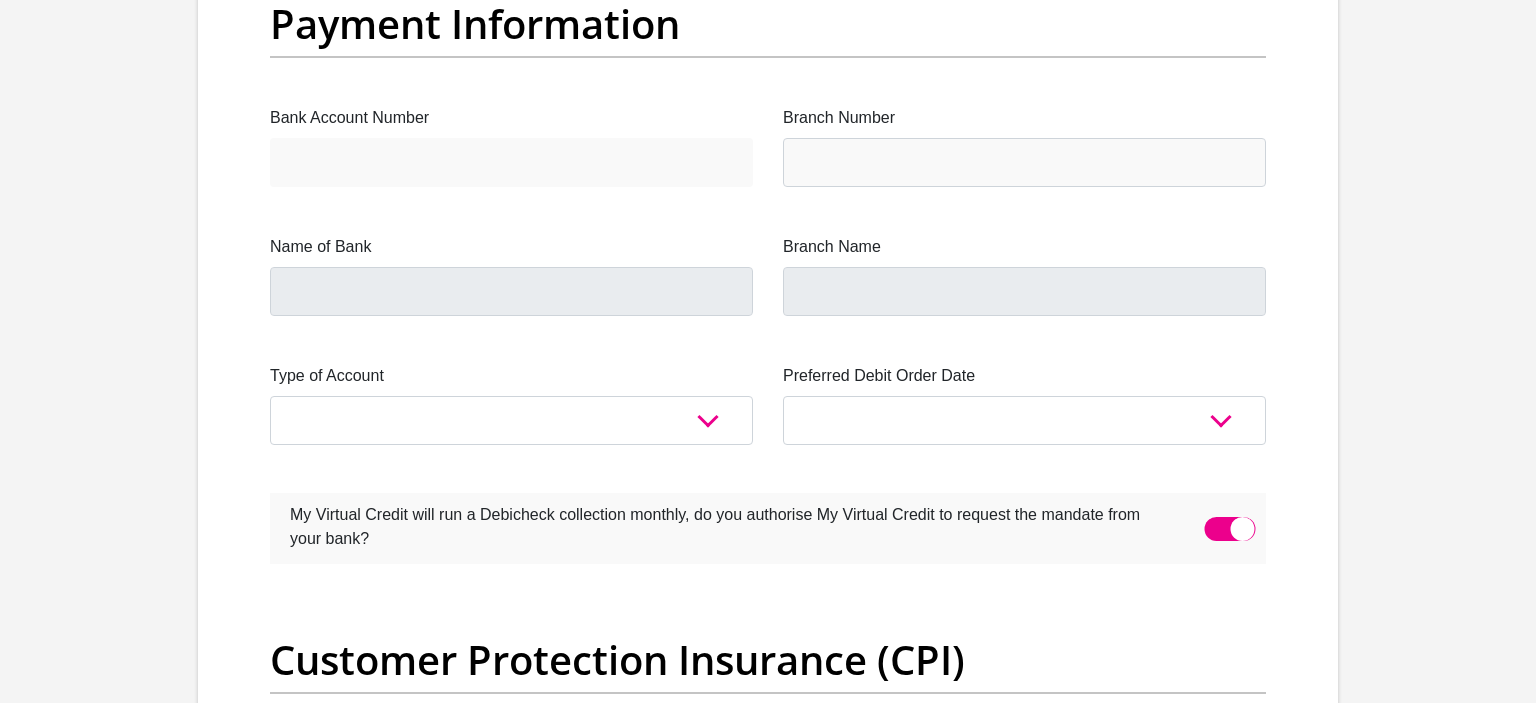 click on "Title
Mr
Ms
Mrs
Dr
Other
First Name
[FIRST]
Surname
[LAST]
ID Number
[ID NUMBER]
Please input valid ID number
Race
Black
Coloured
Indian
White
Other
Contact Number
[PHONE]
Please input valid contact number
Nationality
South Africa
Afghanistan
Aland Islands  Albania  Algeria  Andorra" at bounding box center (768, -1136) 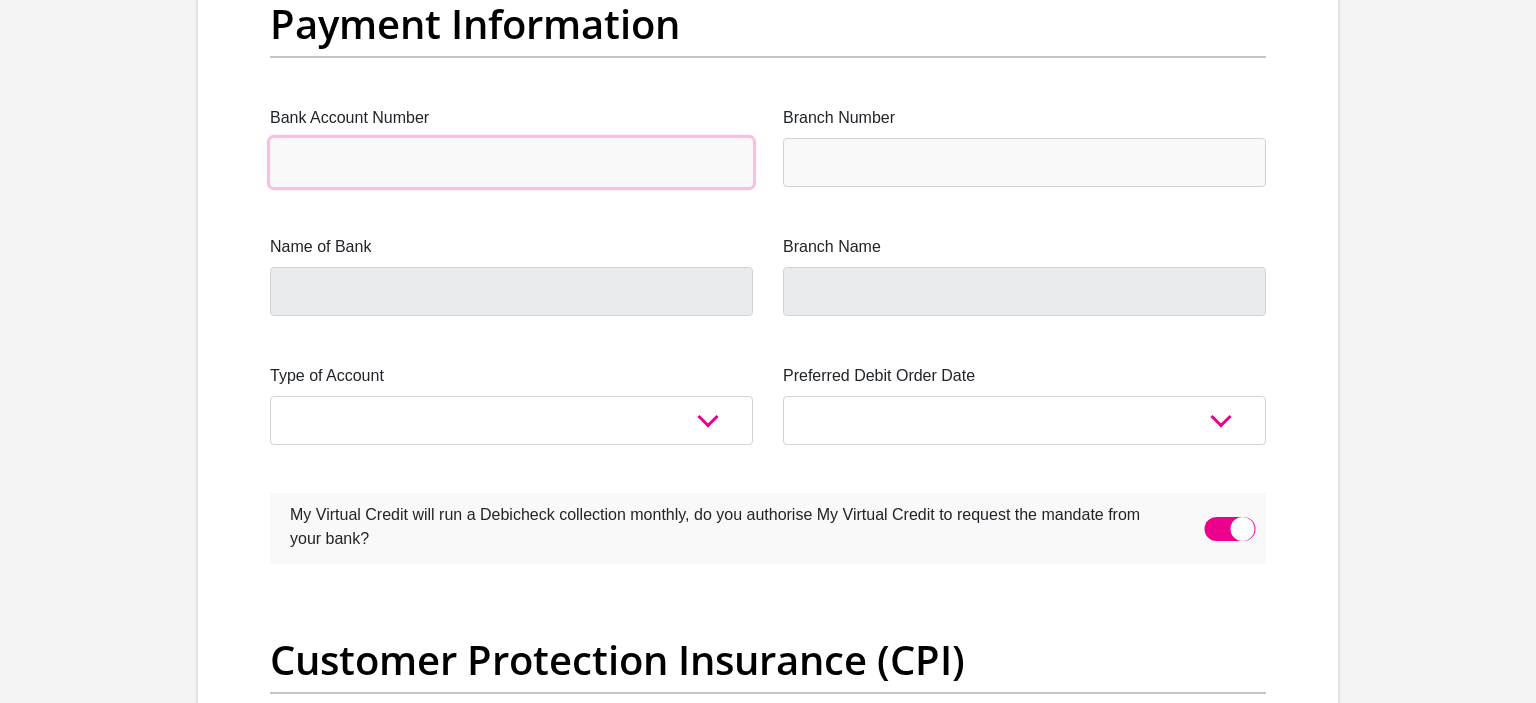 click on "Bank Account Number" at bounding box center (511, 162) 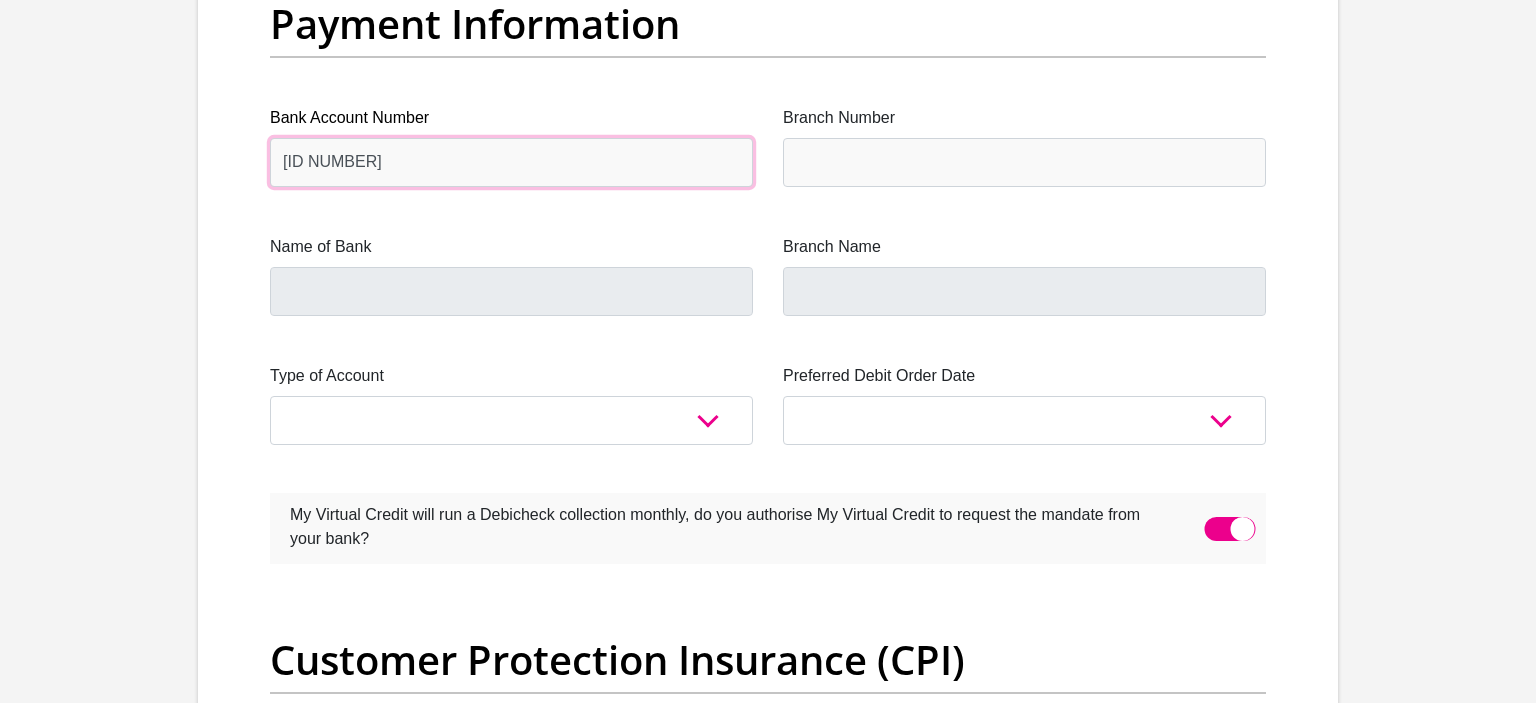 type on "[ID NUMBER]" 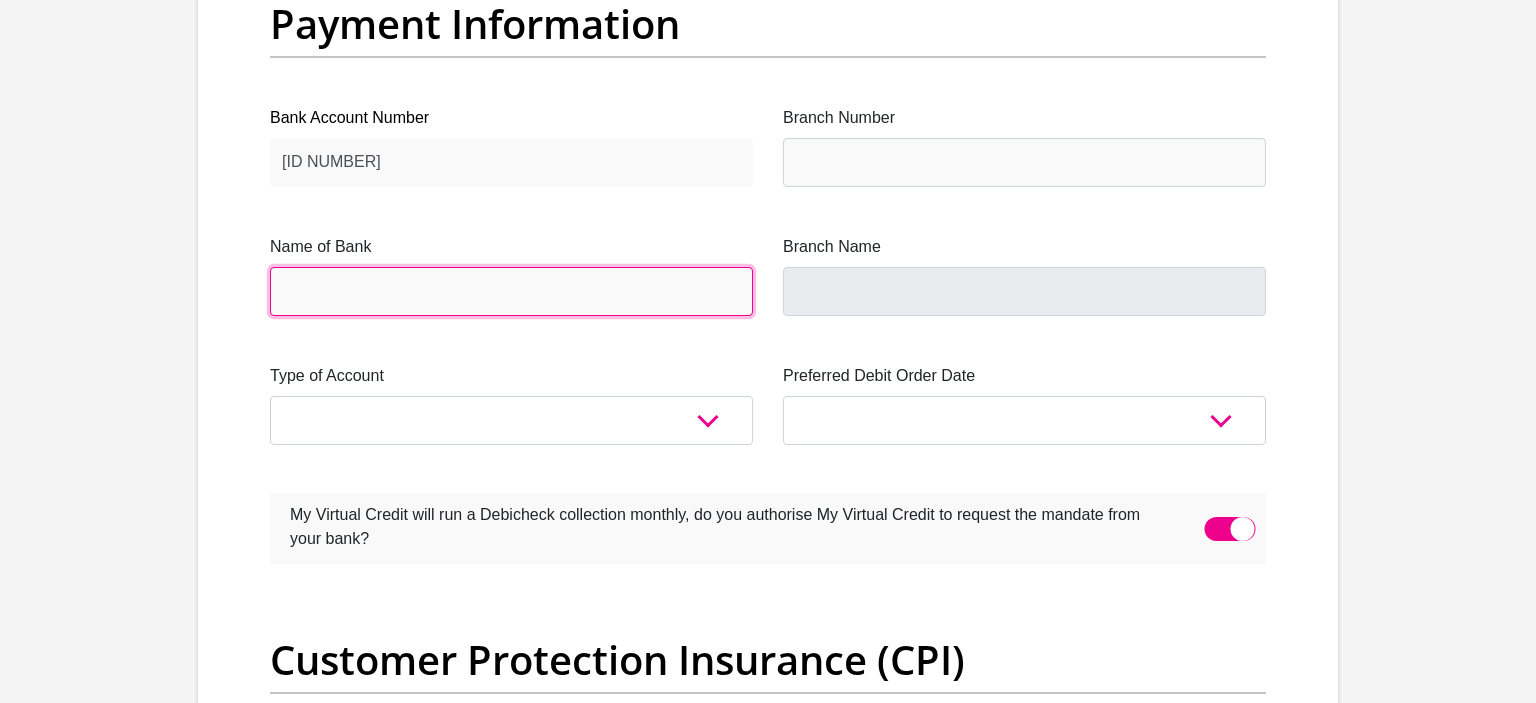 click on "Name of Bank" at bounding box center [511, 291] 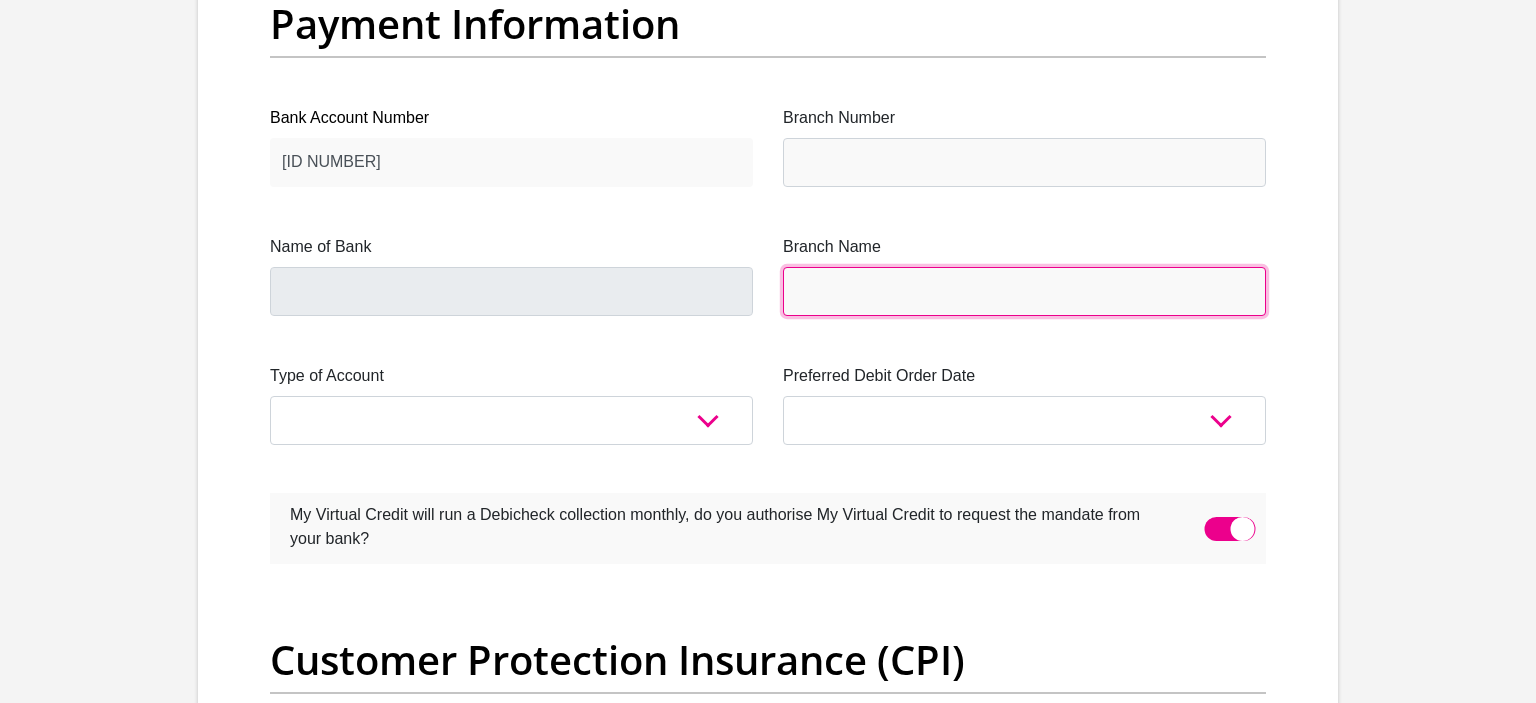 click on "Branch Name" at bounding box center [1024, 291] 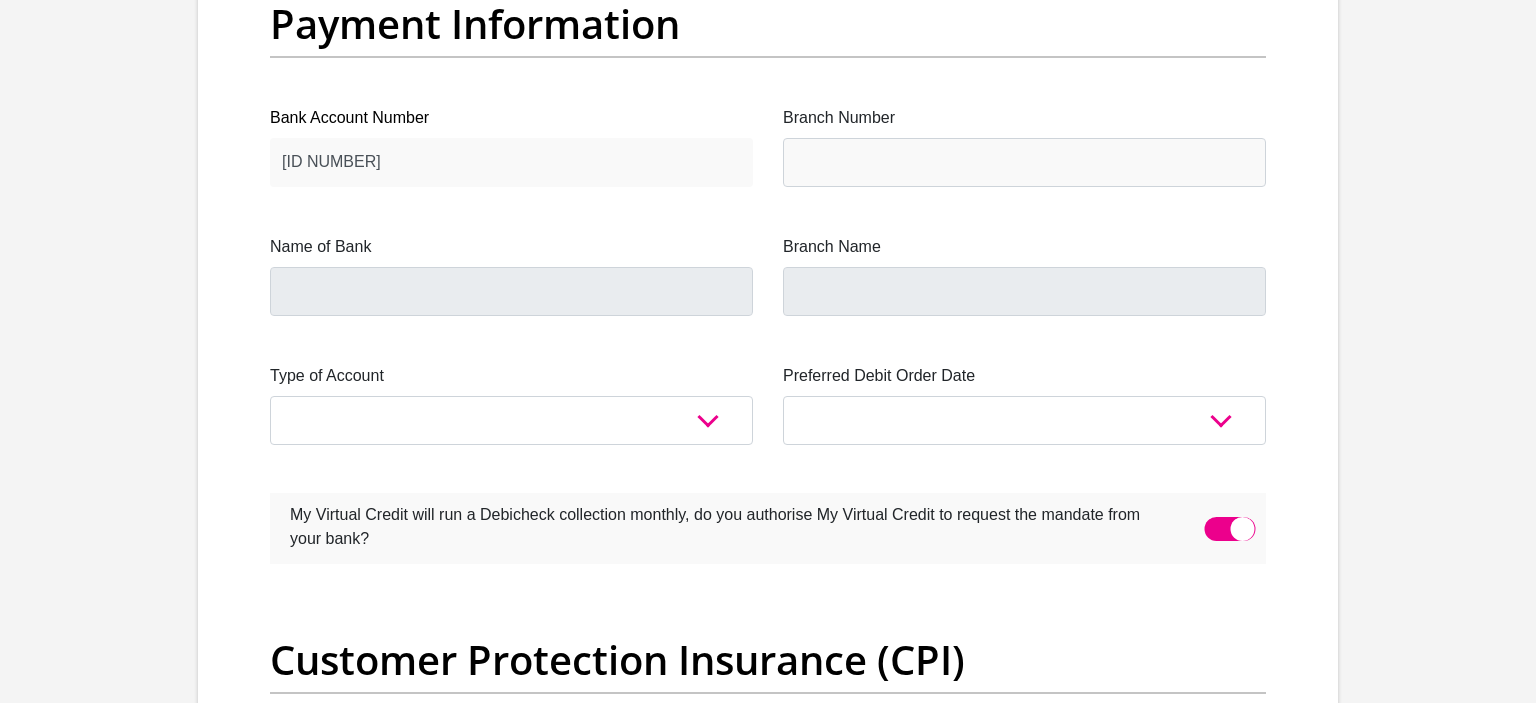 drag, startPoint x: 822, startPoint y: 185, endPoint x: 834, endPoint y: 174, distance: 16.27882 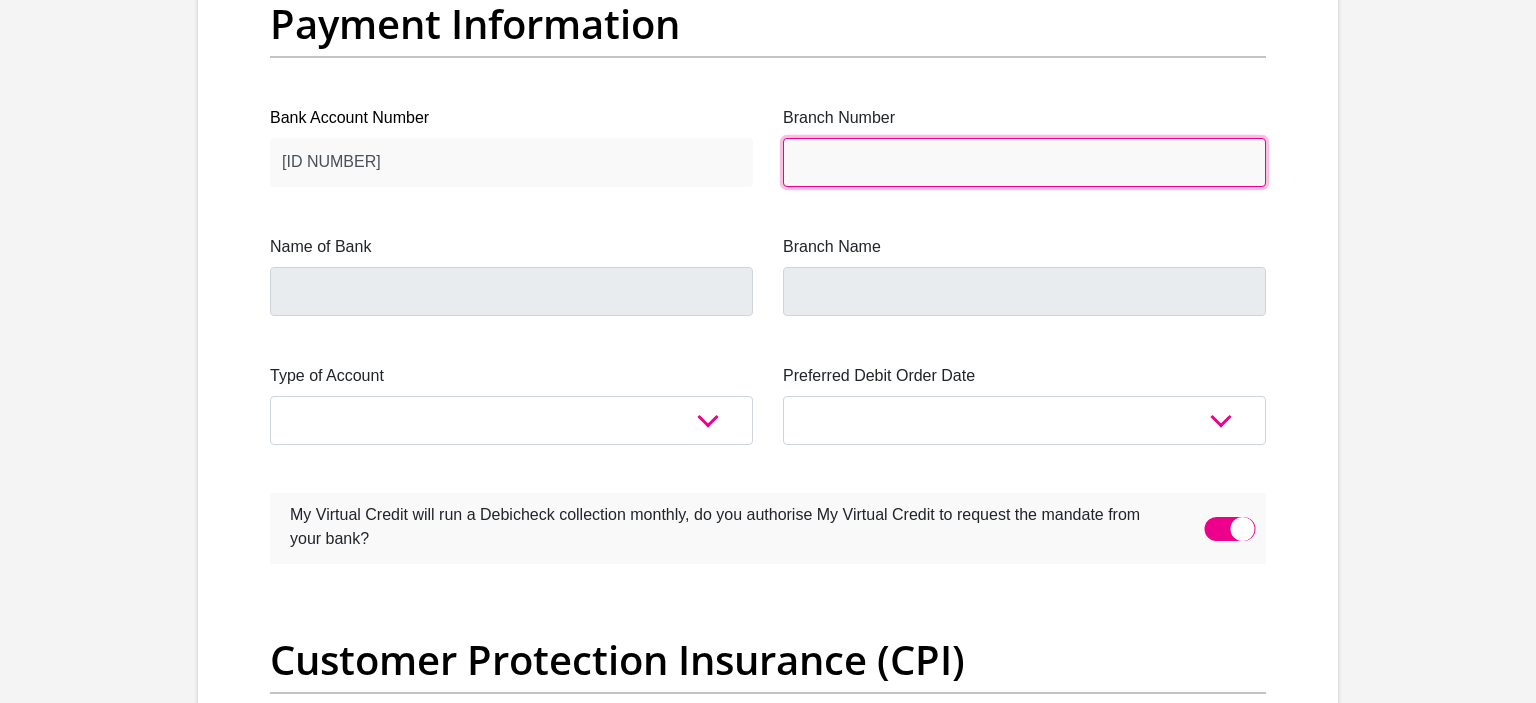click on "Branch Number" at bounding box center [1024, 162] 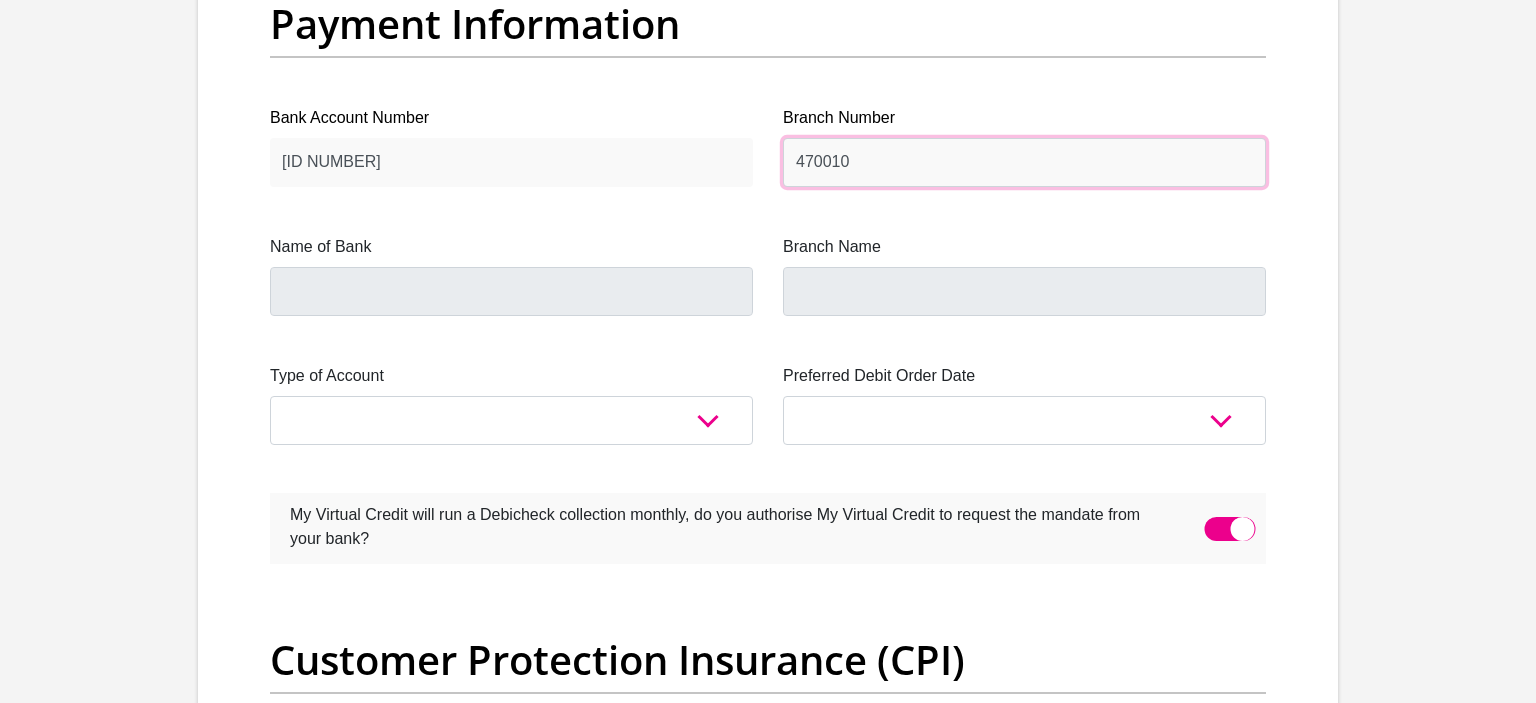 type on "470010" 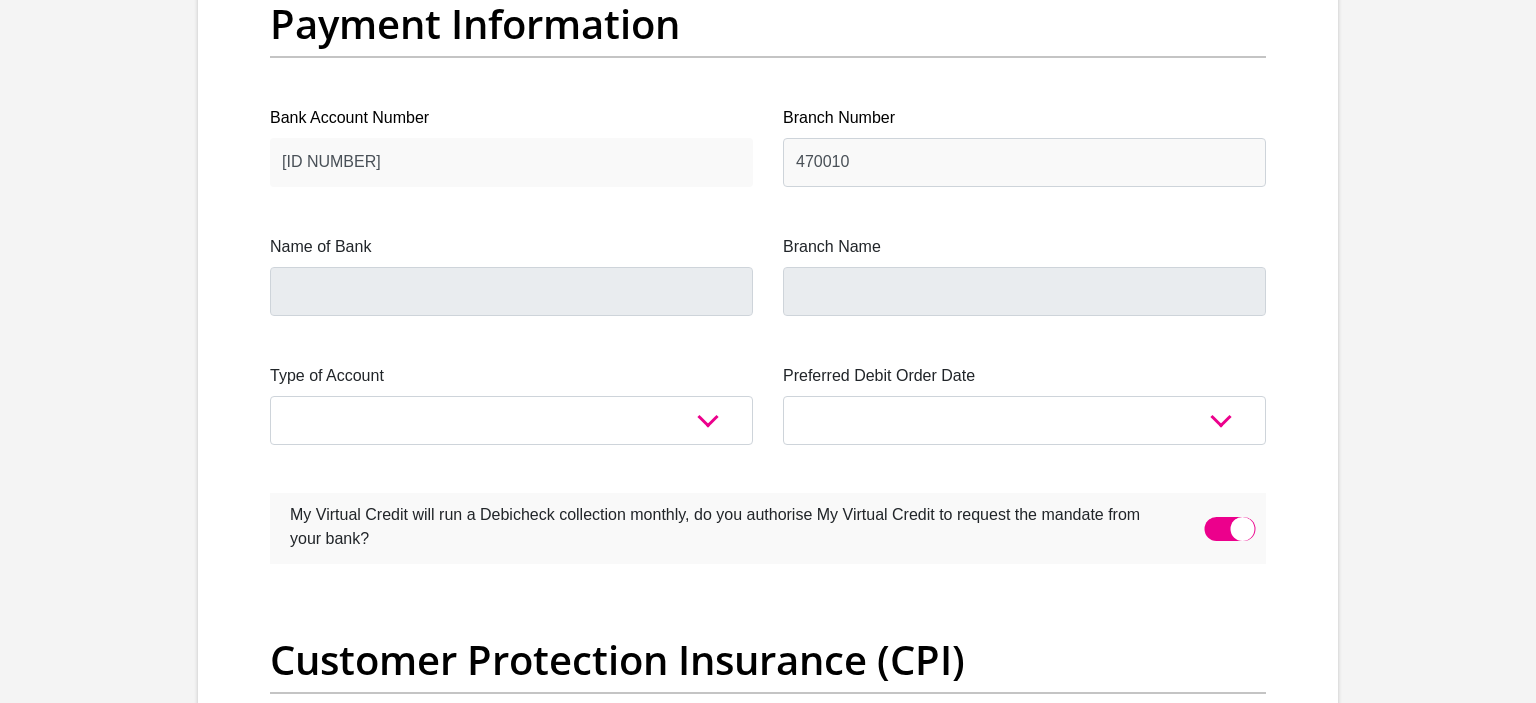 click on "Title
Mr
Ms
Mrs
Dr
Other
First Name
[FIRST]
Surname
[LAST]
ID Number
[ID NUMBER]
Please input valid ID number
Race
Black
Coloured
Indian
White
Other
Contact Number
[PHONE]
Please input valid contact number
Nationality
South Africa
Afghanistan
Aland Islands  Albania  Algeria  Andorra" at bounding box center (768, -1136) 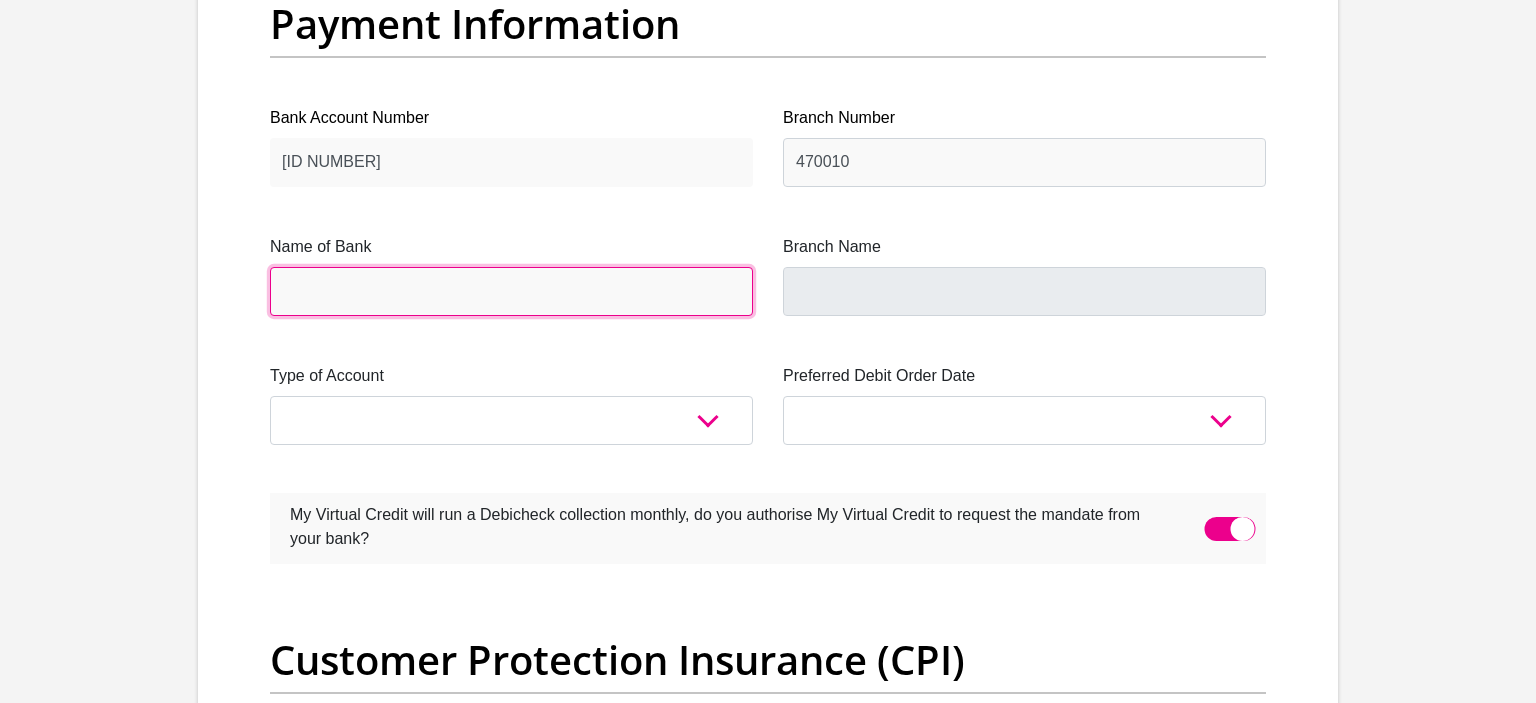 type on "CAPITEC BANK LIMITED" 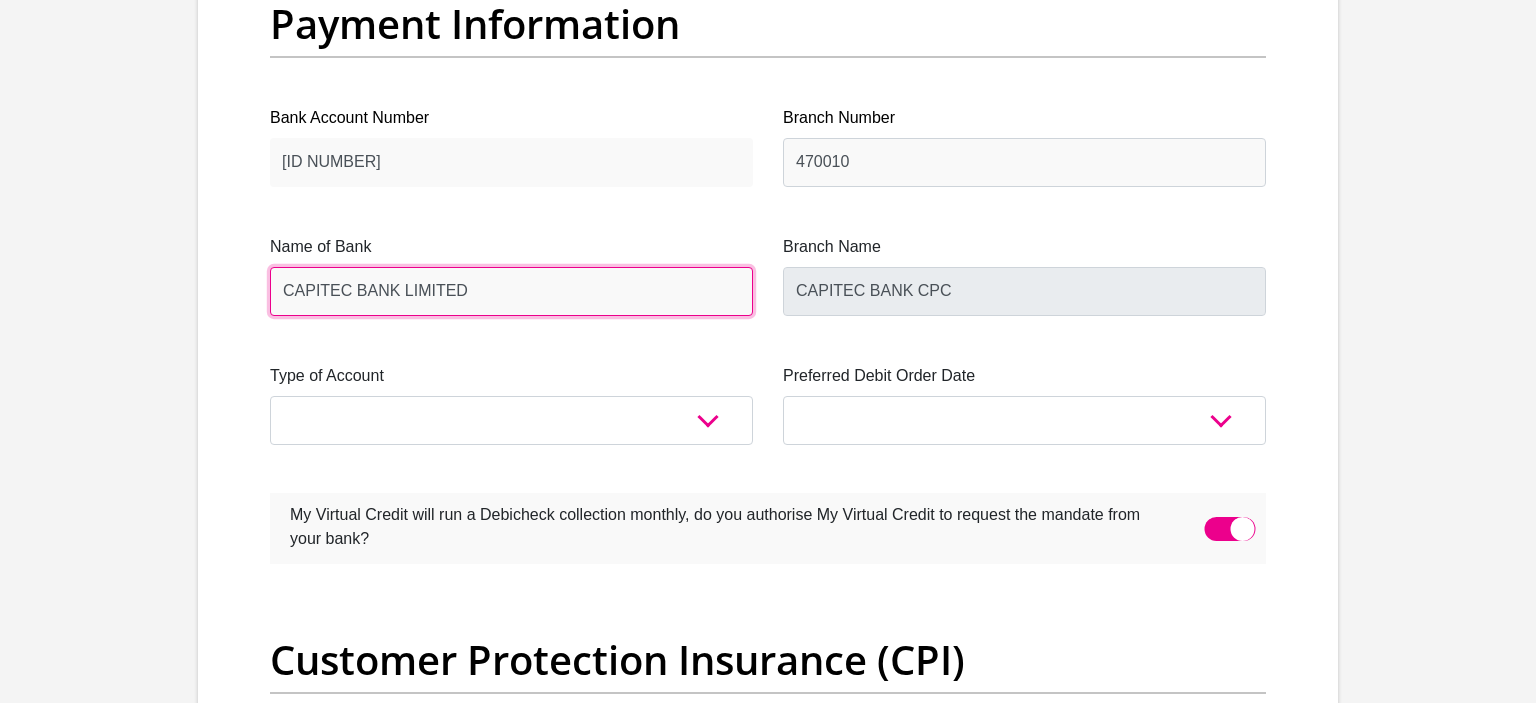 click on "CAPITEC BANK LIMITED" at bounding box center [511, 291] 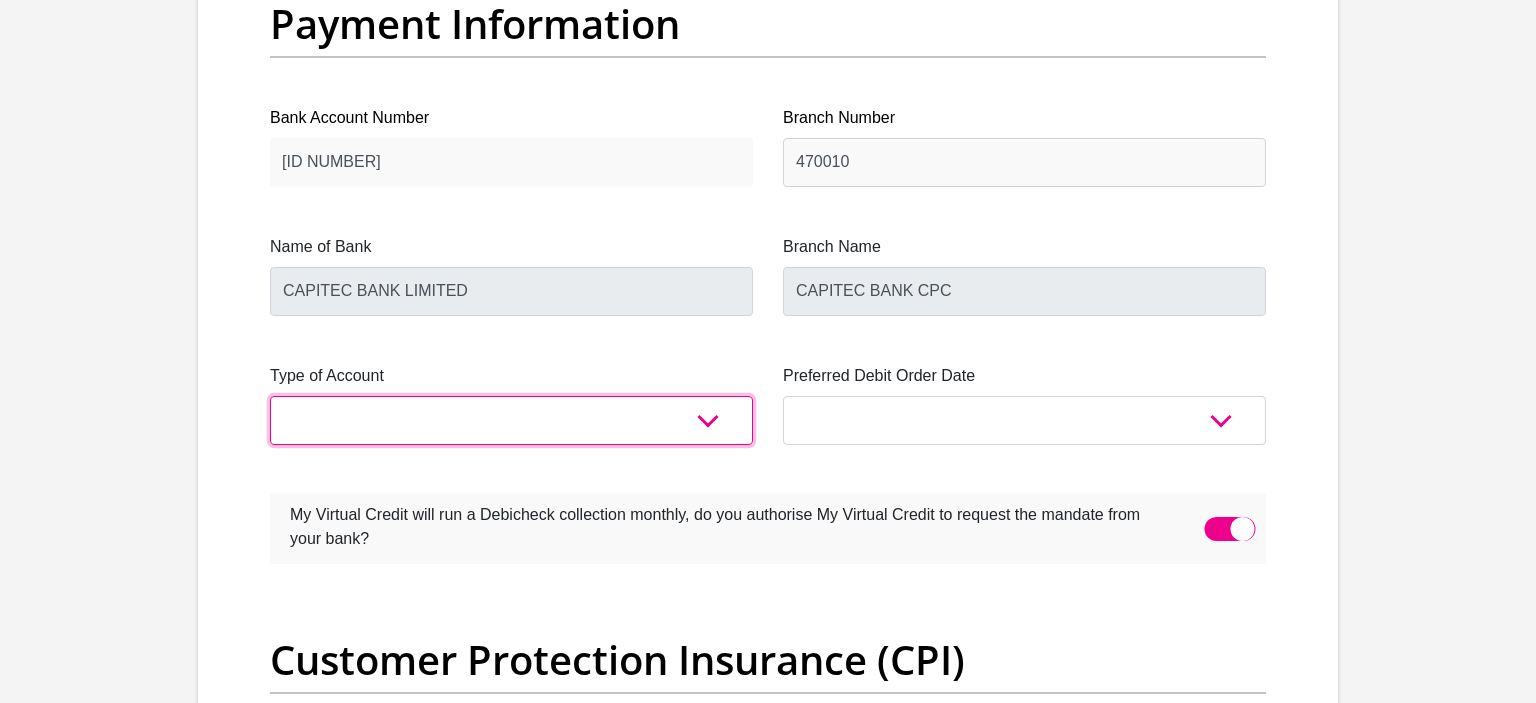 click on "Cheque
Savings" at bounding box center [511, 420] 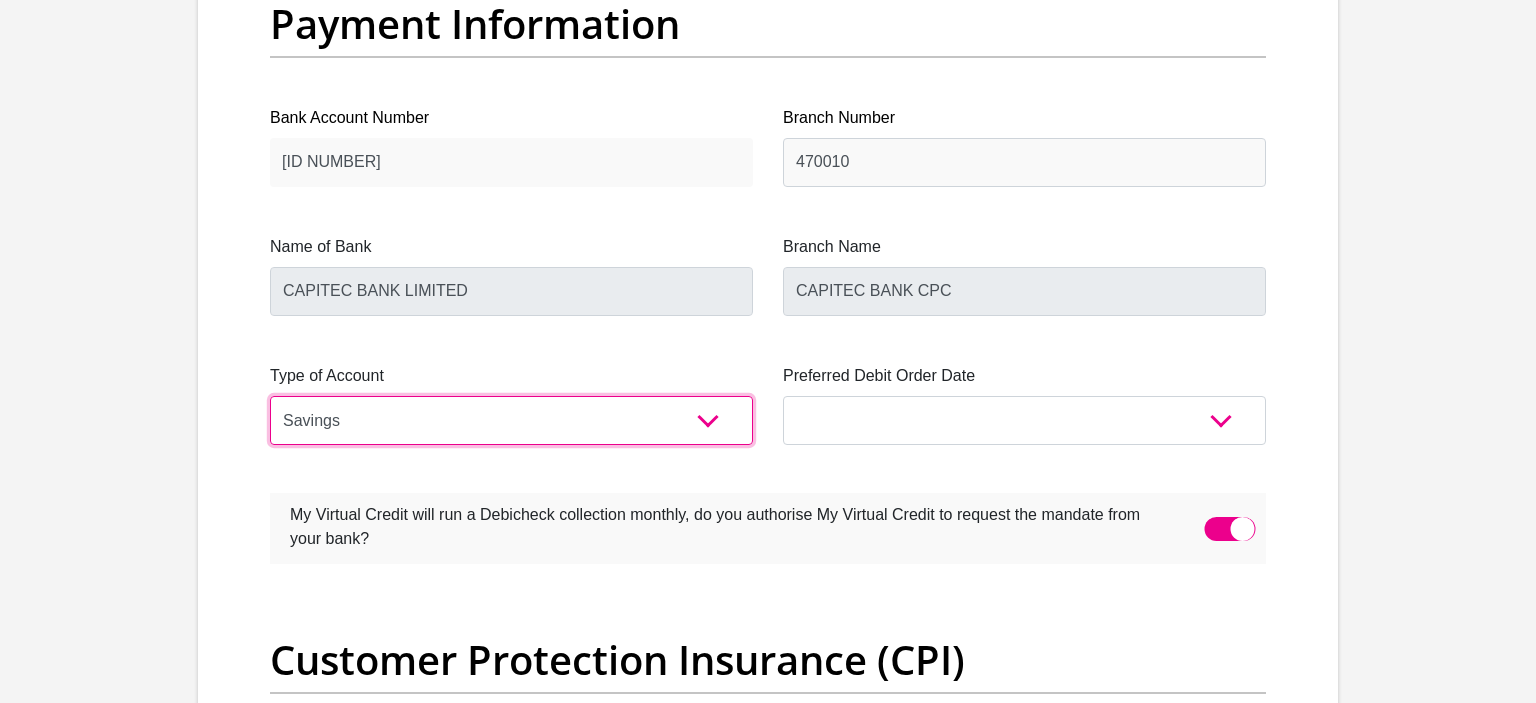 click on "Savings" at bounding box center [0, 0] 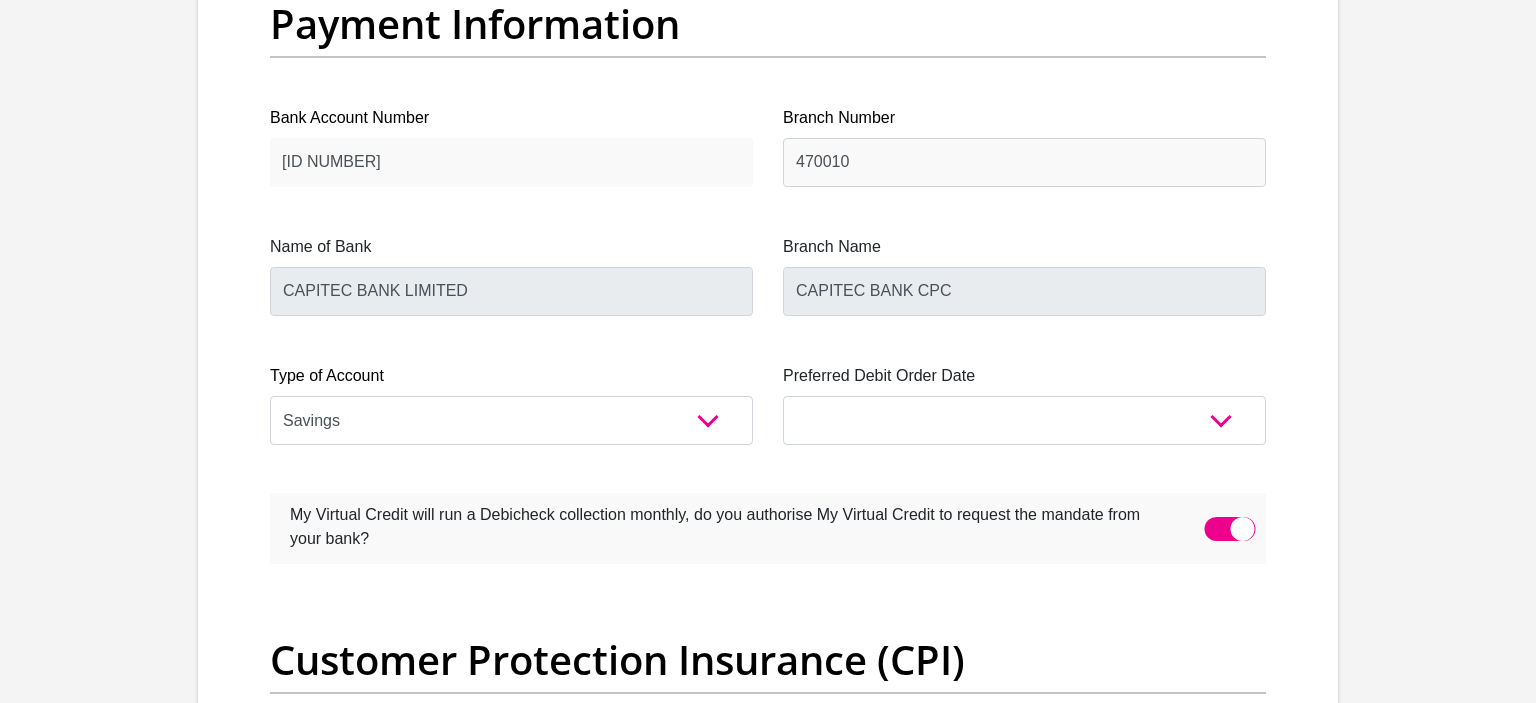 click on "Title
Mr
Ms
Mrs
Dr
Other
First Name
[FIRST]
Surname
[LAST]
ID Number
[ID NUMBER]
Please input valid ID number
Race
Black
Coloured
Indian
White
Other
Contact Number
[PHONE]
Please input valid contact number
Nationality
South Africa
Afghanistan
Aland Islands  Albania  Algeria  Andorra" at bounding box center (768, -1136) 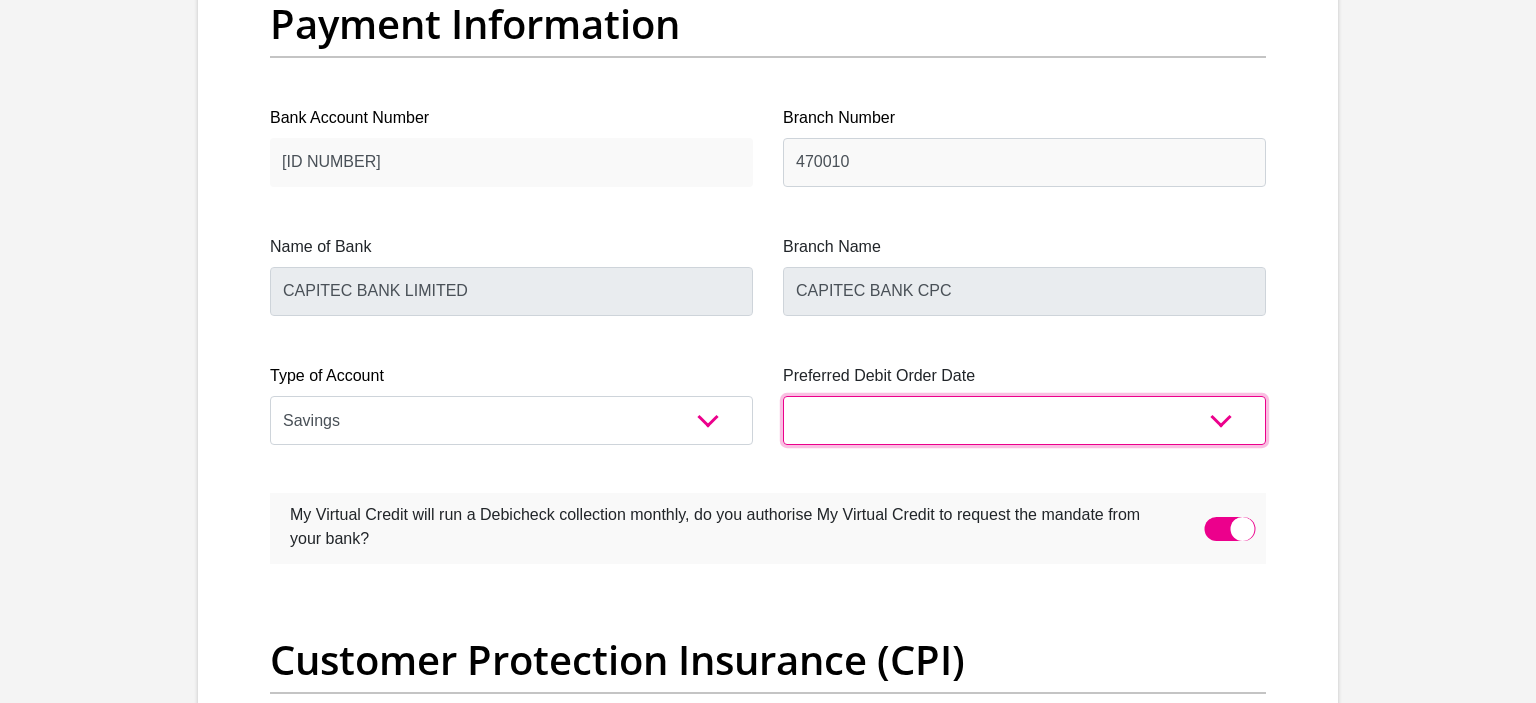 click on "1st
2nd
3rd
4th
5th
7th
18th
19th
20th
21st
22nd
23rd
24th
25th
26th
27th
28th
29th
30th" at bounding box center (1024, 420) 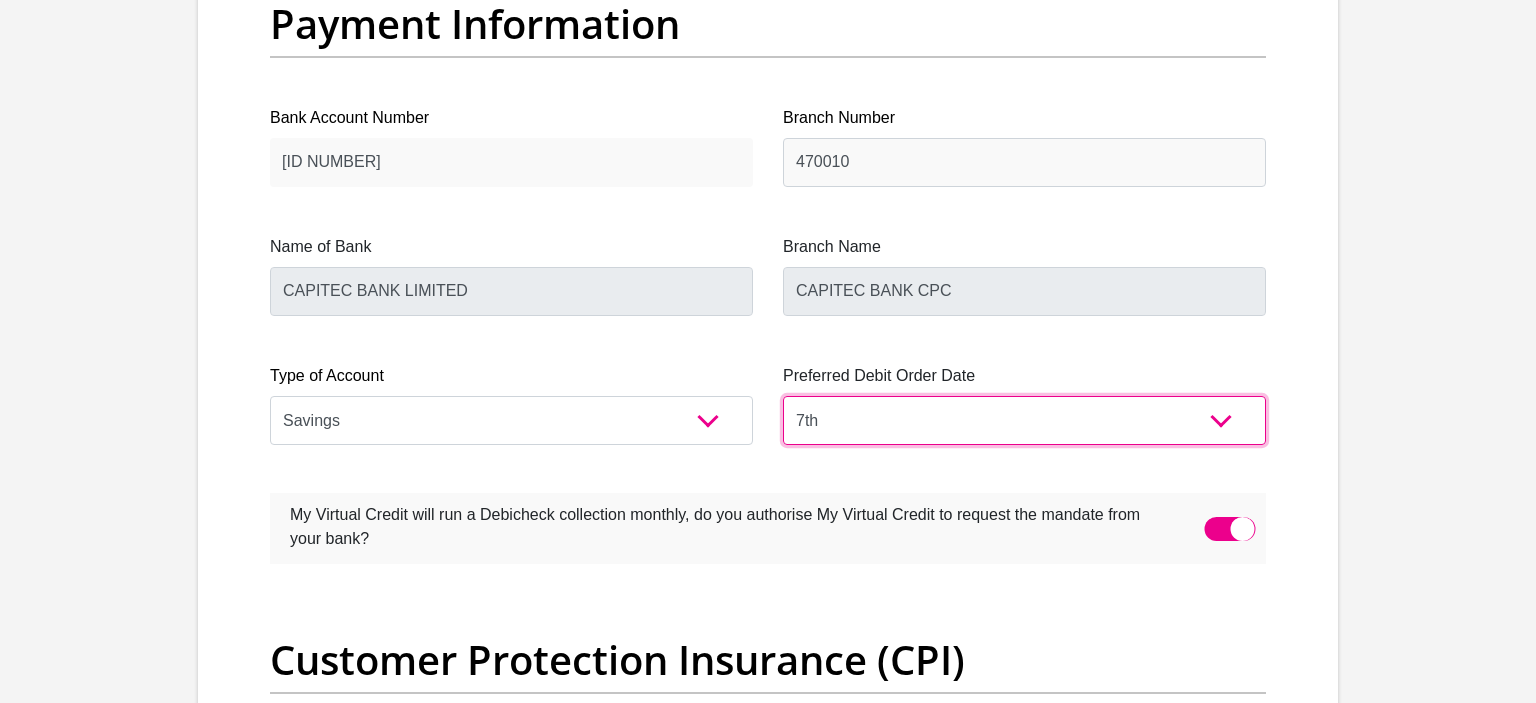 click on "7th" at bounding box center (0, 0) 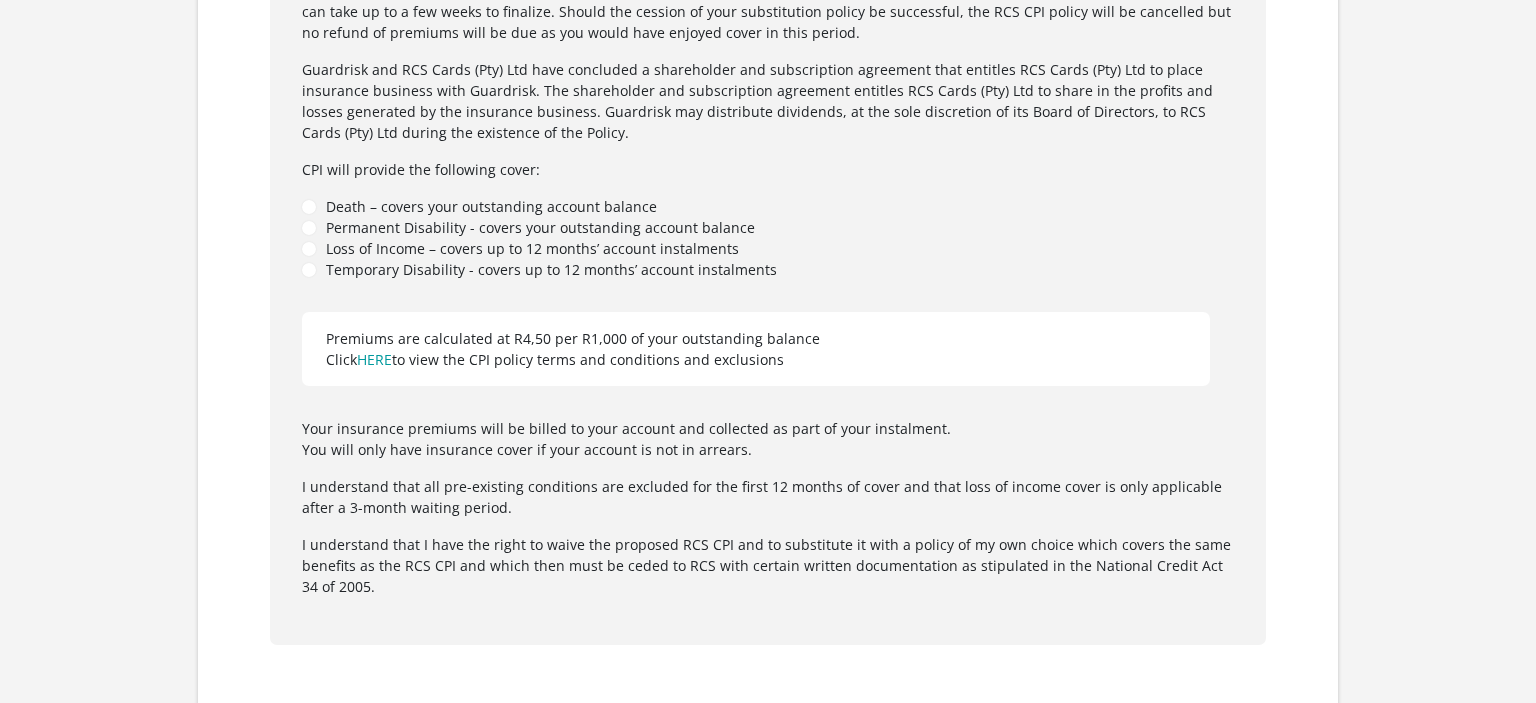 scroll, scrollTop: 5750, scrollLeft: 0, axis: vertical 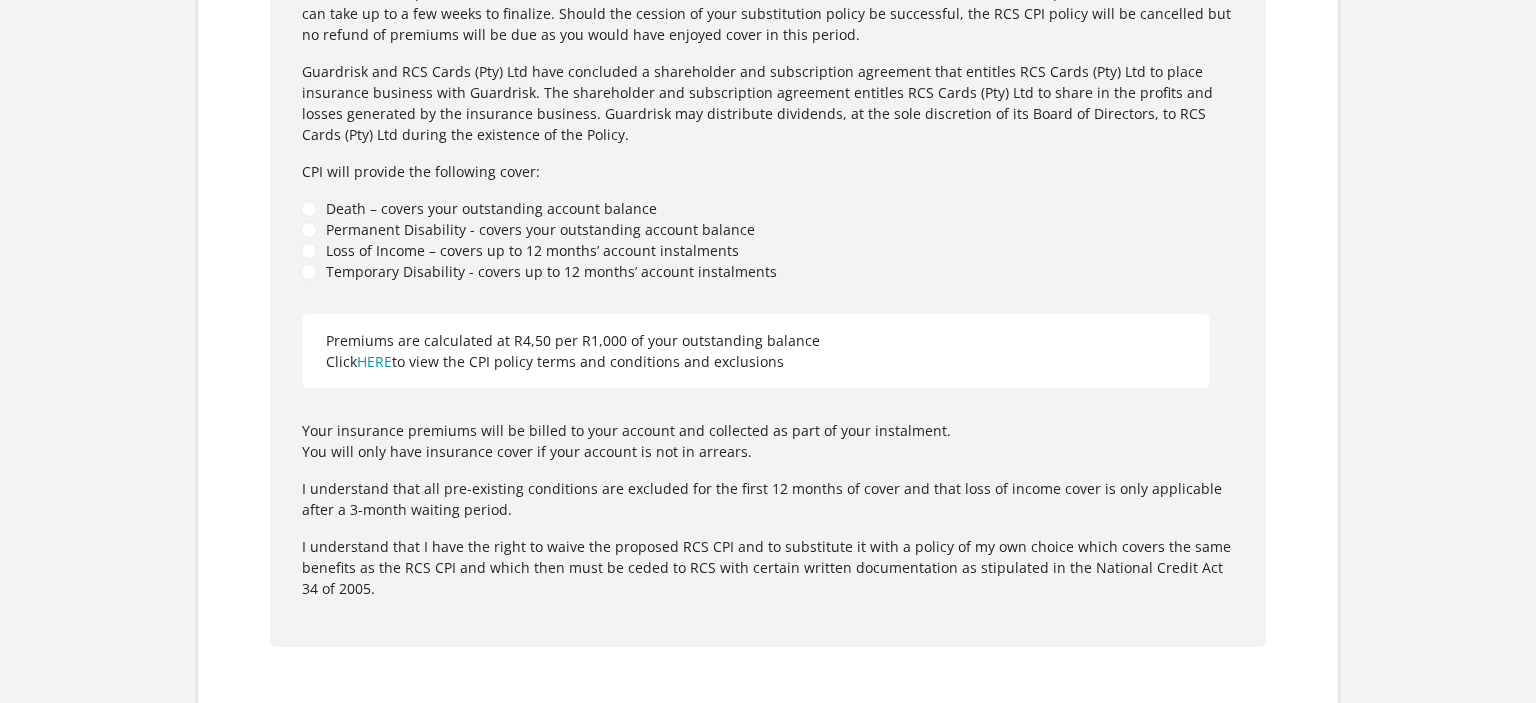 click on "Death – covers your outstanding account balance" at bounding box center (768, 208) 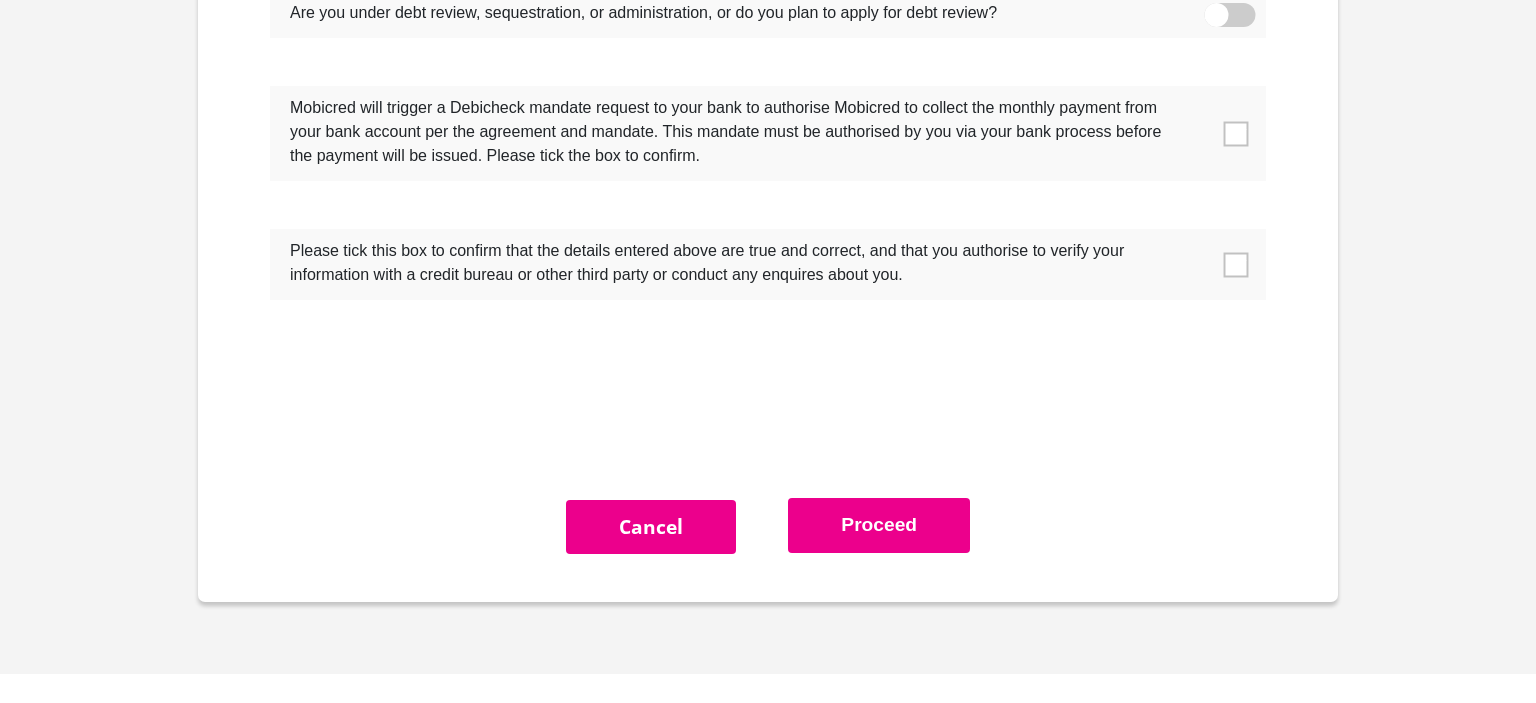 scroll, scrollTop: 6584, scrollLeft: 0, axis: vertical 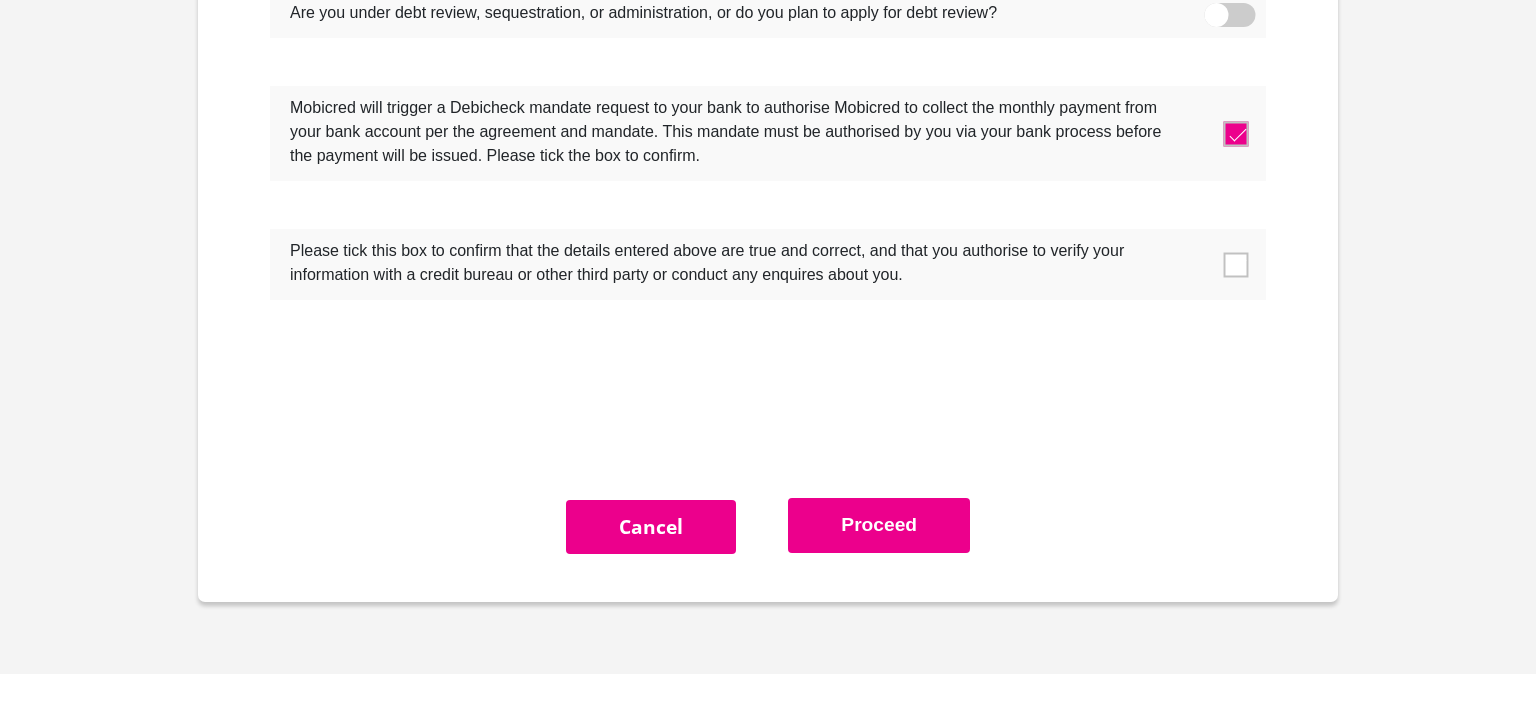 click at bounding box center (1236, 264) 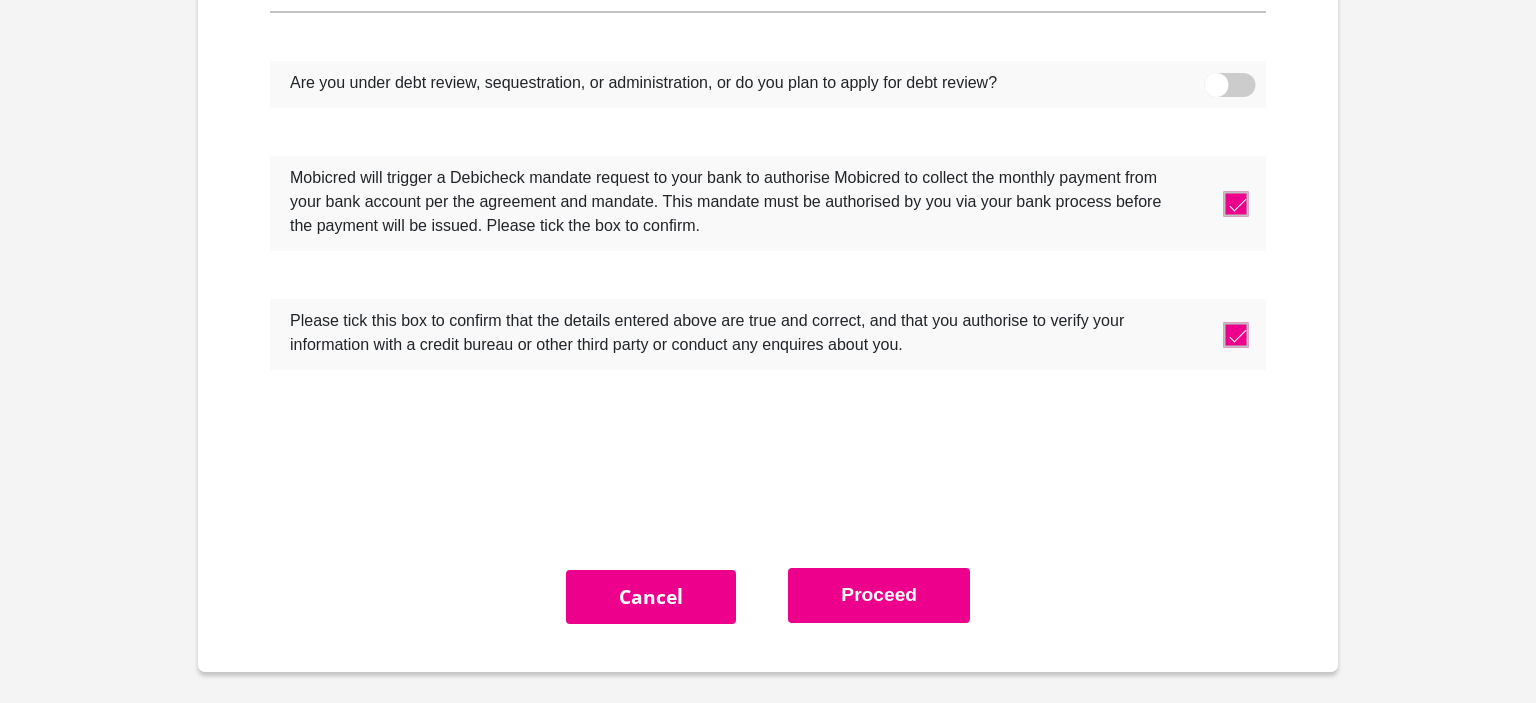 scroll, scrollTop: 6667, scrollLeft: 0, axis: vertical 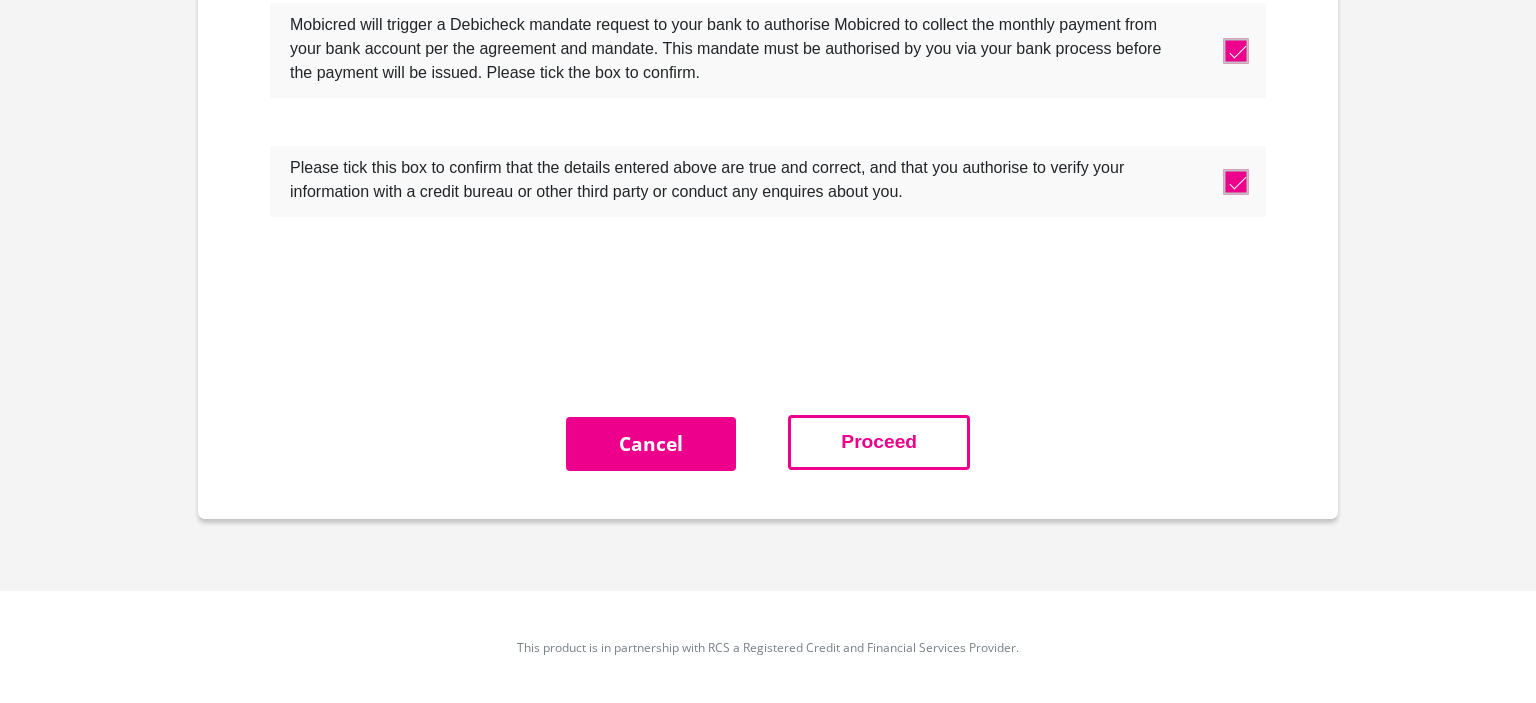 click on "Proceed" at bounding box center (879, 442) 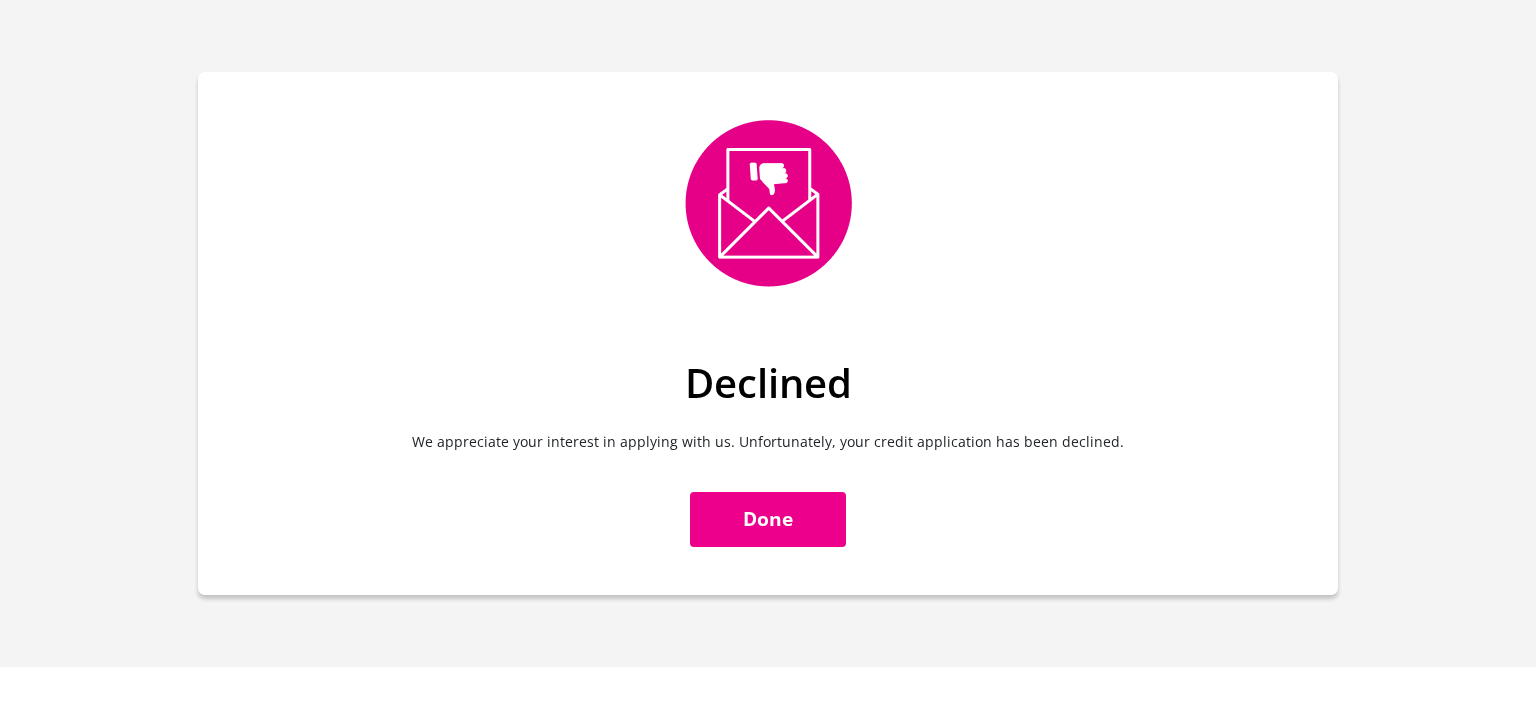 scroll, scrollTop: 0, scrollLeft: 0, axis: both 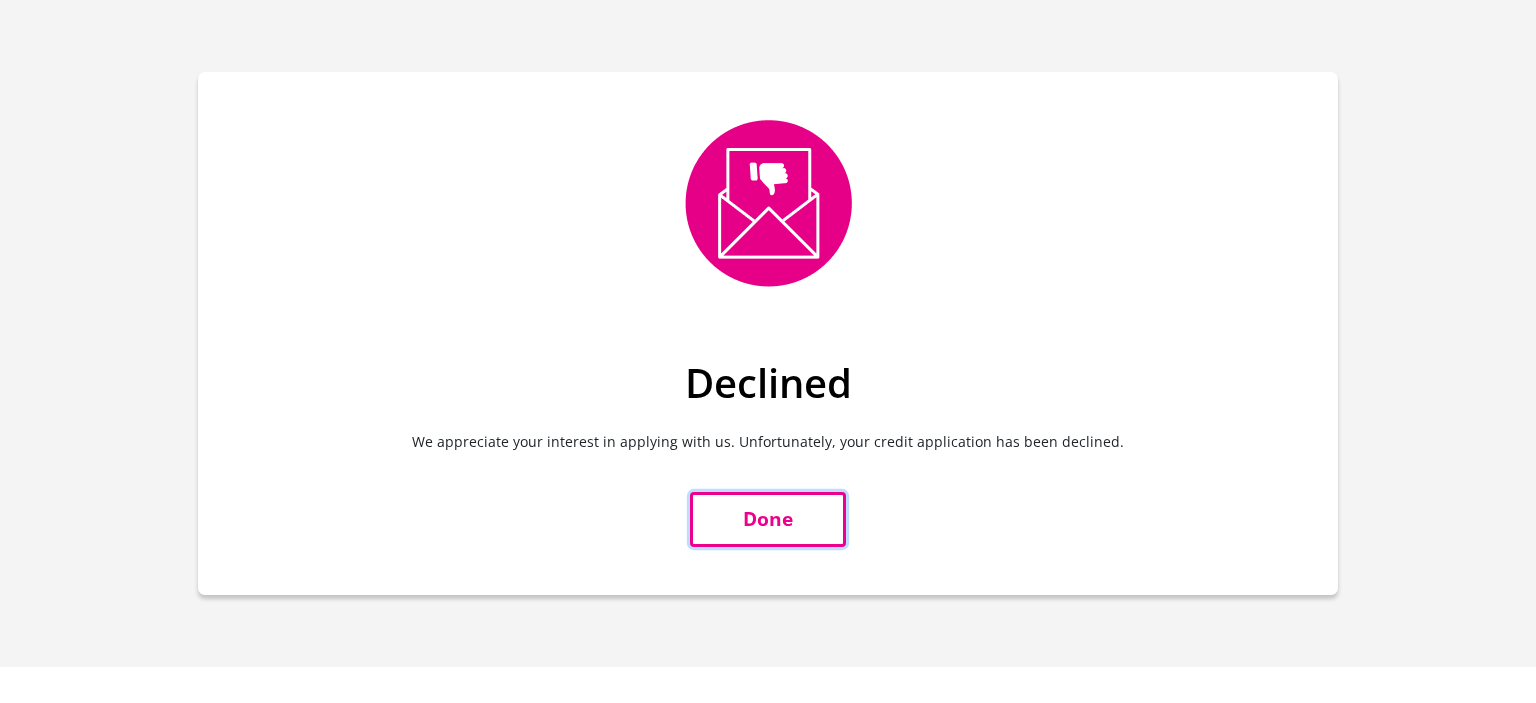 click on "Done" at bounding box center [768, 519] 